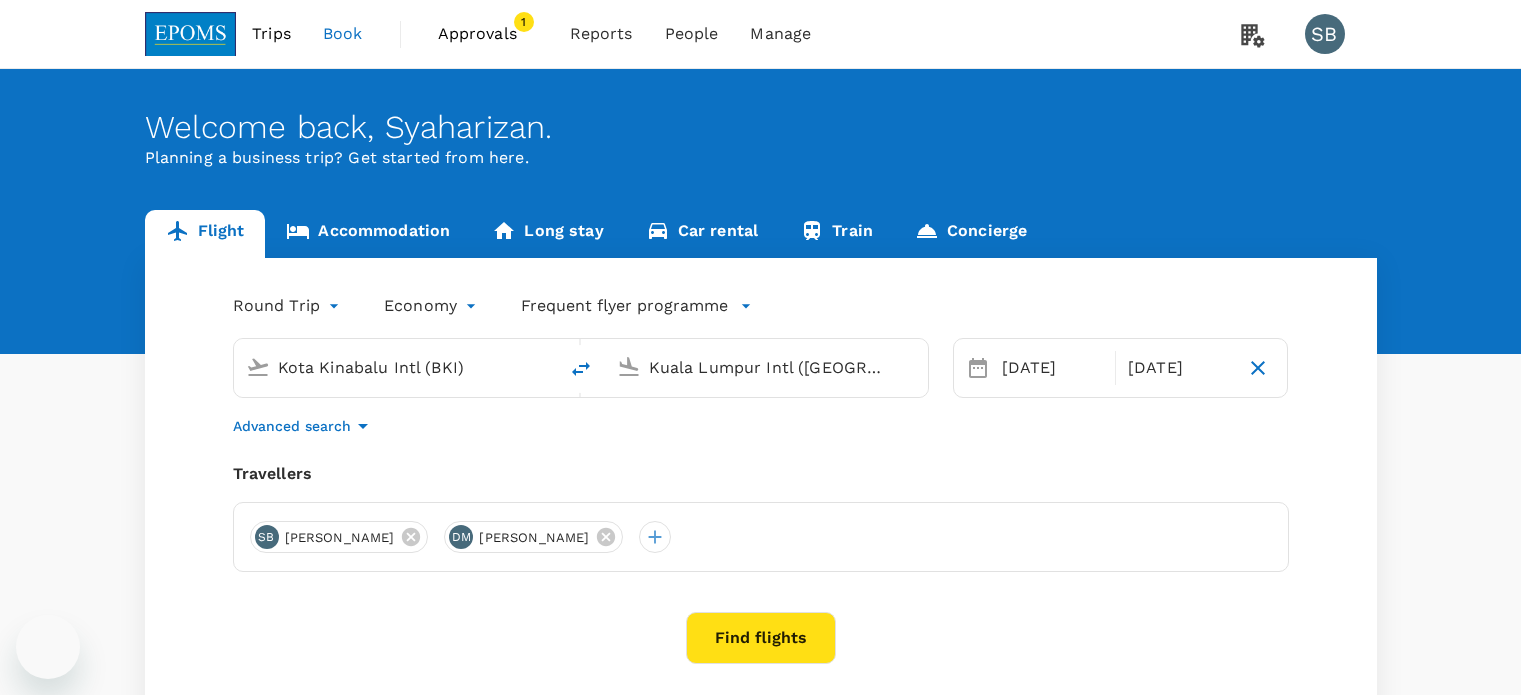 scroll, scrollTop: 0, scrollLeft: 0, axis: both 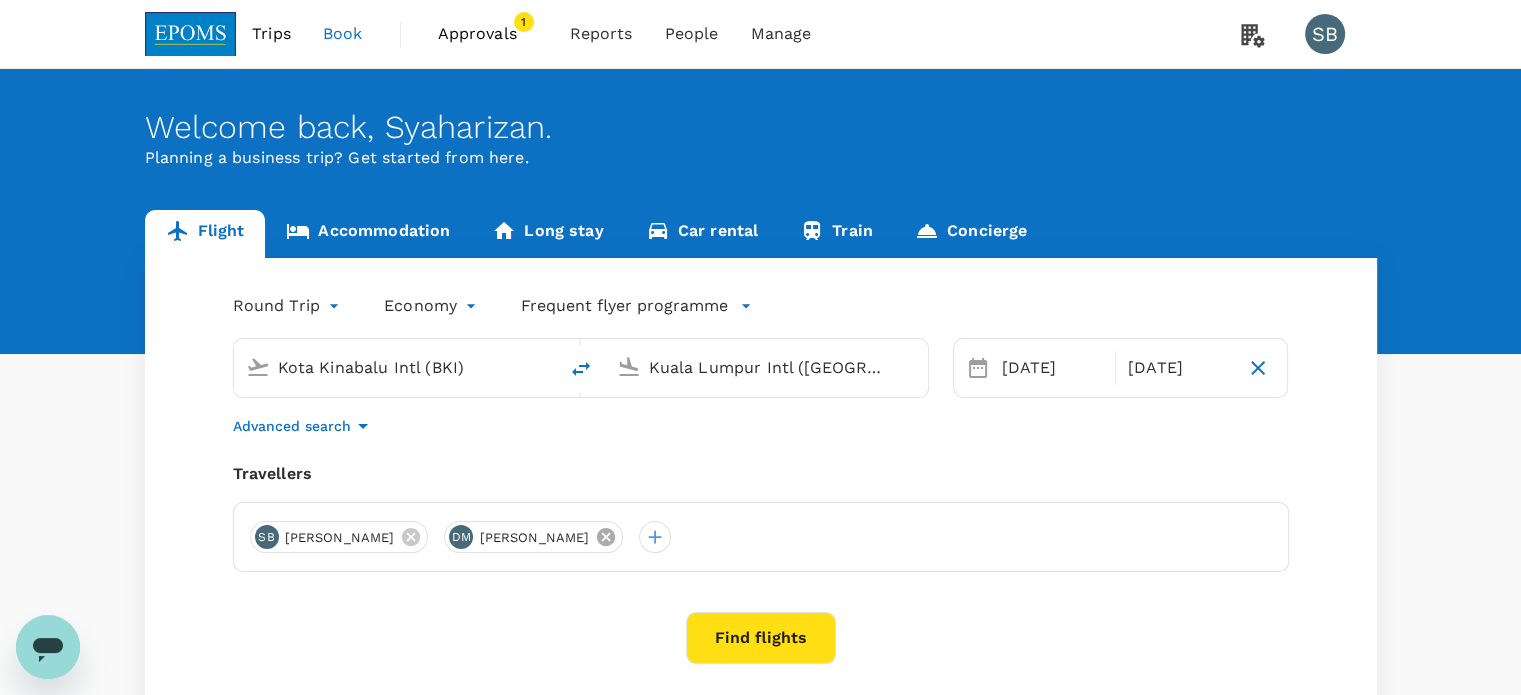 click 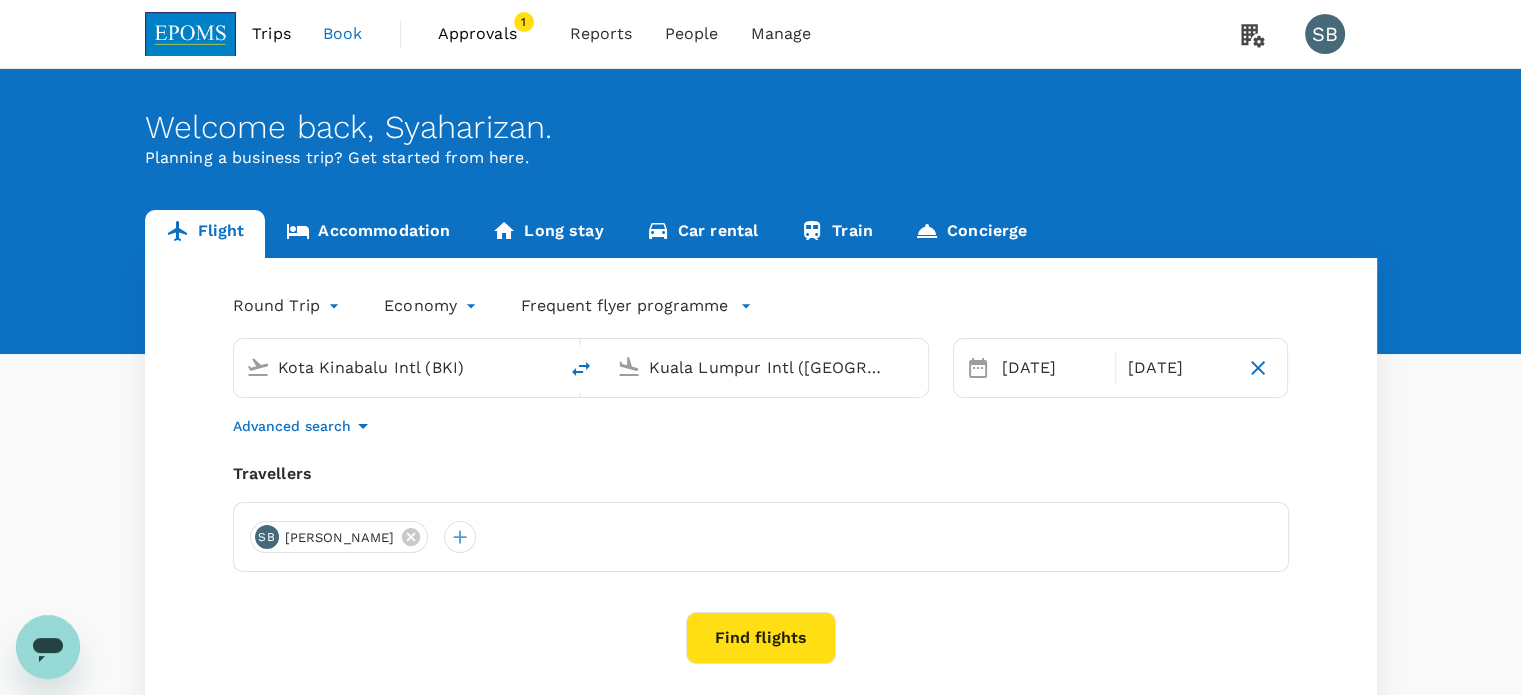 click on "SABRINAH BINTI DAIRIN" at bounding box center [340, 538] 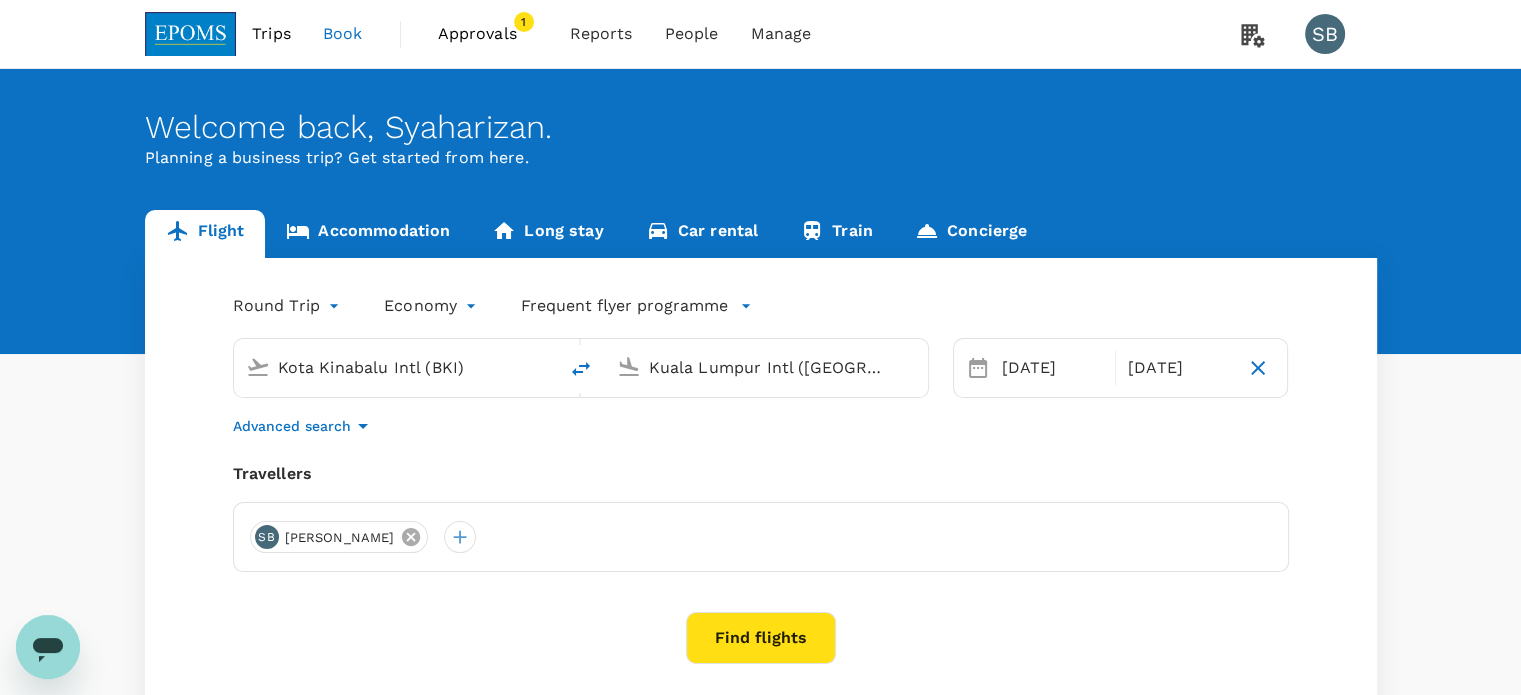 click 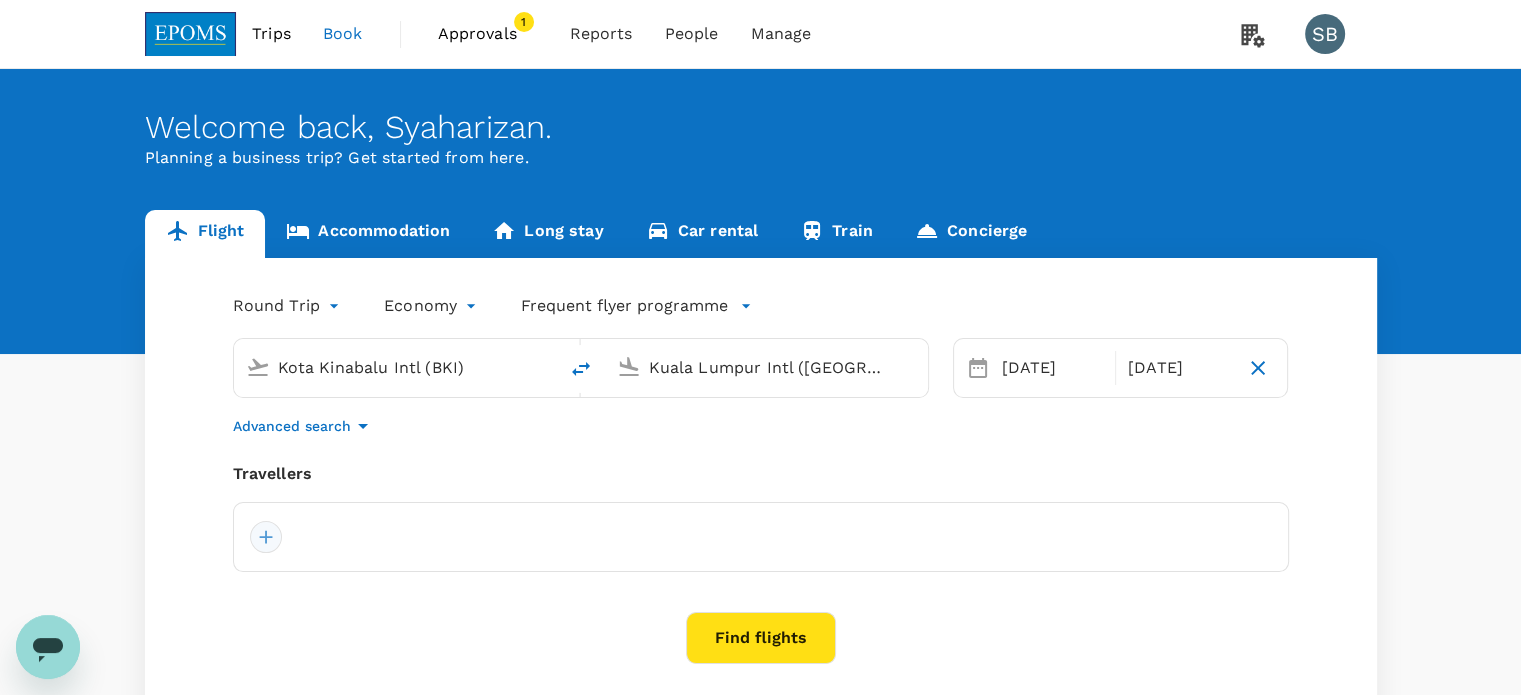 click at bounding box center [266, 537] 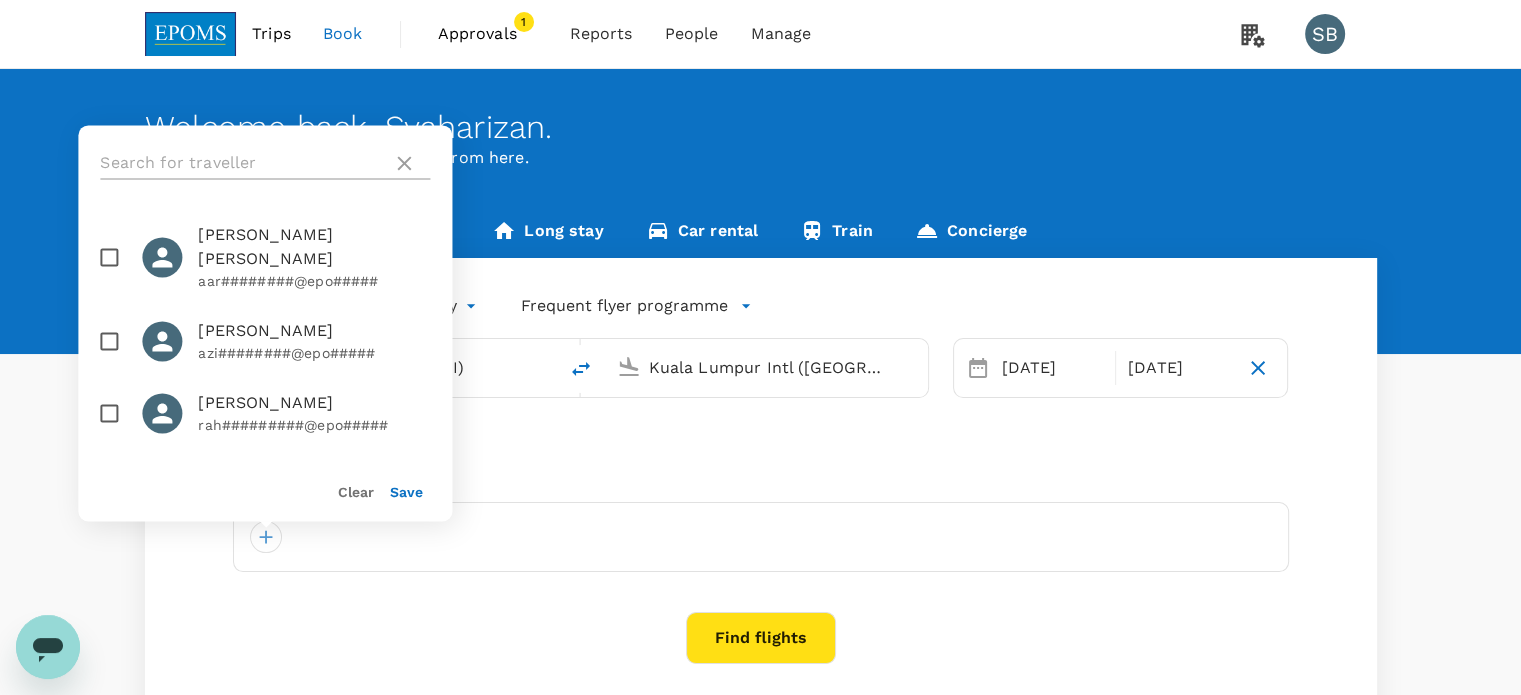 click at bounding box center (242, 163) 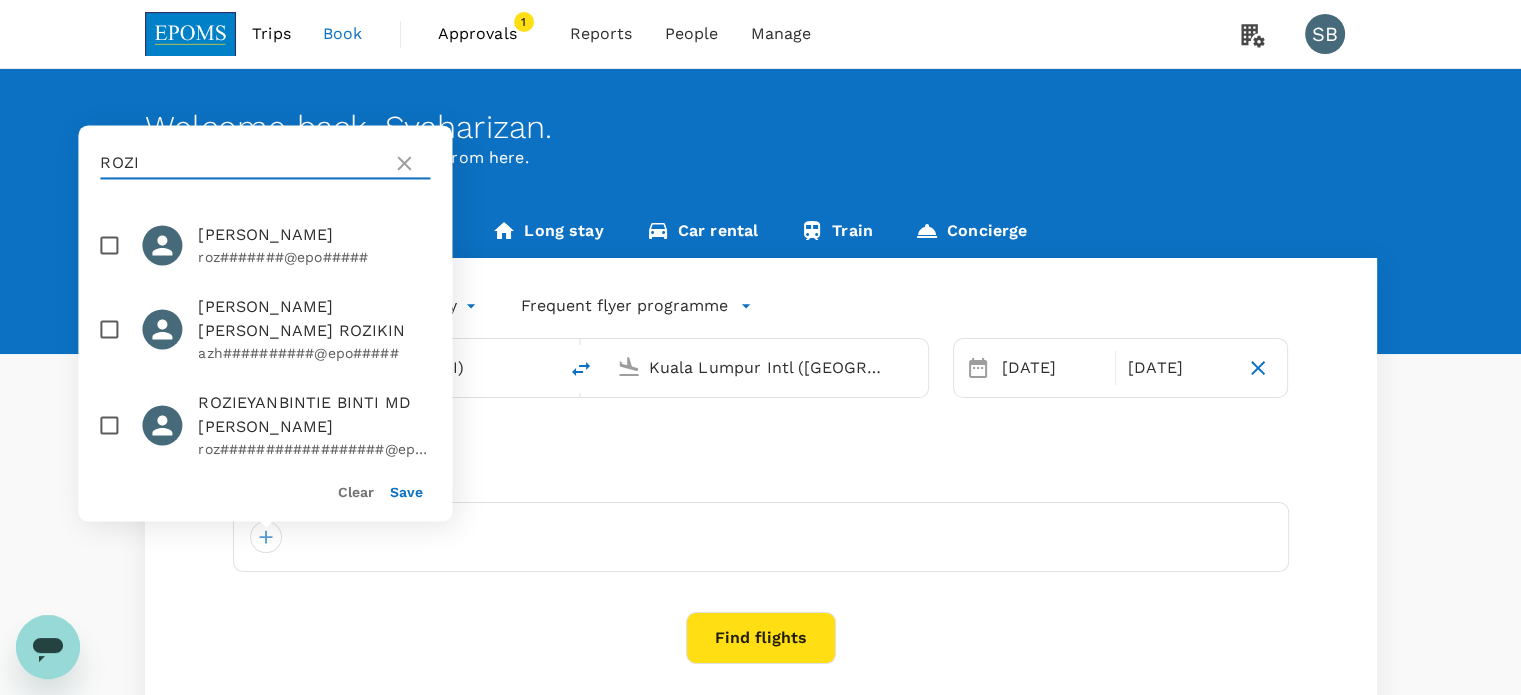 type on "ROZI" 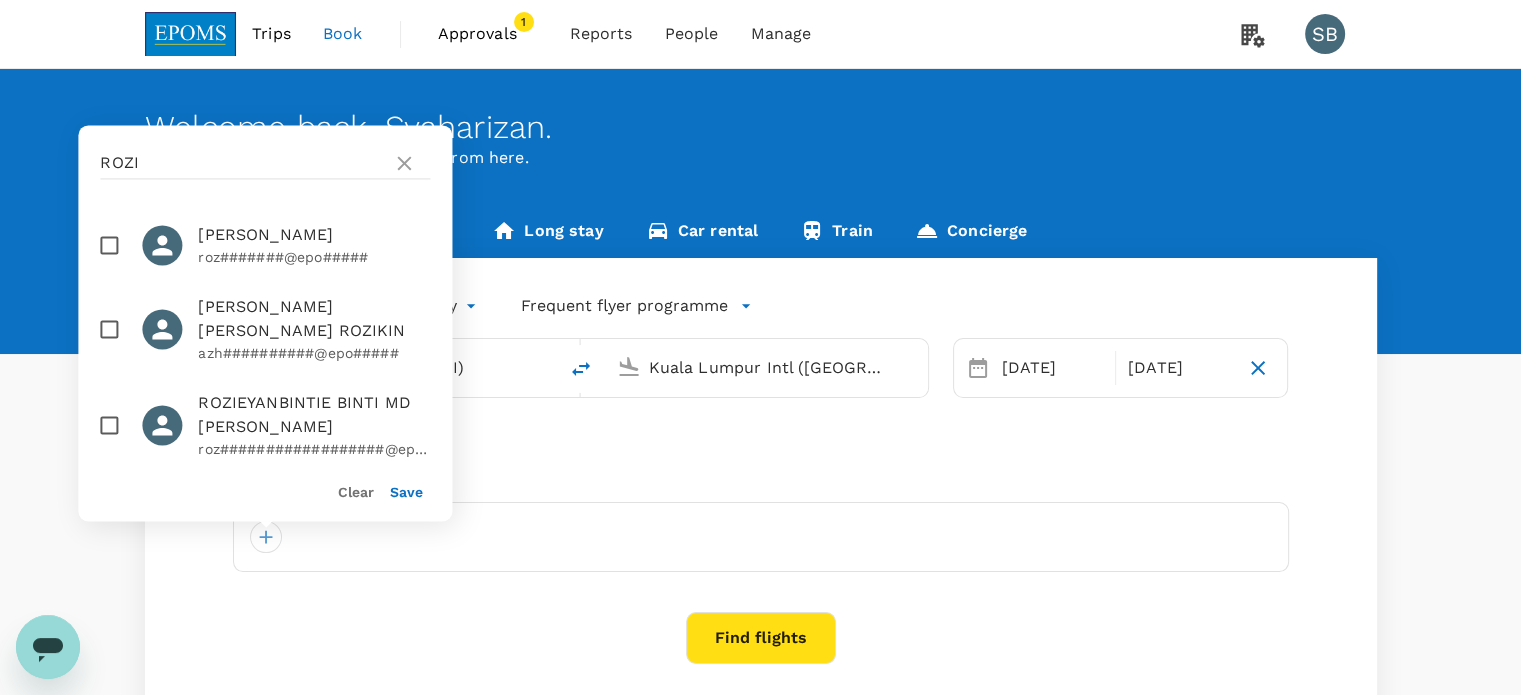 click at bounding box center (109, 425) 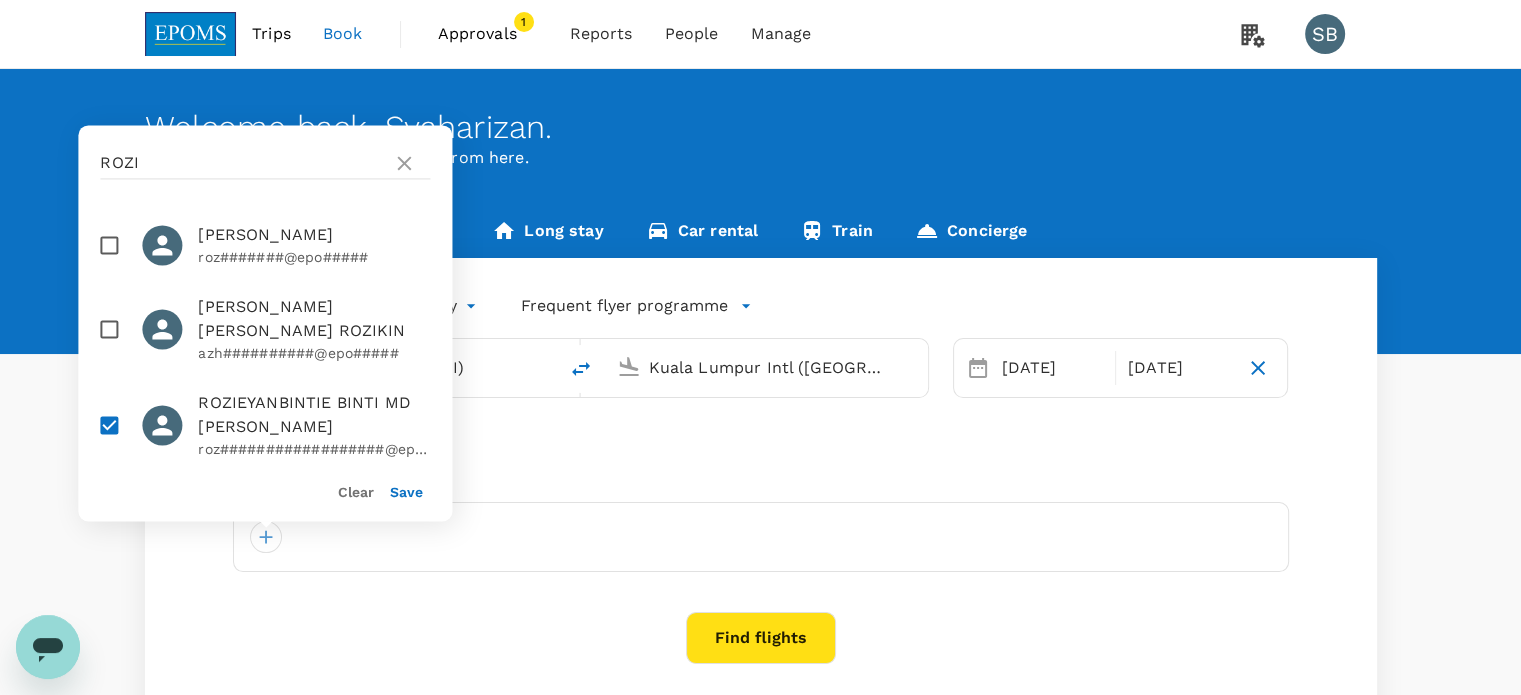 click on "Save" at bounding box center [406, 492] 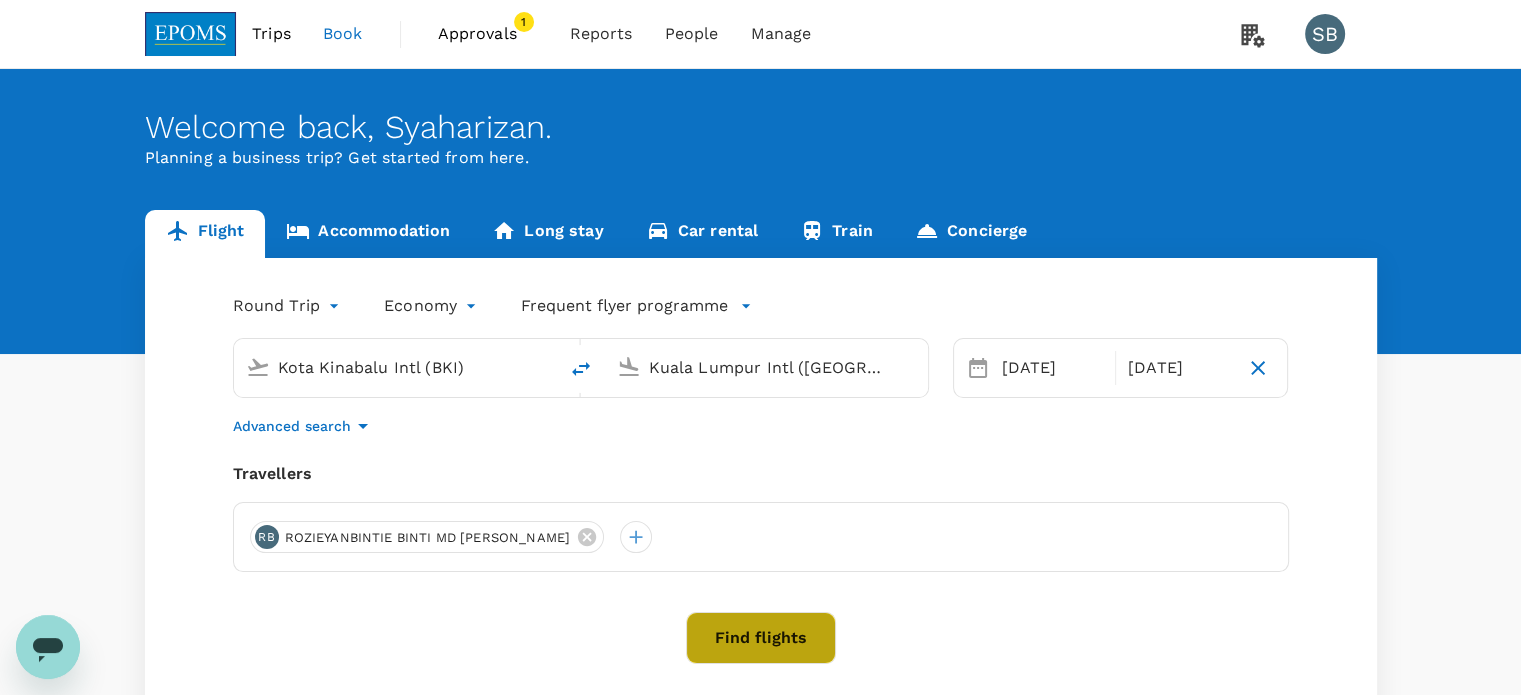 click on "Find flights" at bounding box center [761, 638] 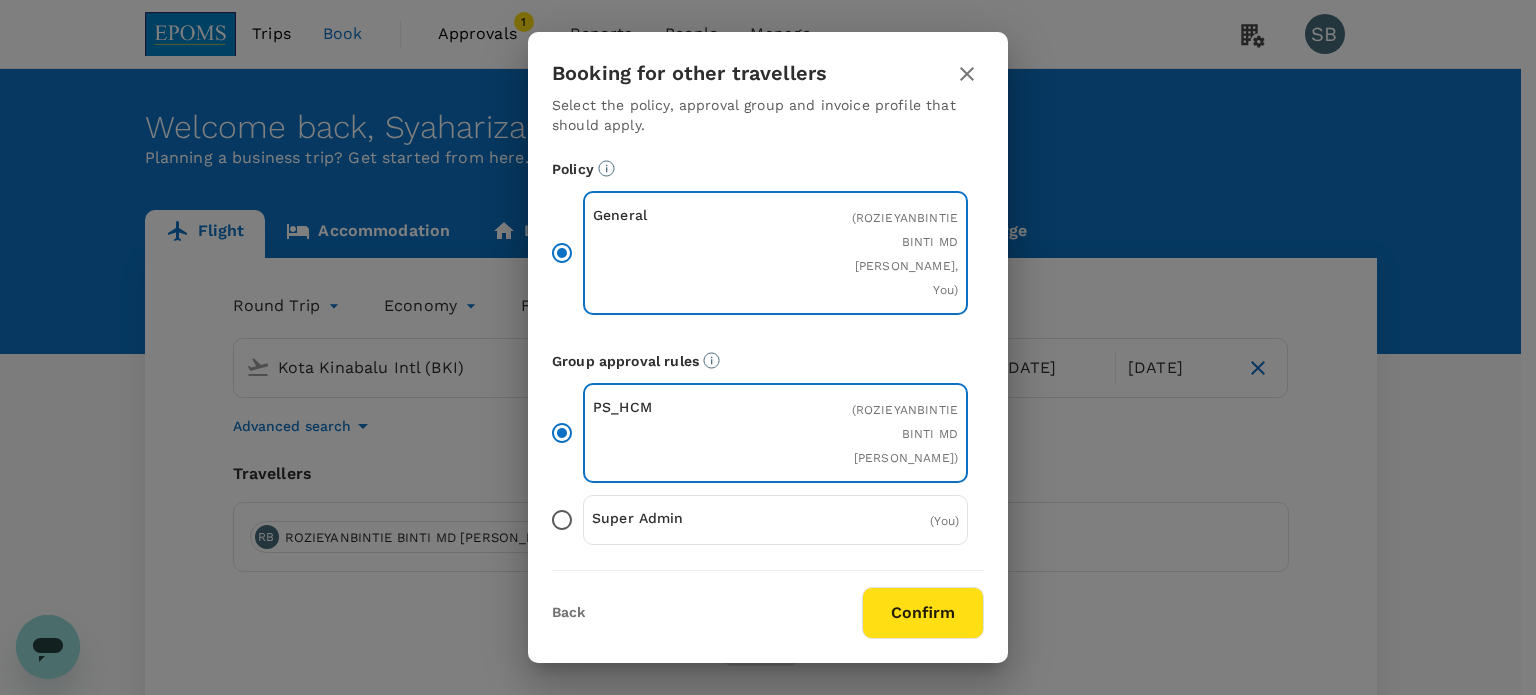 click on "Confirm" at bounding box center [923, 613] 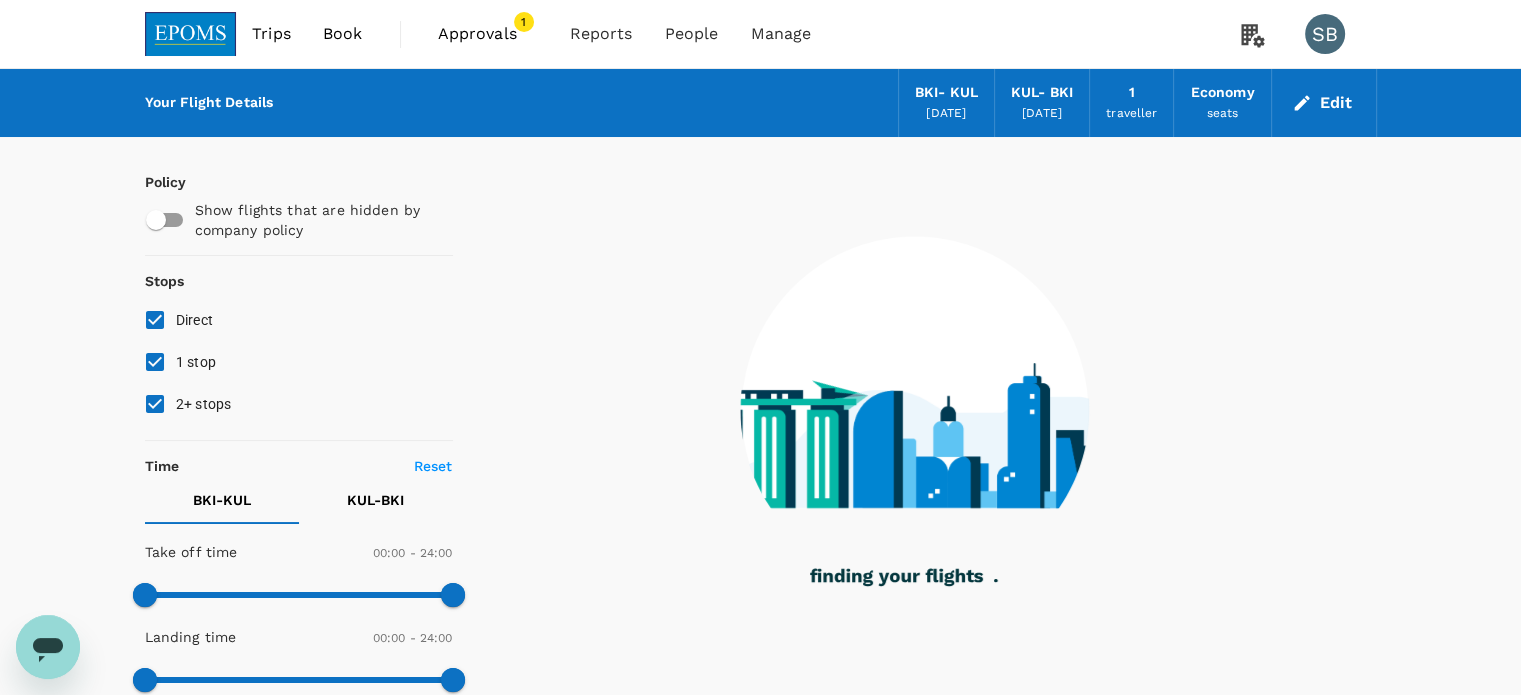 click on "2+ stops" at bounding box center (155, 404) 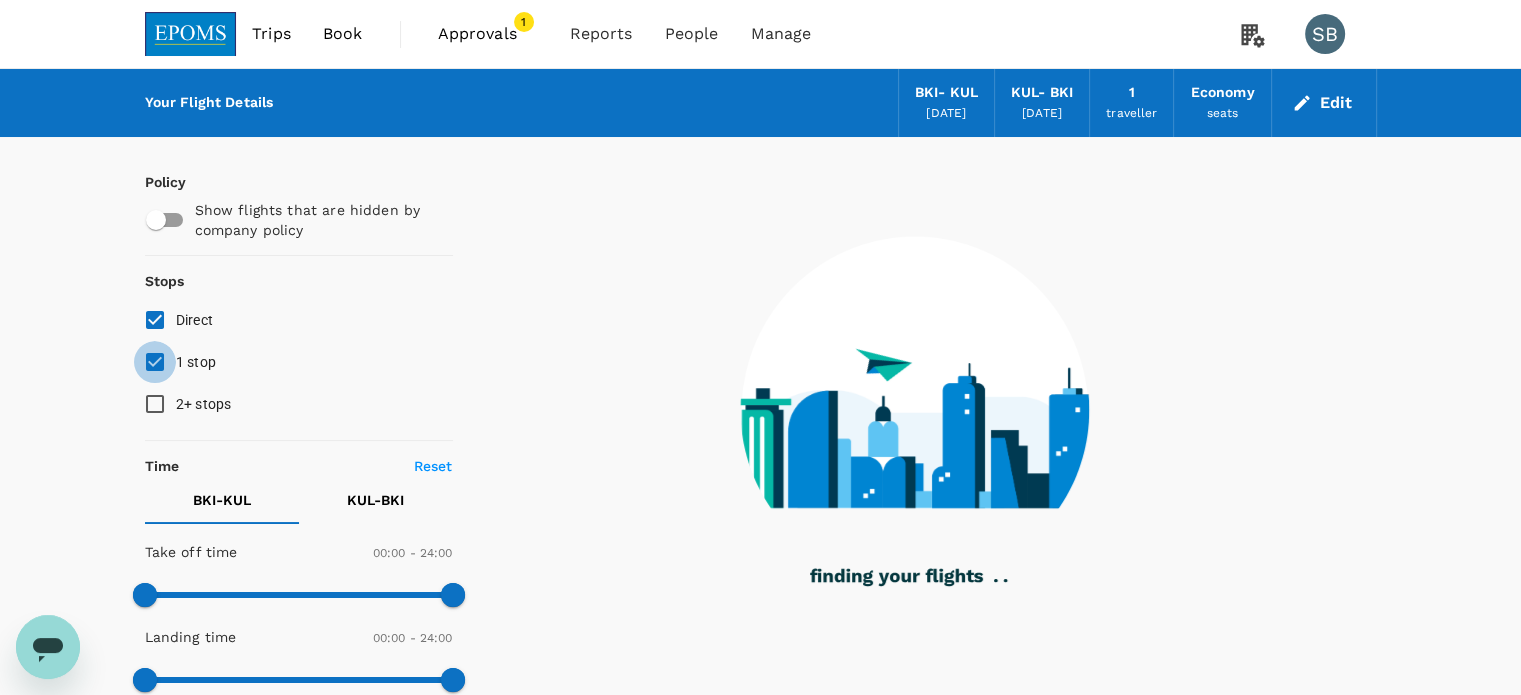 click on "1 stop" at bounding box center [155, 362] 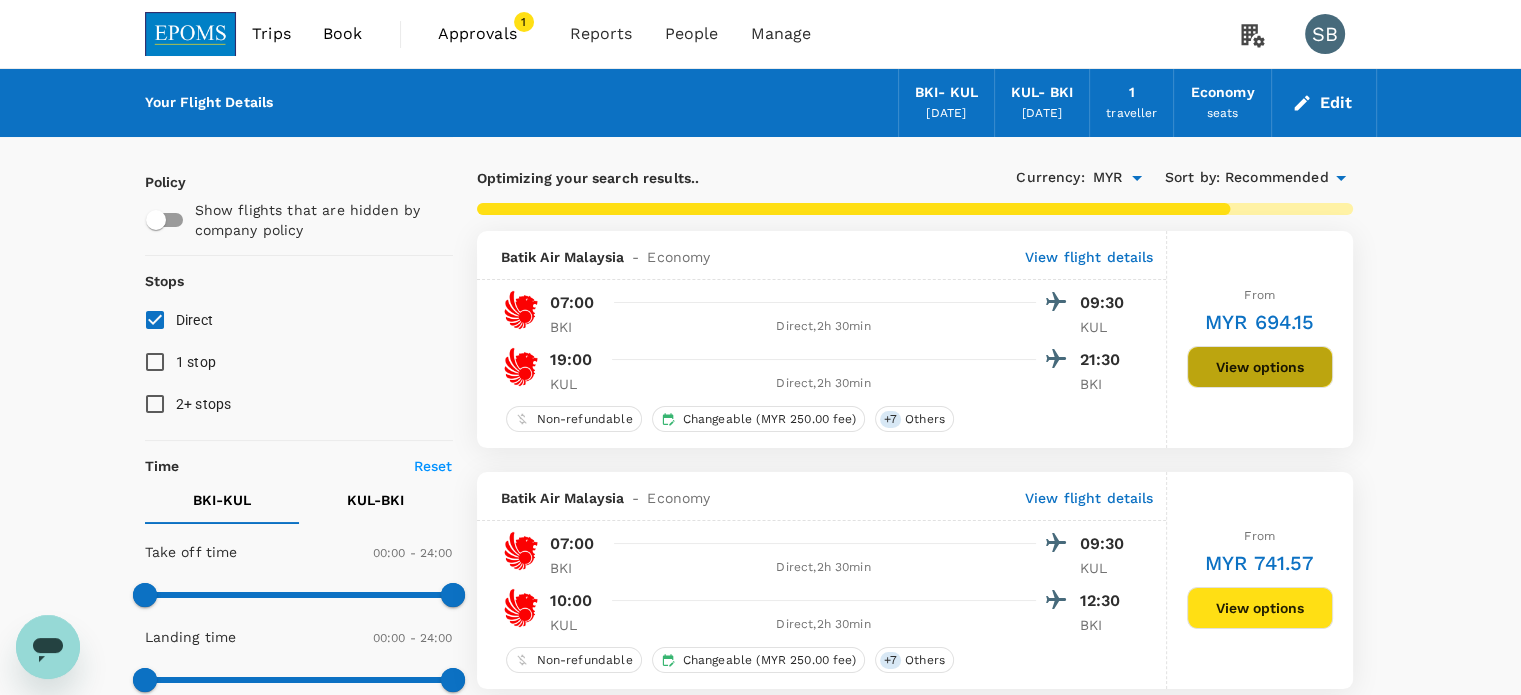 drag, startPoint x: 1266, startPoint y: 366, endPoint x: 1058, endPoint y: 408, distance: 212.19801 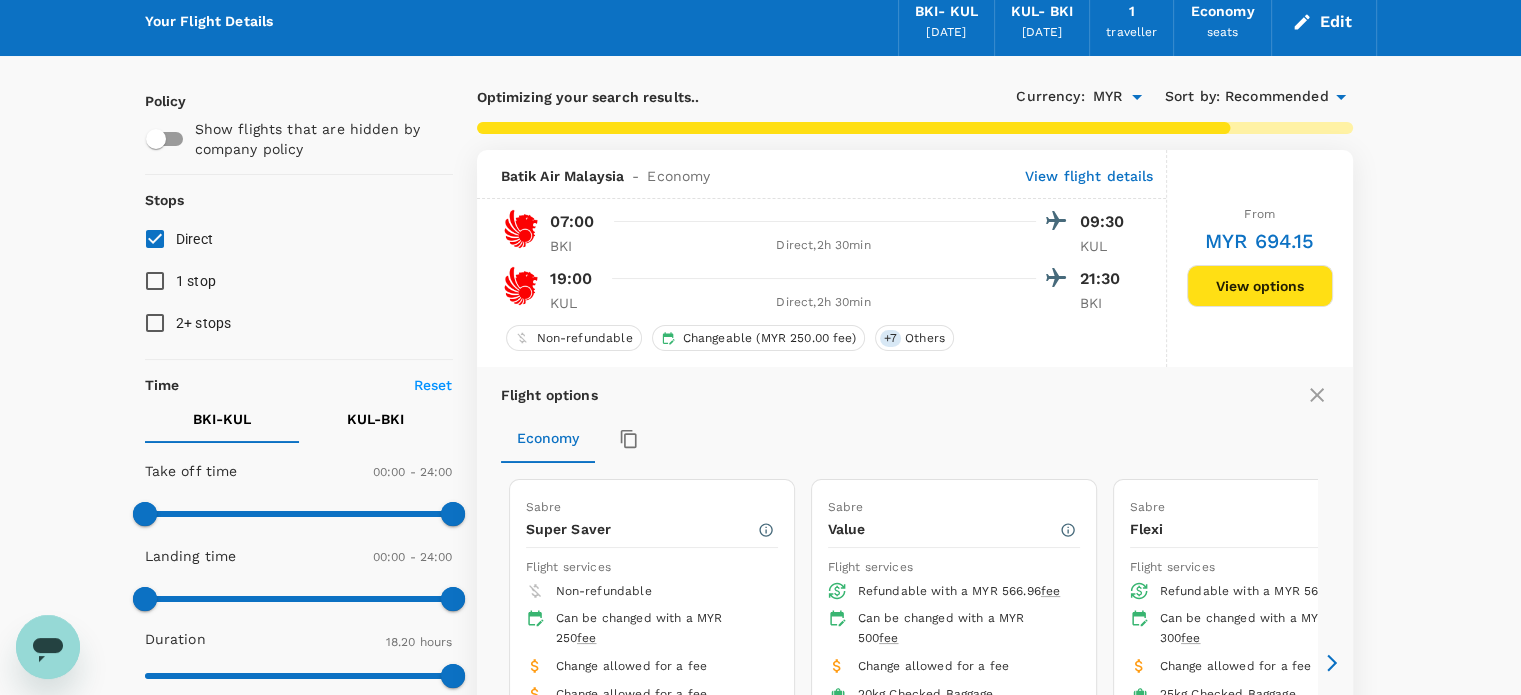 scroll, scrollTop: 231, scrollLeft: 0, axis: vertical 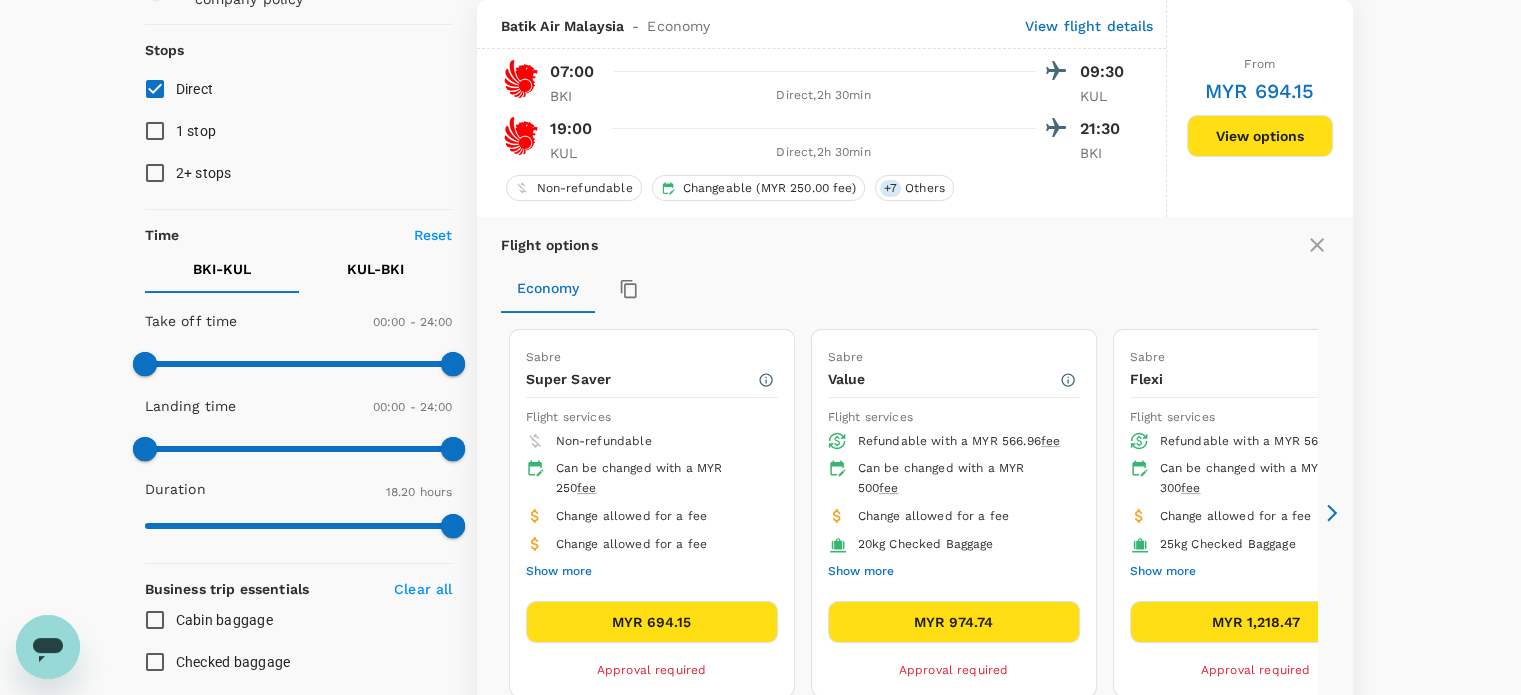 click on "MYR 1,218.47" at bounding box center [1256, 622] 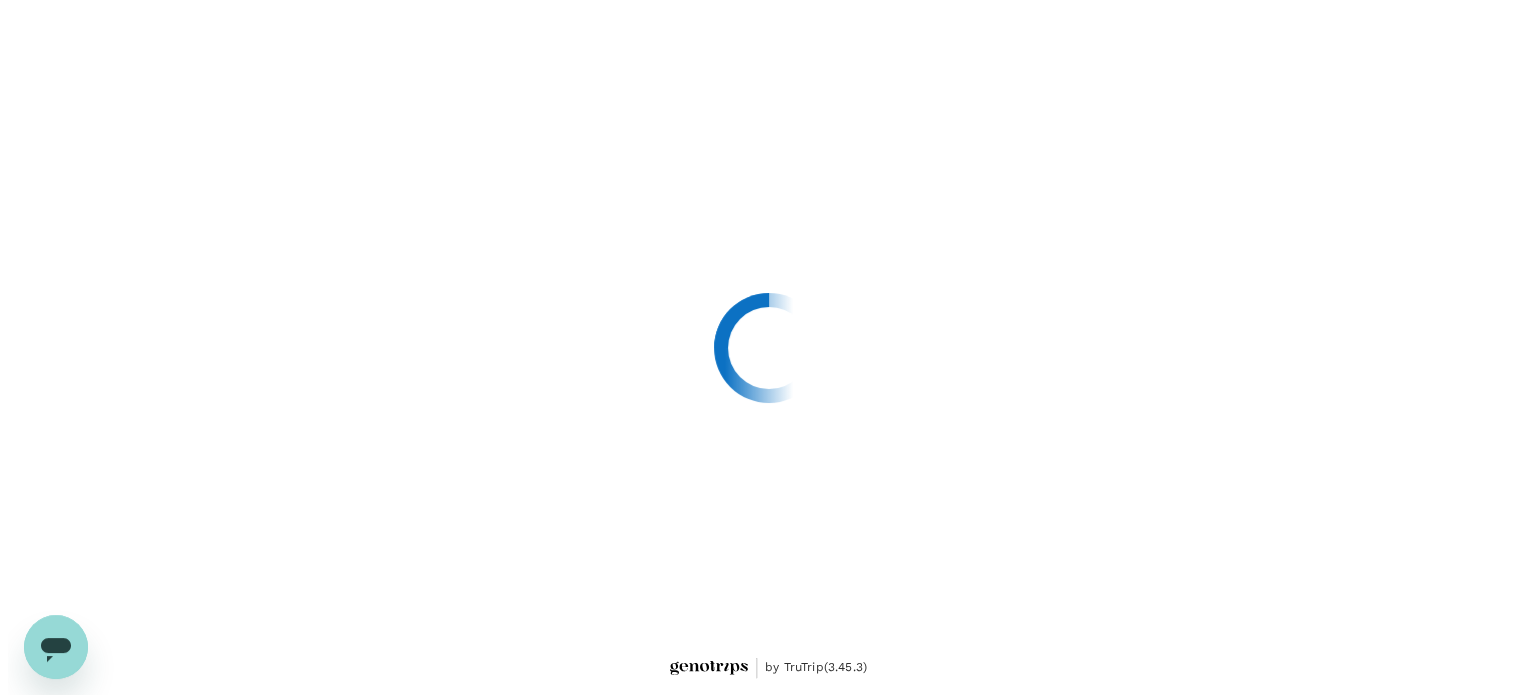 scroll, scrollTop: 0, scrollLeft: 0, axis: both 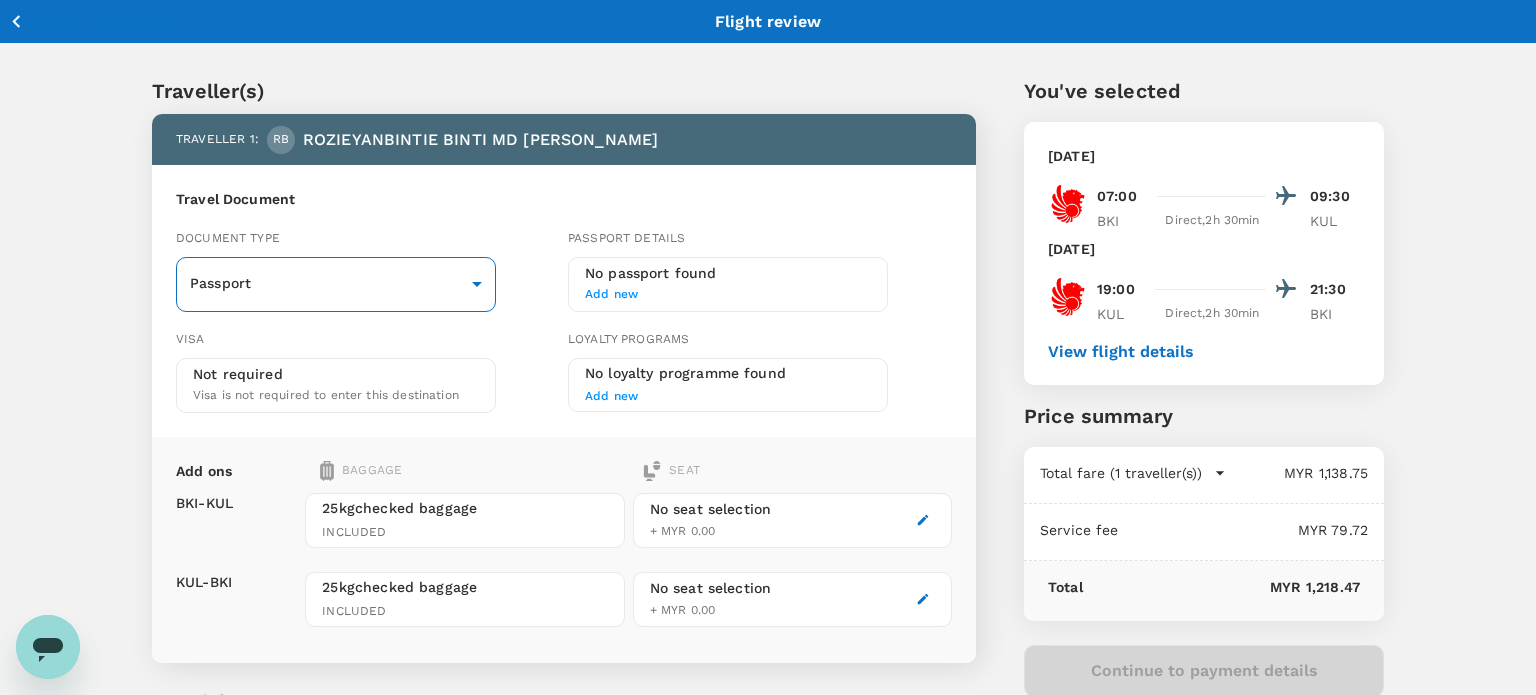 click on "Back to flight results Flight review Traveller(s) Traveller   1 : RB ROZIEYANBINTIE   BINTI MD RASHID Travel Document Document type Passport Passport ​ Passport details No passport found Add new Visa Not required Visa is not required to enter this destination Loyalty programs No loyalty programme found Add new Add ons Baggage Seat BKI  -  KUL KUL  -  BKI 25kg  checked baggage INCLUDED 25kg  checked baggage INCLUDED No seat selection + MYR 0.00 No seat selection + MYR 0.00 Special request Add any special requests here. Our support team will attend to it and reach out to you as soon as possible. Add request You've selected Tuesday, 22 Jul 2025 07:00 09:30 BKI Direct ,  2h 30min KUL Friday, 25 Jul 2025 19:00 21:30 KUL Direct ,  2h 30min BKI View flight details Price summary Total fare (1 traveller(s)) MYR 1,138.75 Air fare MYR 1,138.75 Baggage fee MYR 0.00 Seat fee MYR 0.00 Service fee MYR 79.72 Total MYR 1,218.47 Continue to payment details by TruTrip  ( 3.45.3   ) View details Edit Add new" at bounding box center (768, 458) 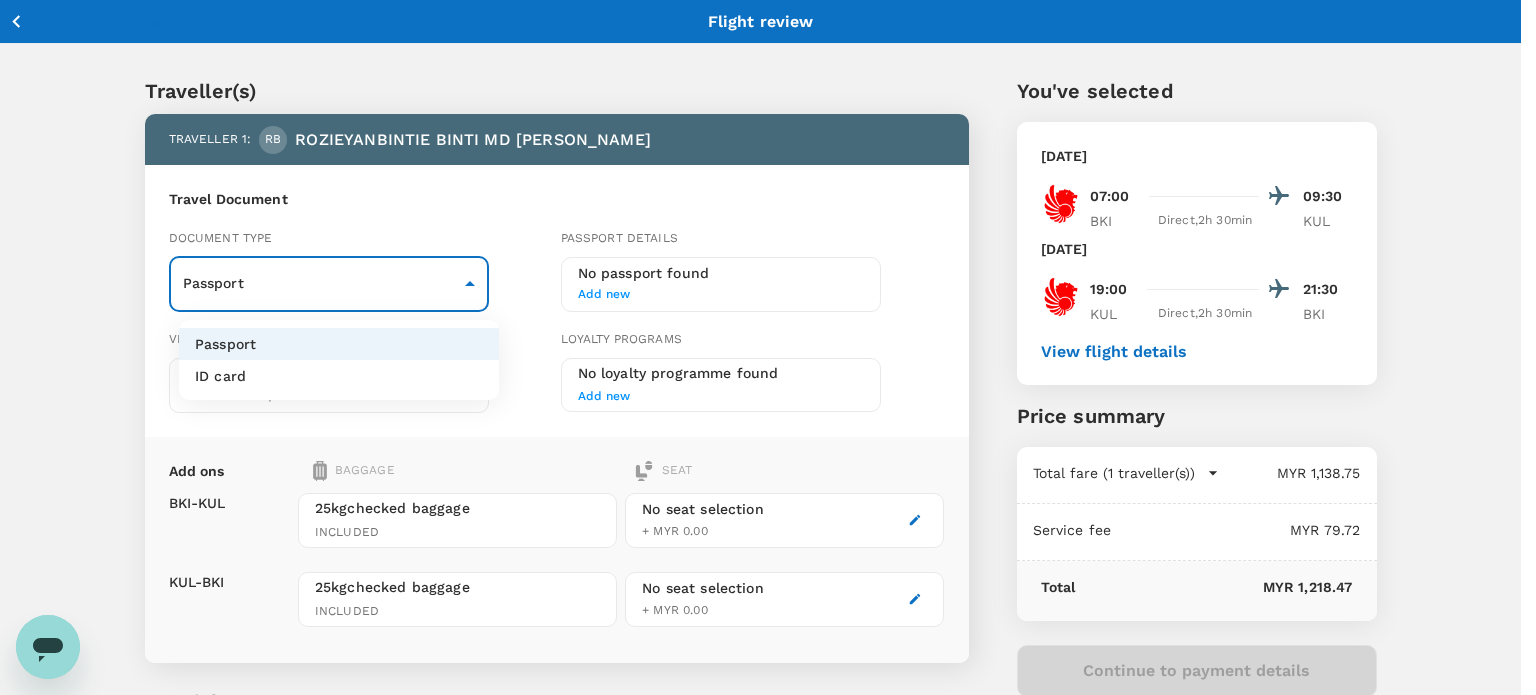 click on "ID card" at bounding box center [339, 376] 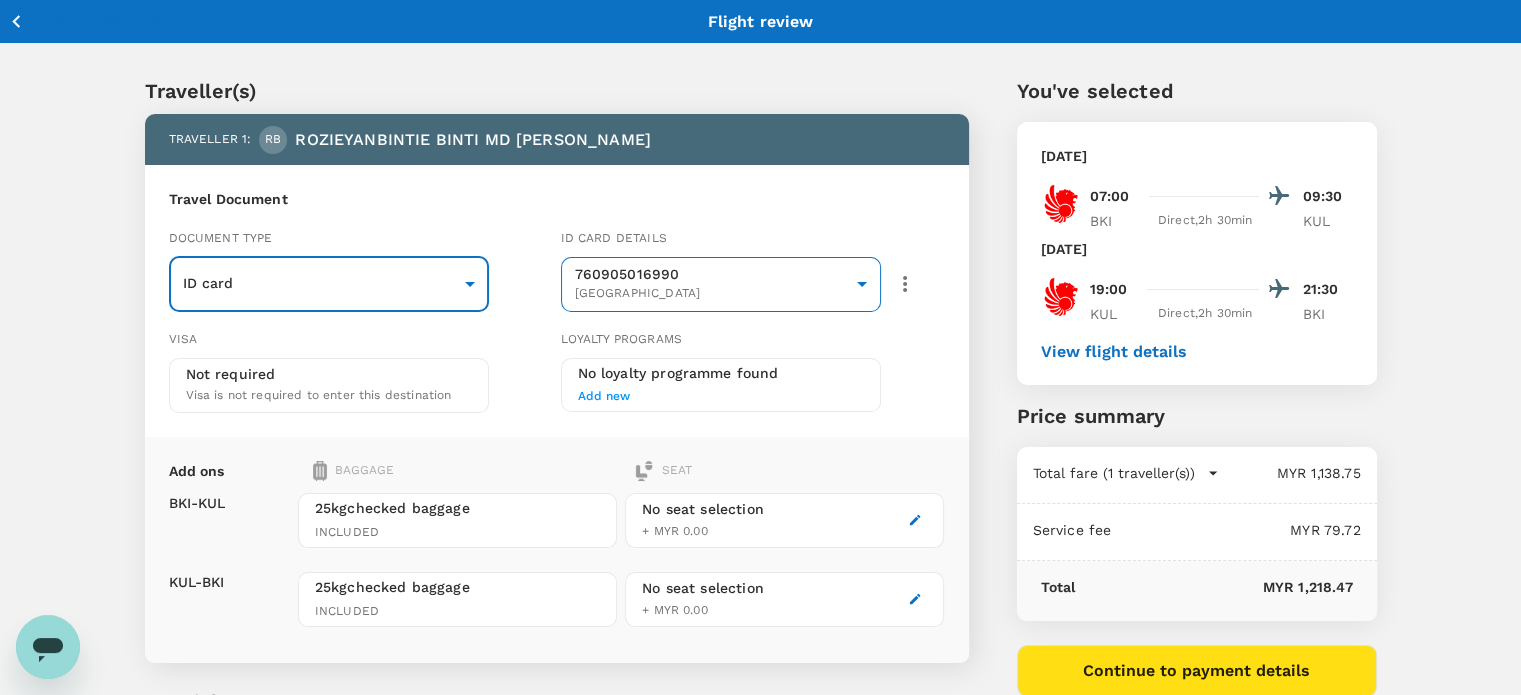 click on "Back to flight results Flight review Traveller(s) Traveller   1 : RB ROZIEYANBINTIE   BINTI MD RASHID Travel Document Document type ID card Id card ​ Id card details 760905016990 Malaysia 9f002b54-dbeb-4a05-96d2-7e2f7a3f44f8 ​ Visa Not required Visa is not required to enter this destination Loyalty programs No loyalty programme found Add new Add ons Baggage Seat BKI  -  KUL KUL  -  BKI 25kg  checked baggage INCLUDED 25kg  checked baggage INCLUDED No seat selection + MYR 0.00 No seat selection + MYR 0.00 Special request Add any special requests here. Our support team will attend to it and reach out to you as soon as possible. Add request You've selected Tuesday, 22 Jul 2025 07:00 09:30 BKI Direct ,  2h 30min KUL Friday, 25 Jul 2025 19:00 21:30 KUL Direct ,  2h 30min BKI View flight details Price summary Total fare (1 traveller(s)) MYR 1,138.75 Air fare MYR 1,138.75 Baggage fee MYR 0.00 Seat fee MYR 0.00 Service fee MYR 79.72 Total MYR 1,218.47 Continue to payment details by TruTrip  ( 3.45.3   ) Edit" at bounding box center (760, 458) 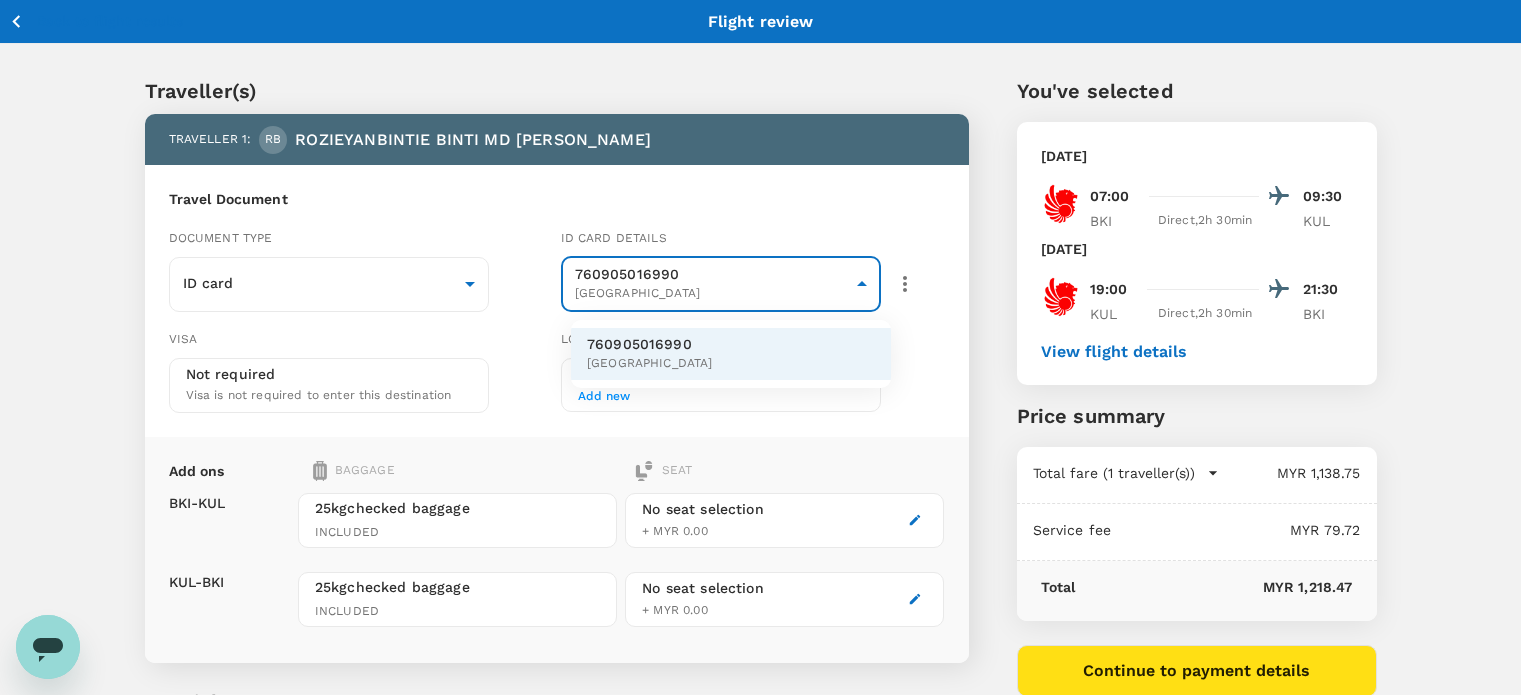 click at bounding box center [768, 347] 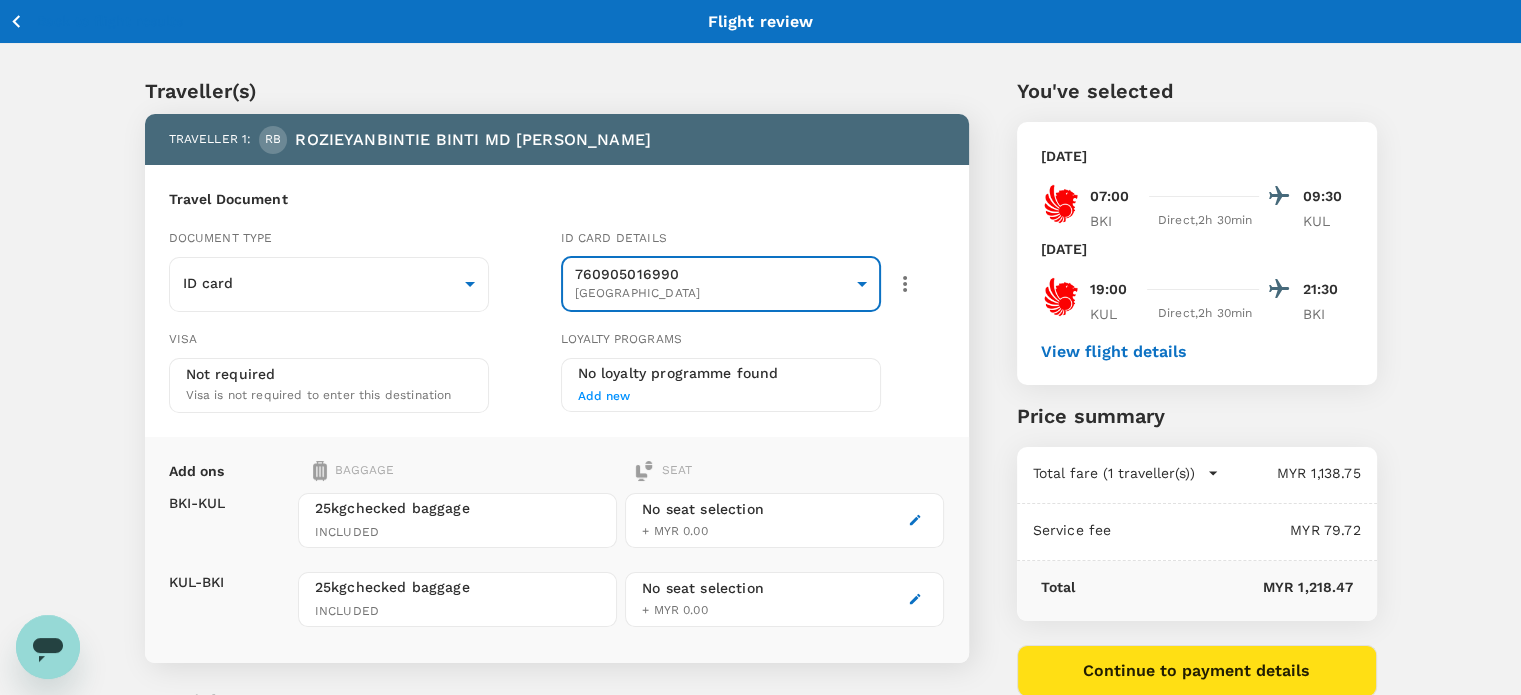 click 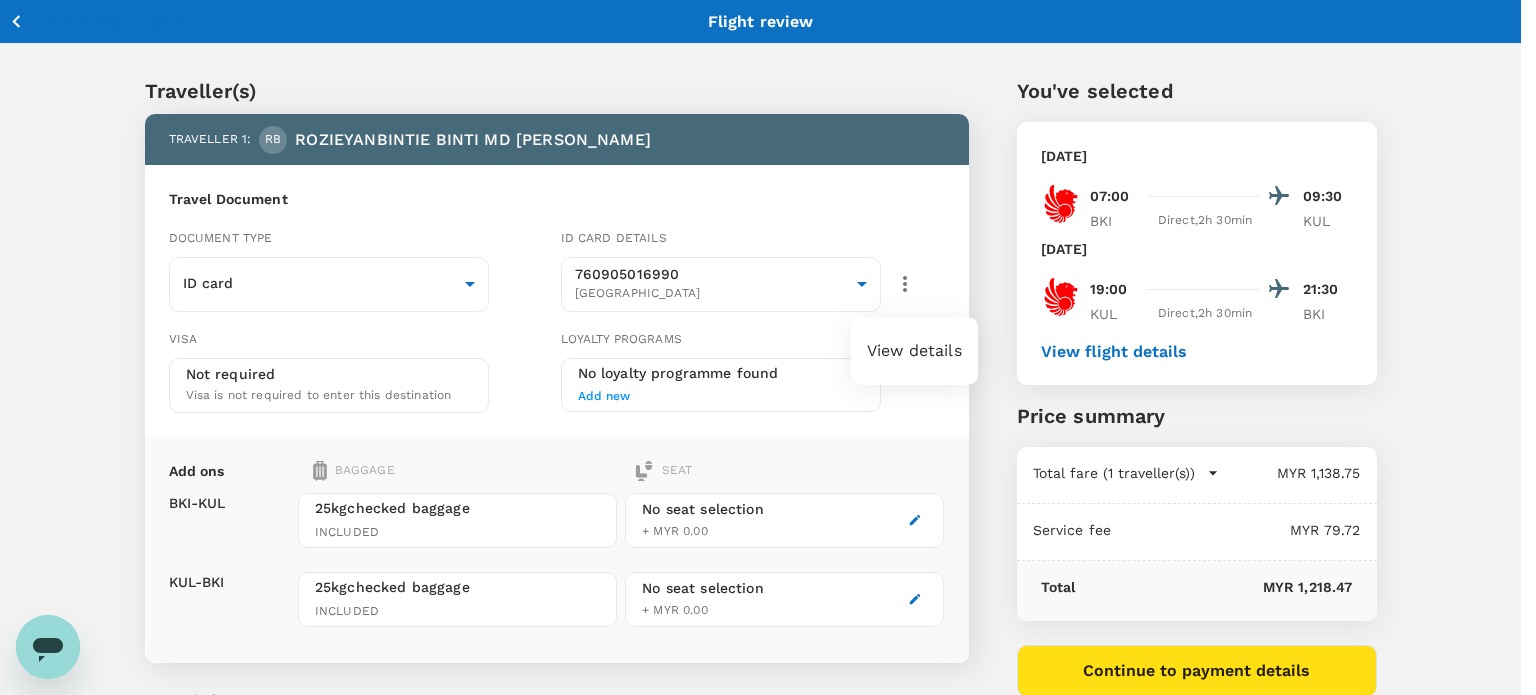 click on "View details" at bounding box center [914, 351] 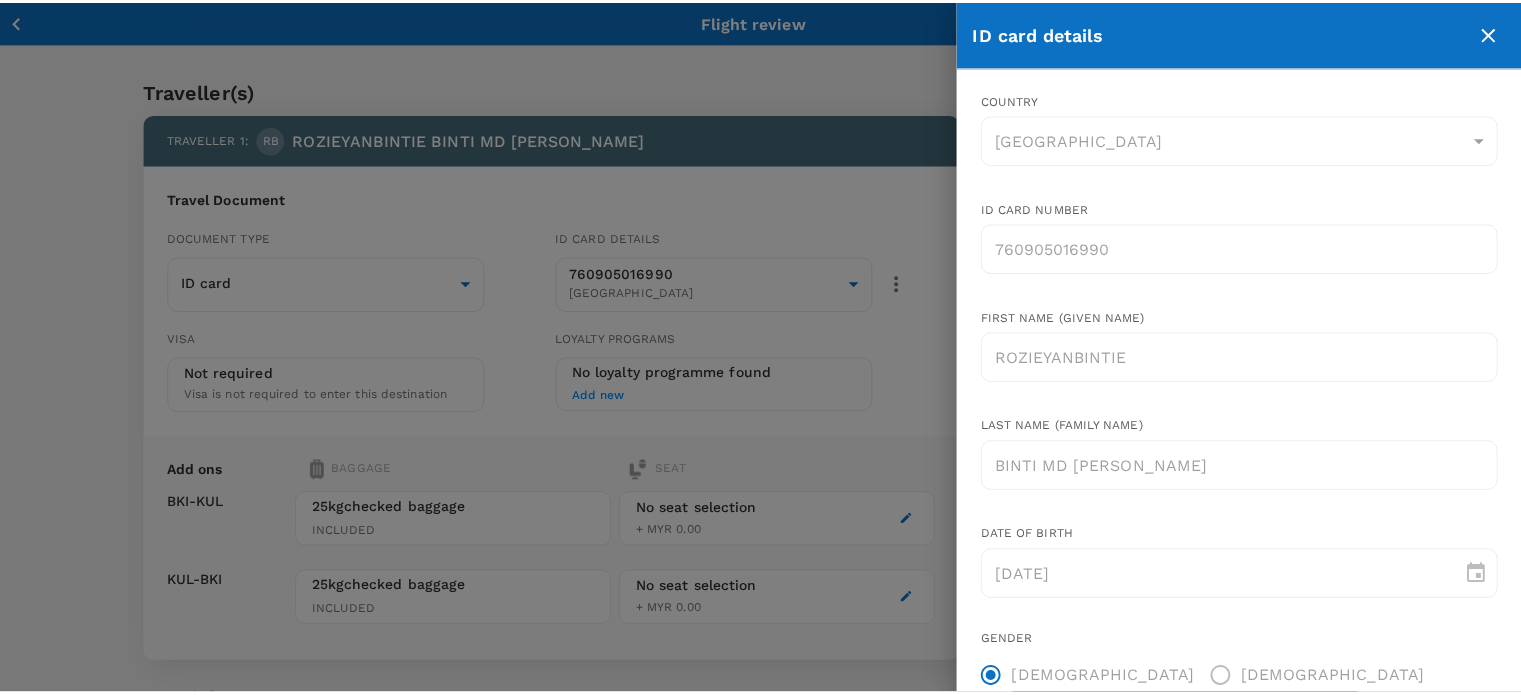 scroll, scrollTop: 100, scrollLeft: 0, axis: vertical 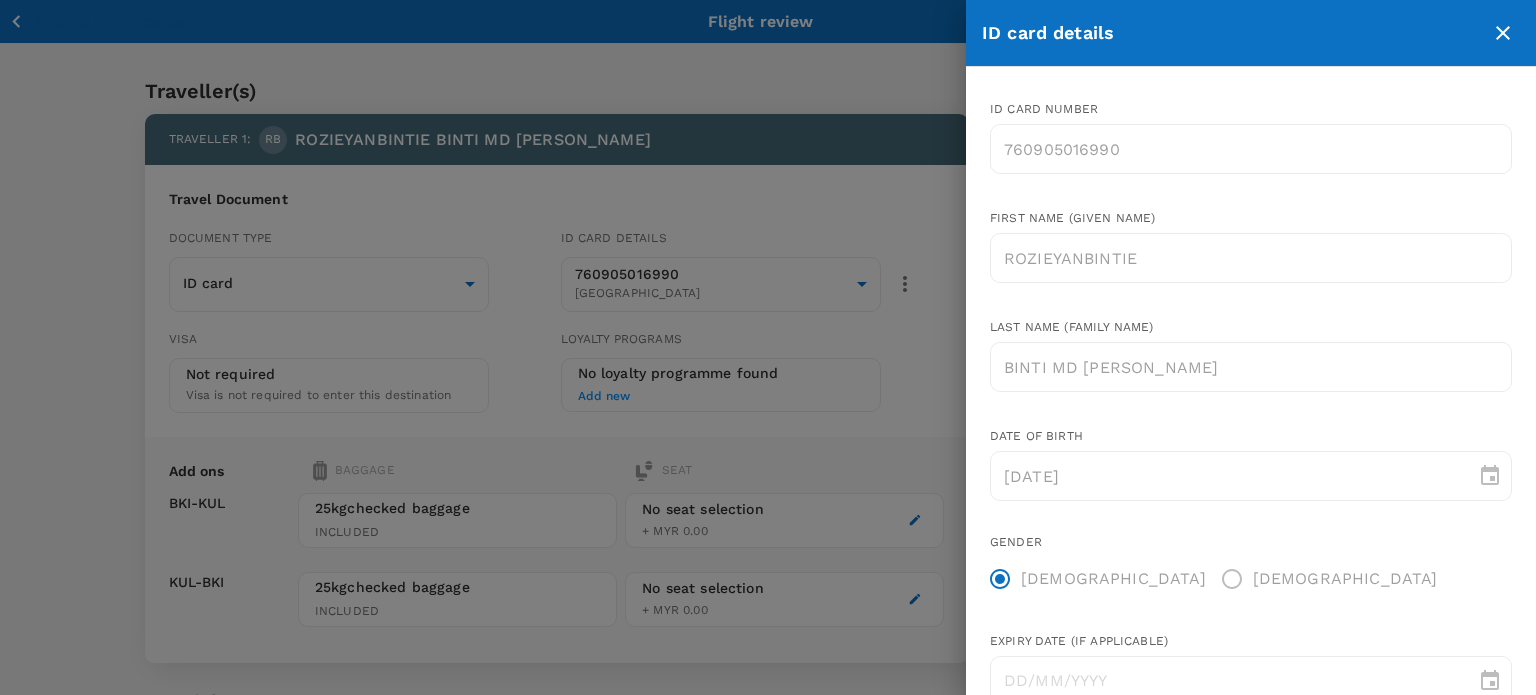 click at bounding box center (768, 347) 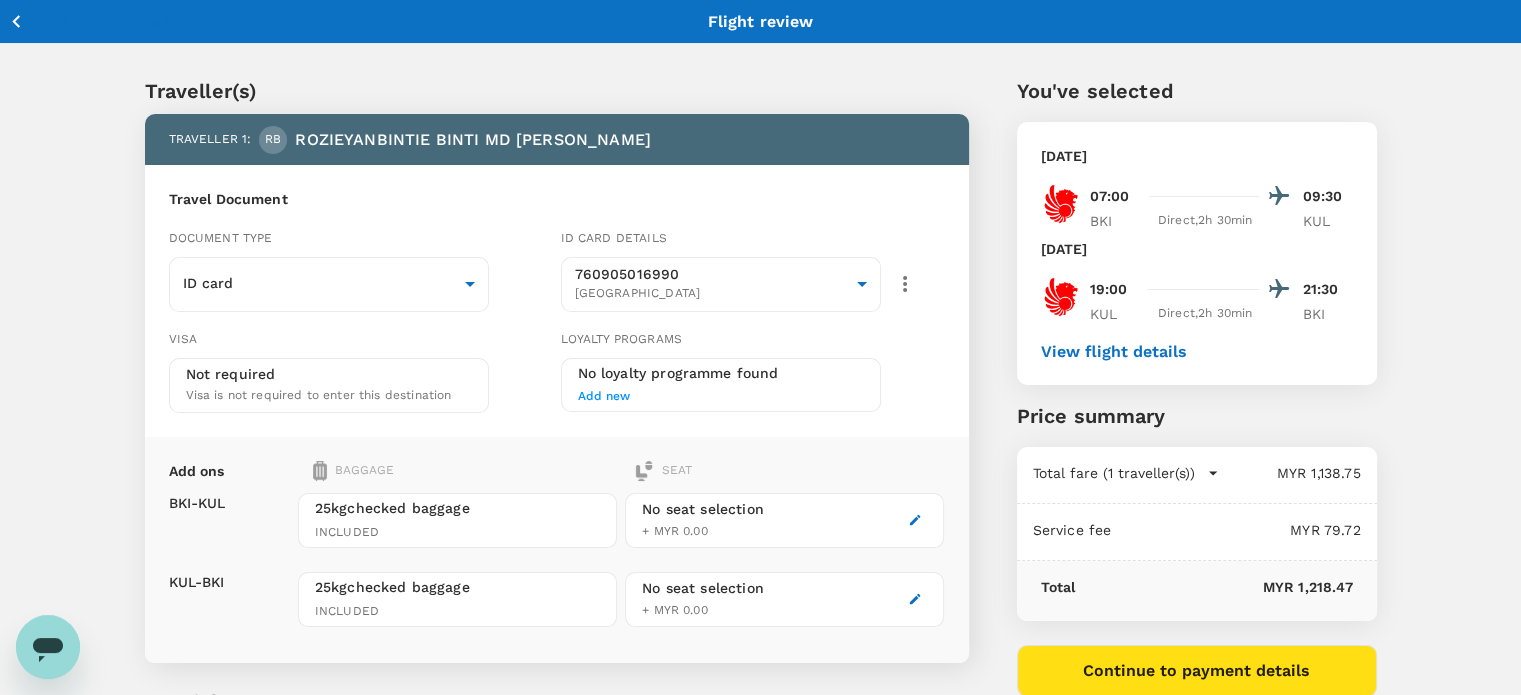 click 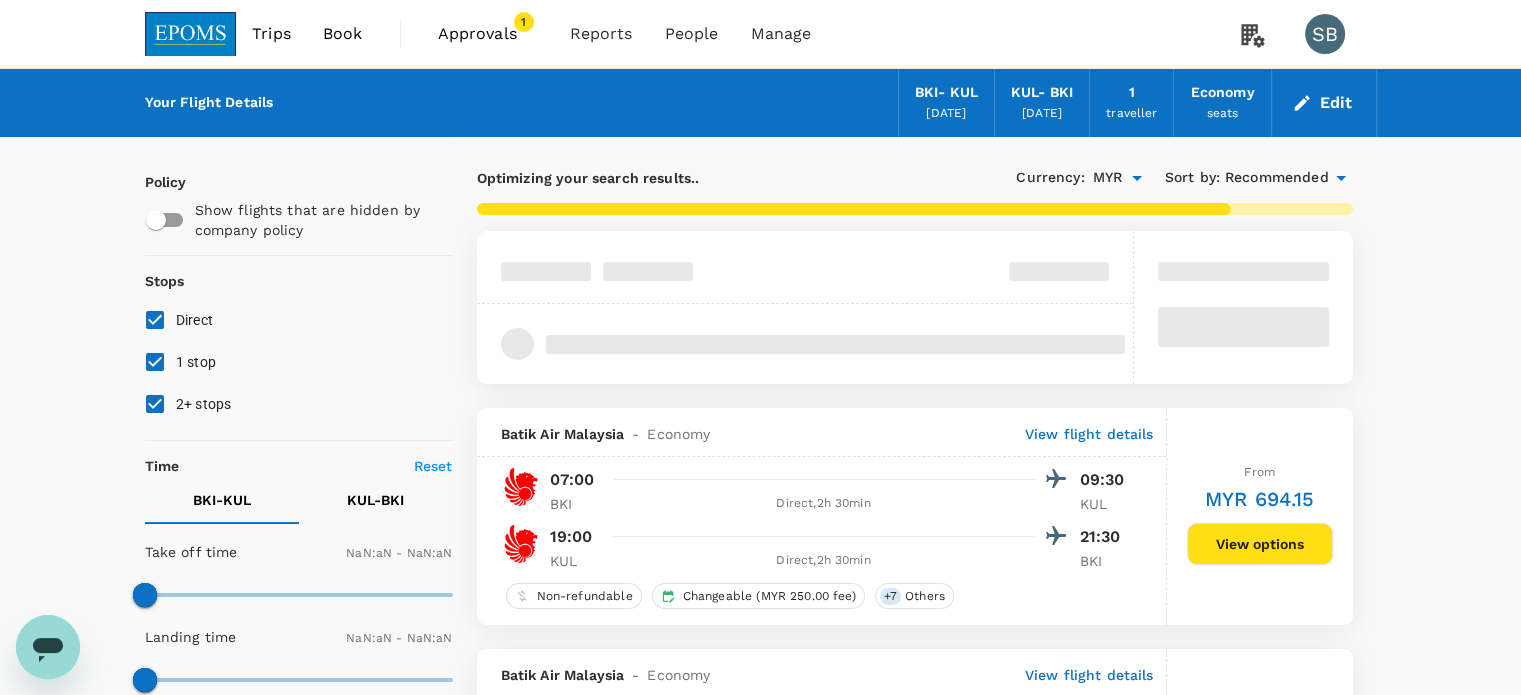 type on "1440" 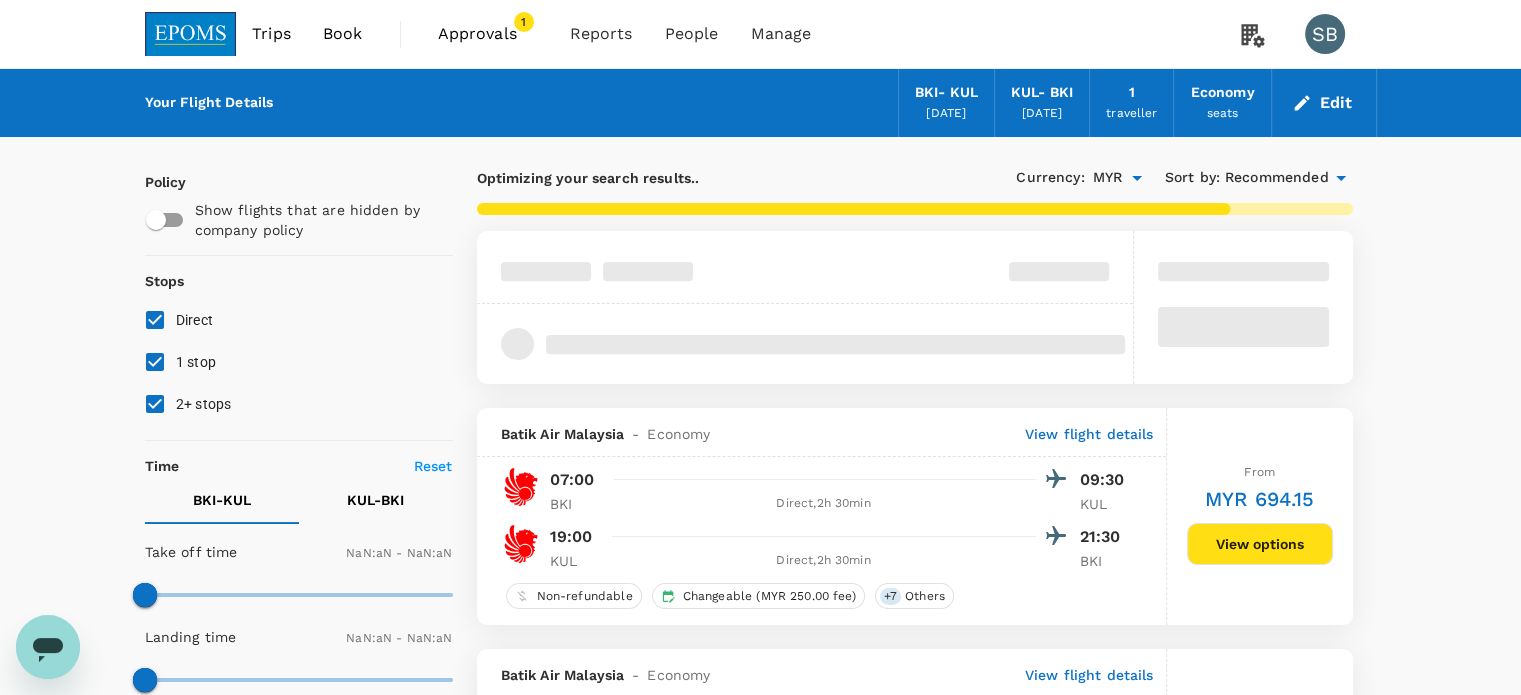 type on "1440" 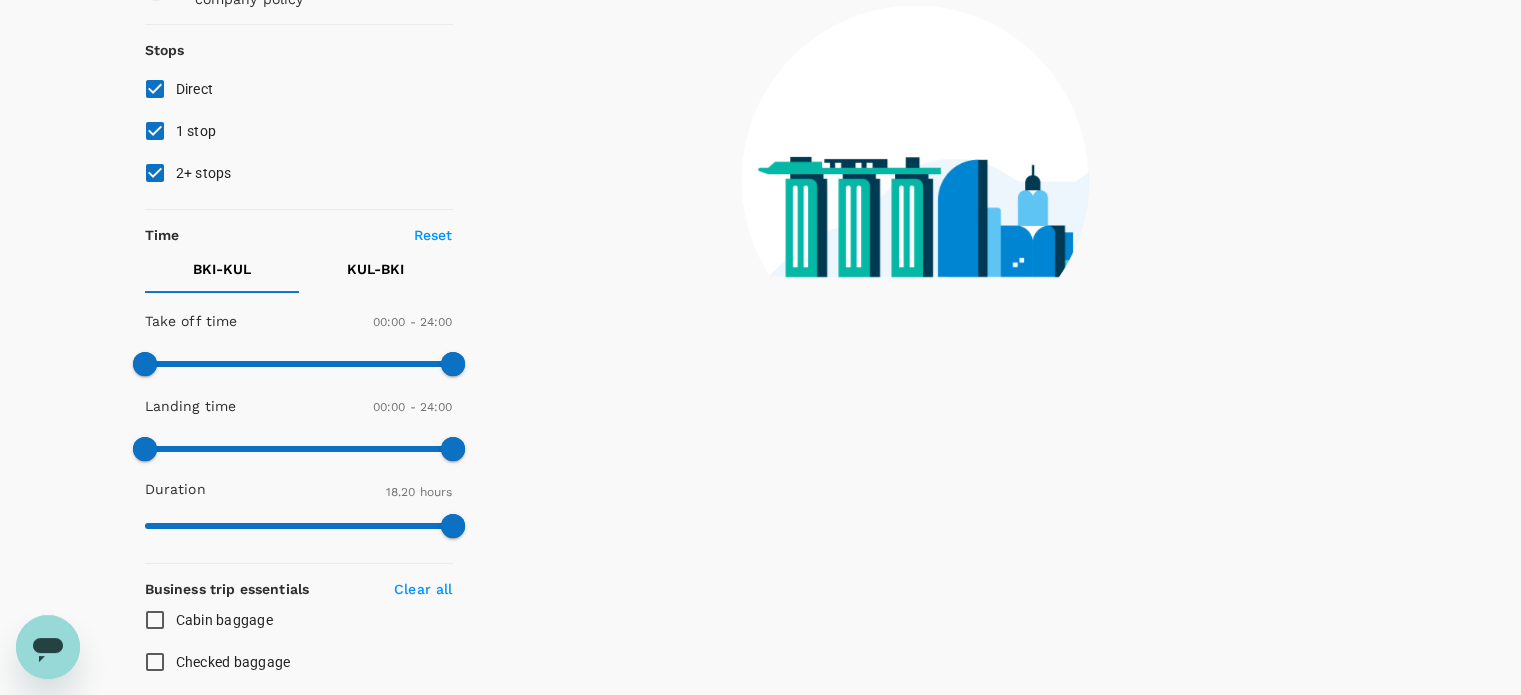 scroll, scrollTop: 0, scrollLeft: 0, axis: both 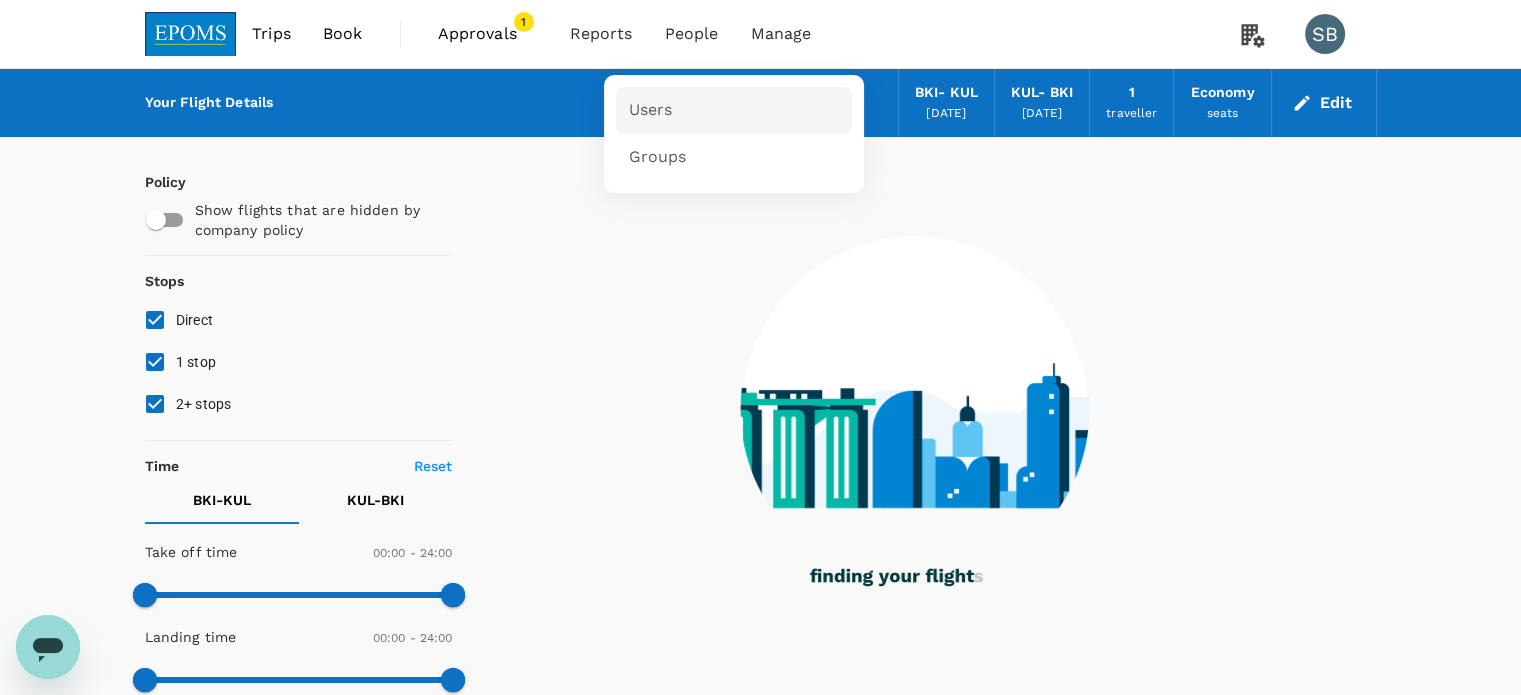 click on "Users" at bounding box center [734, 110] 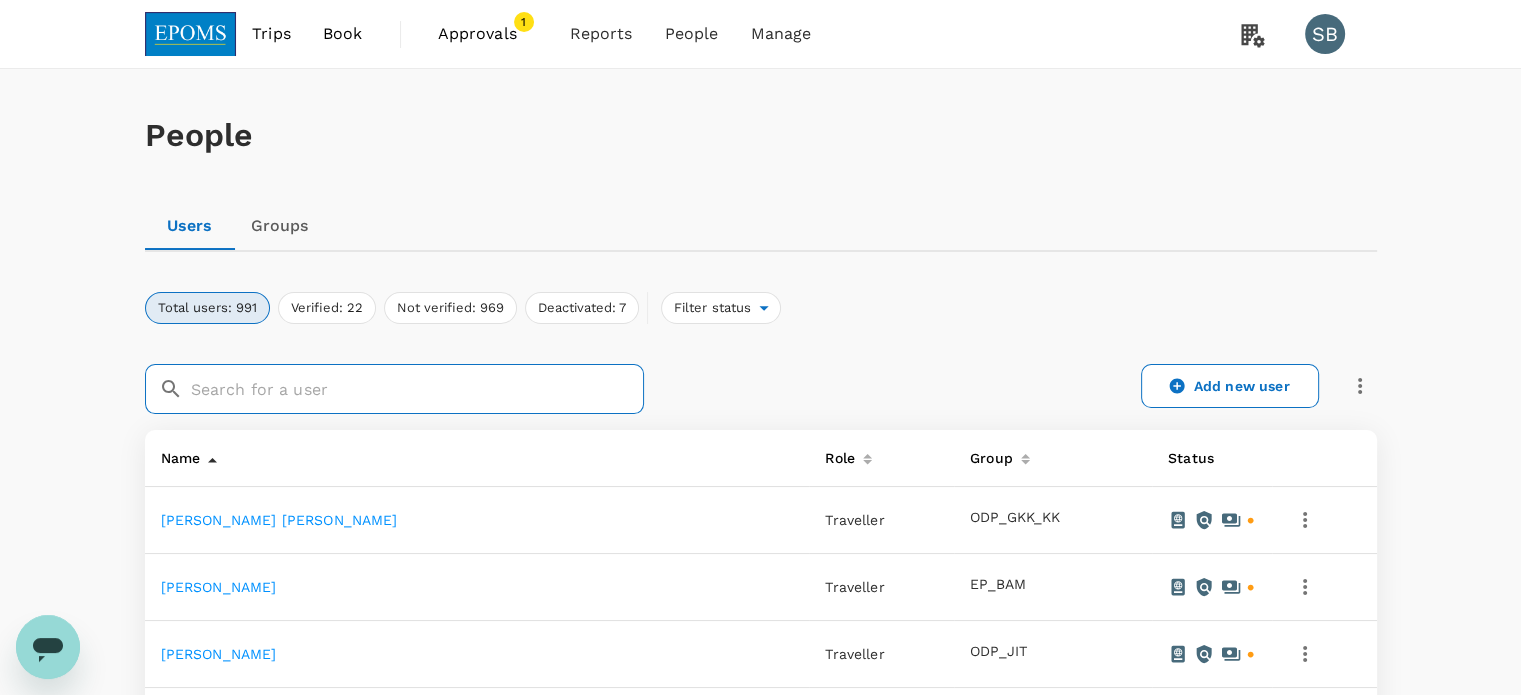 click at bounding box center [417, 389] 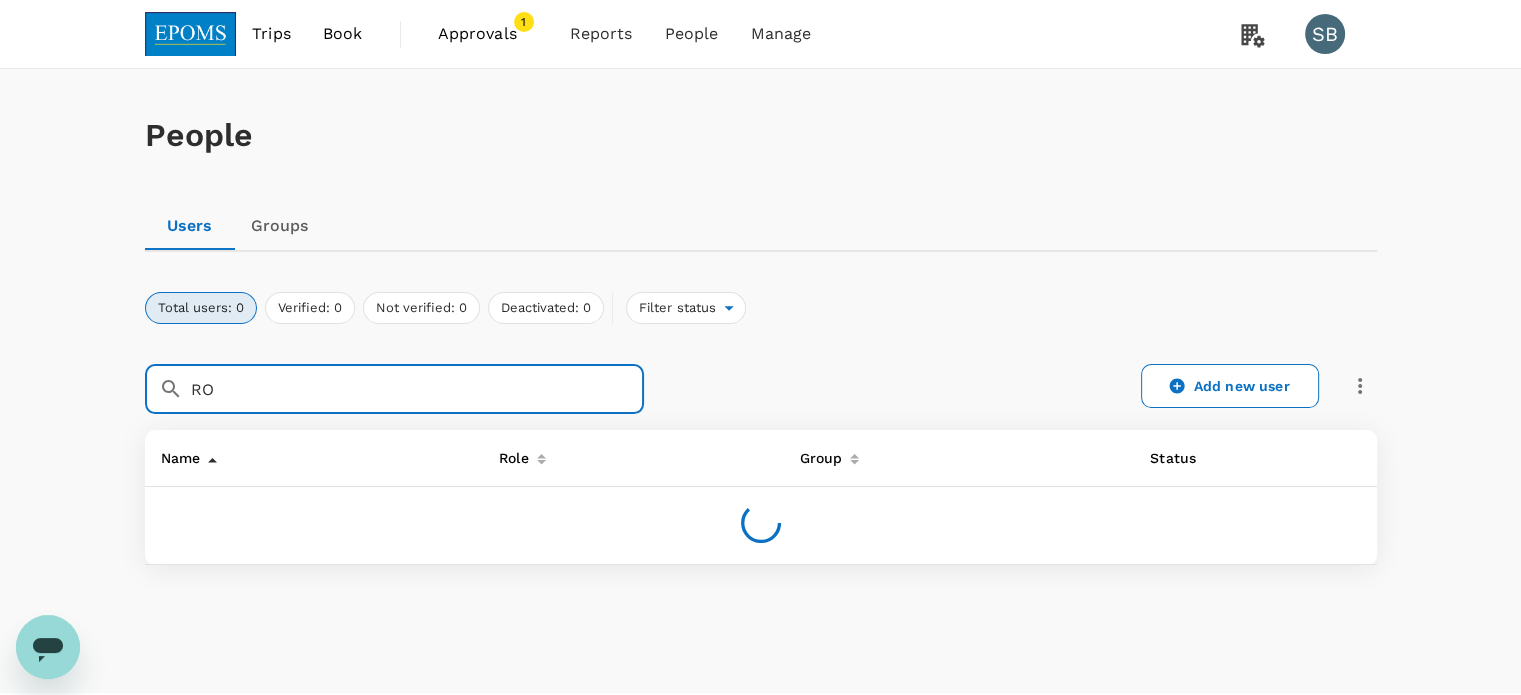type on "R" 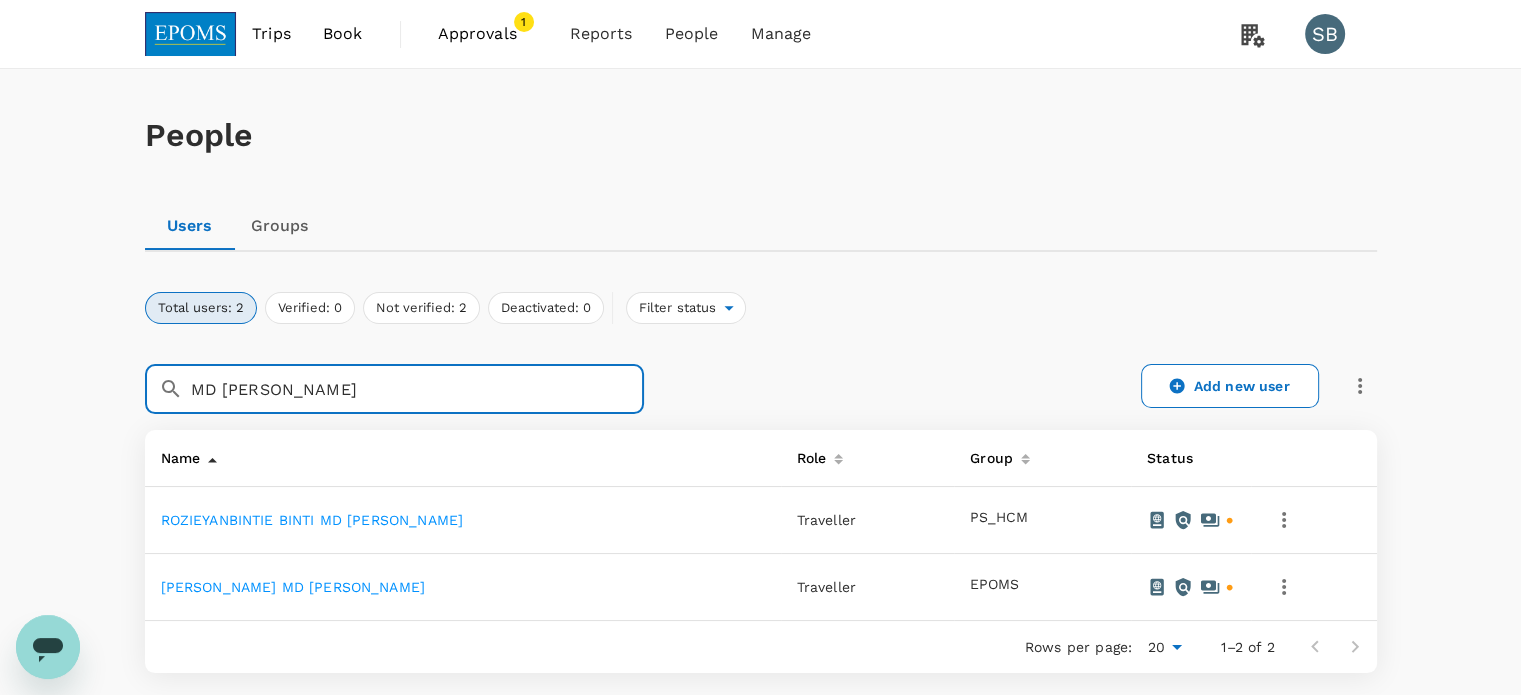 type on "MD [PERSON_NAME]" 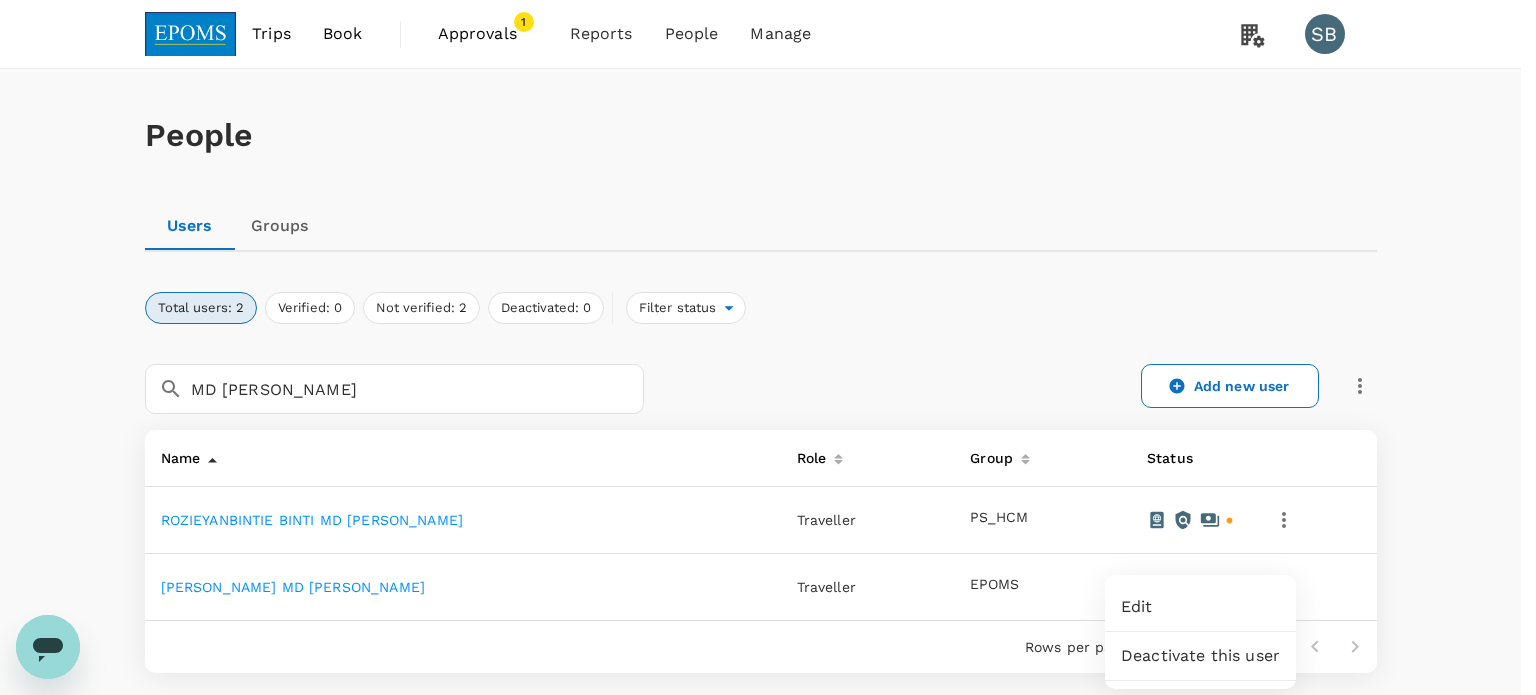 click at bounding box center [768, 347] 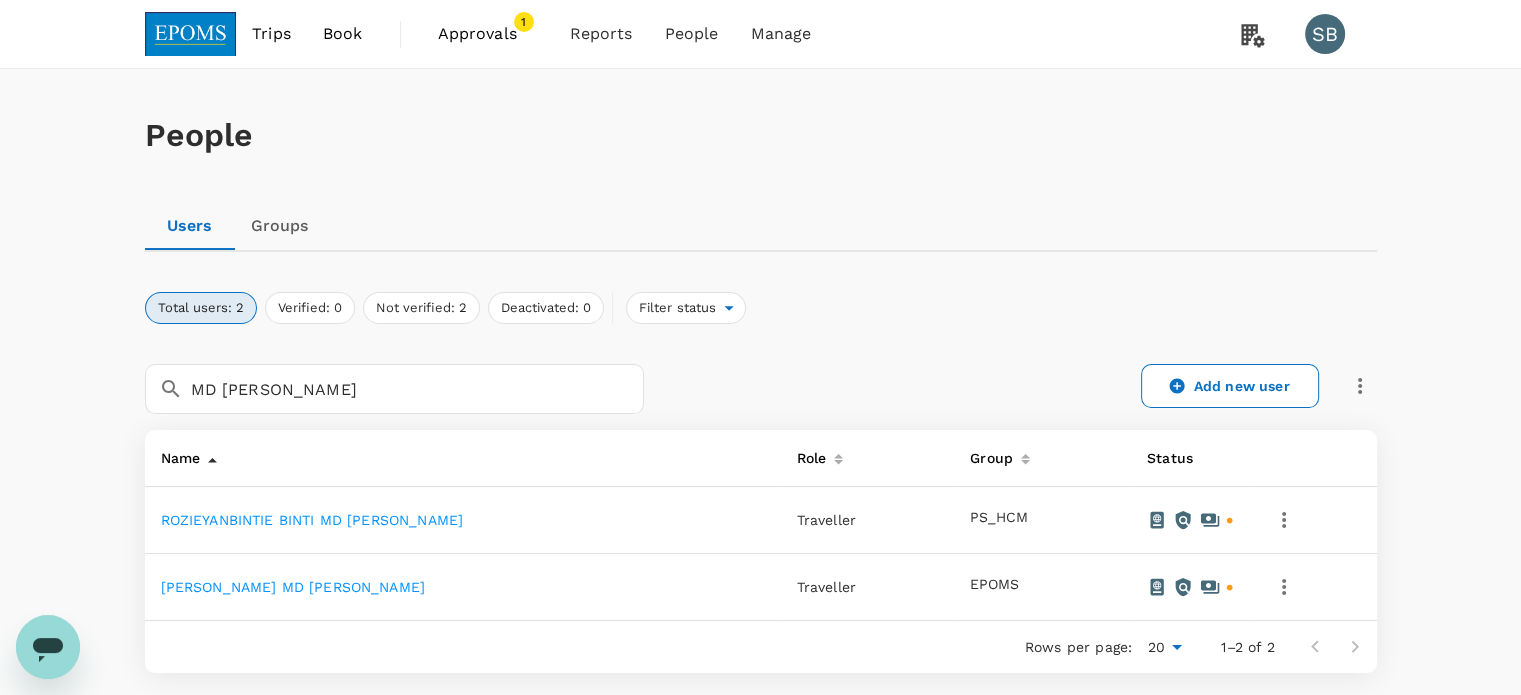 click on "[PERSON_NAME] MD [PERSON_NAME]" at bounding box center [293, 587] 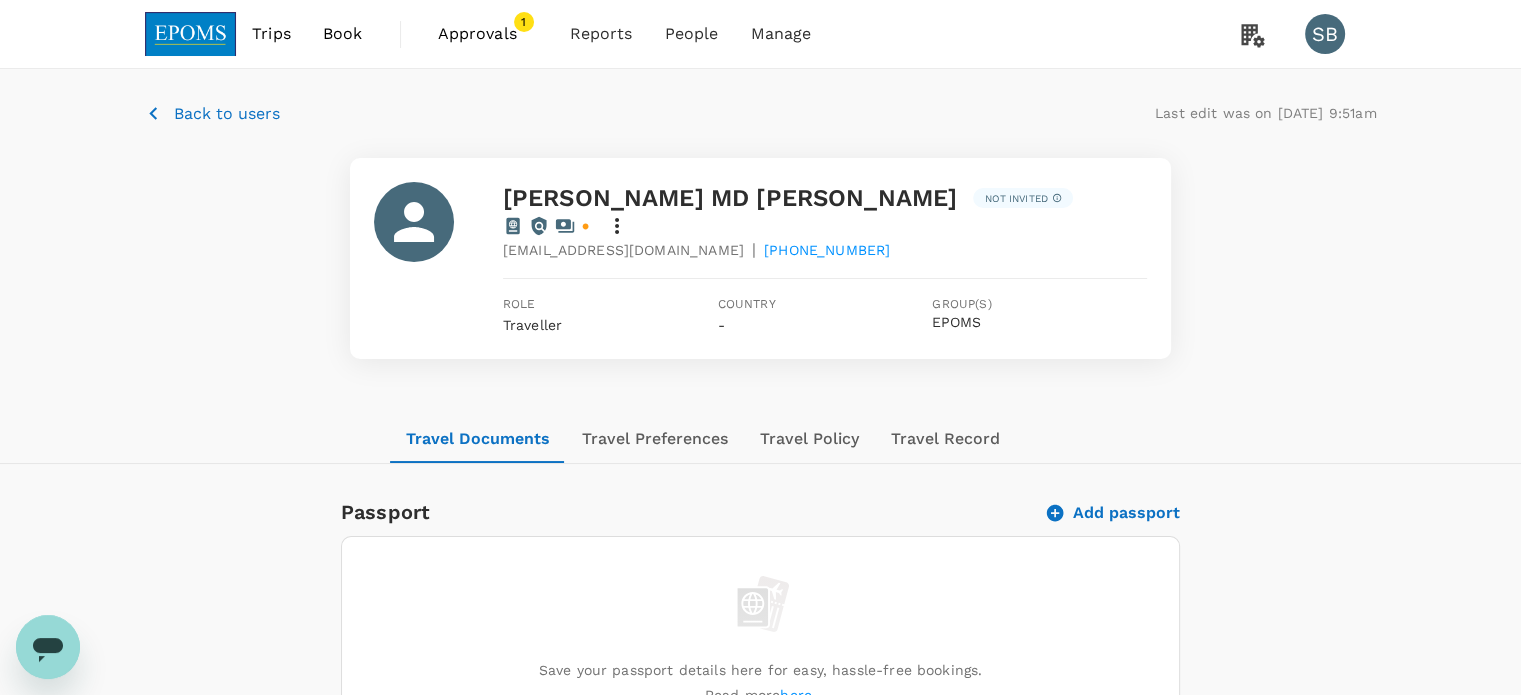 click on "Back to users" at bounding box center (227, 114) 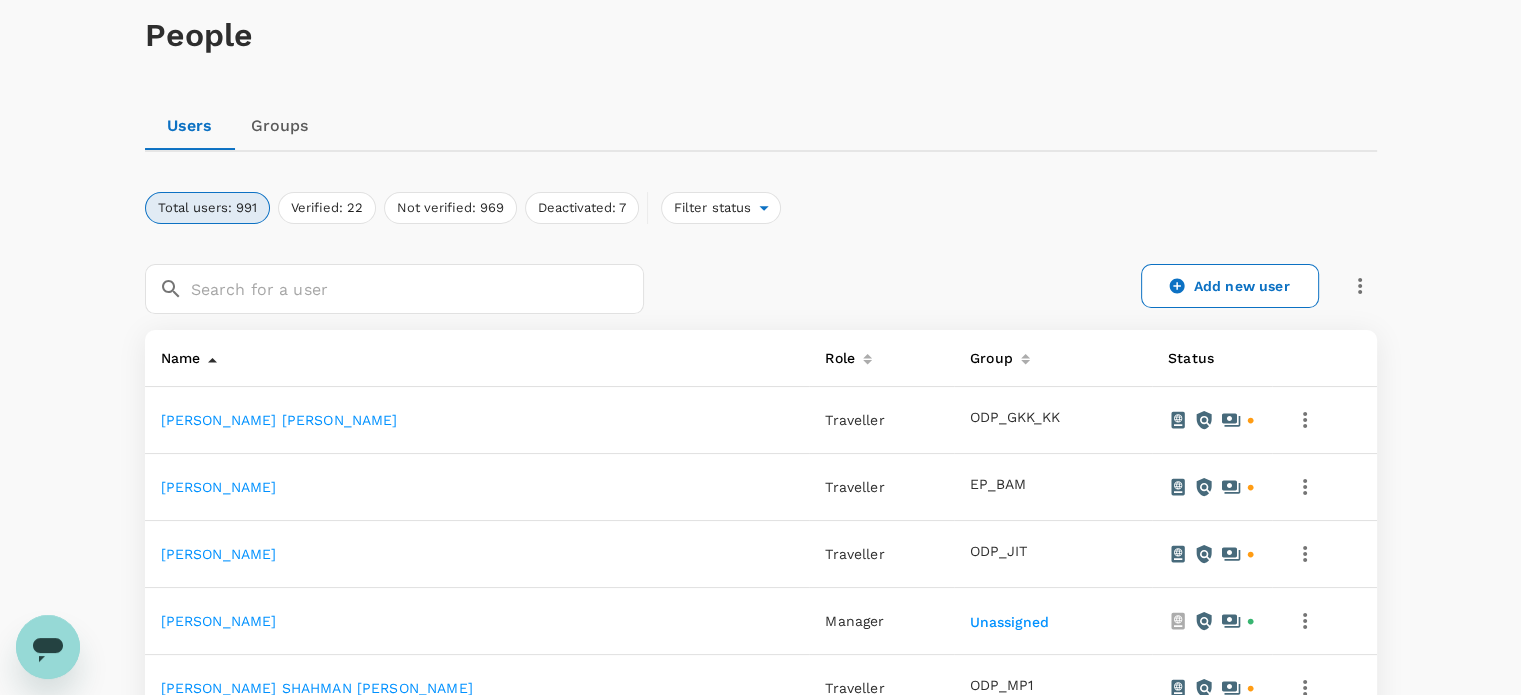 scroll, scrollTop: 0, scrollLeft: 0, axis: both 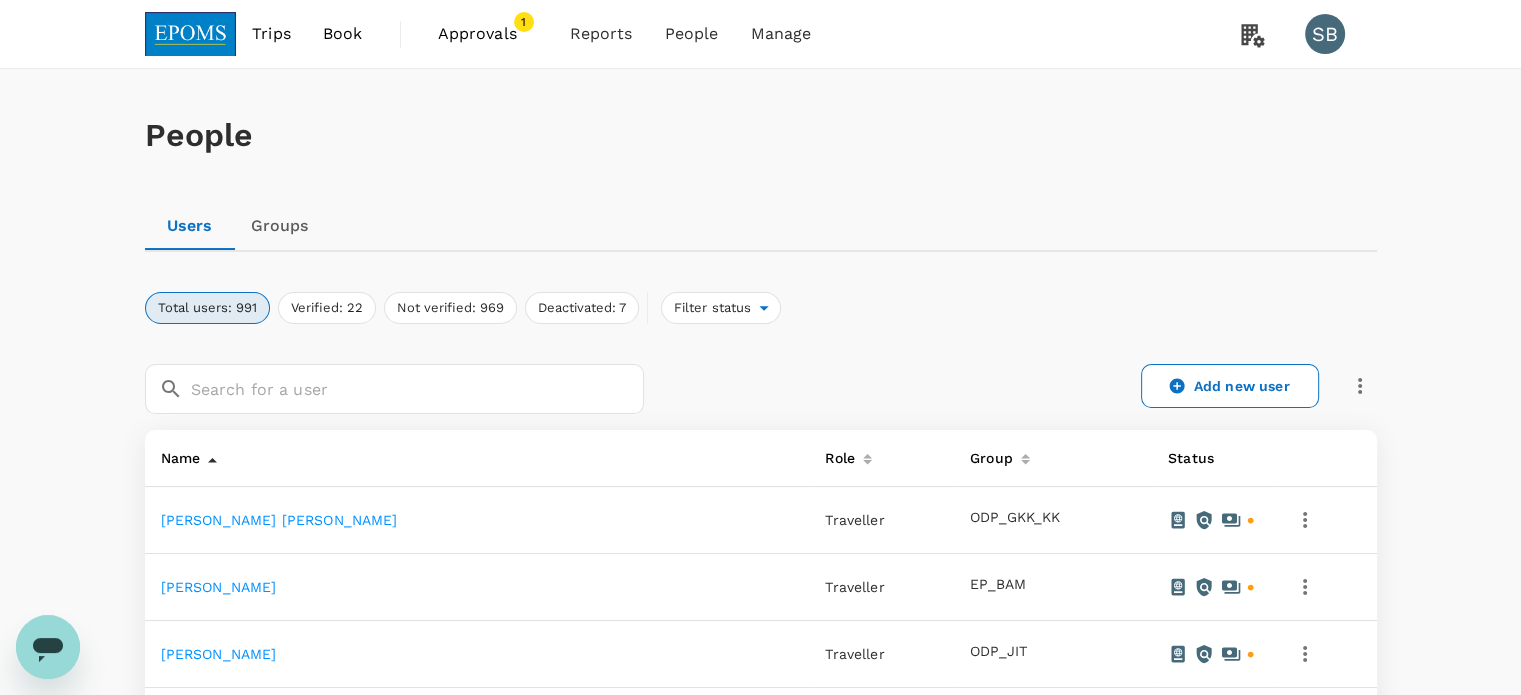 click at bounding box center [191, 34] 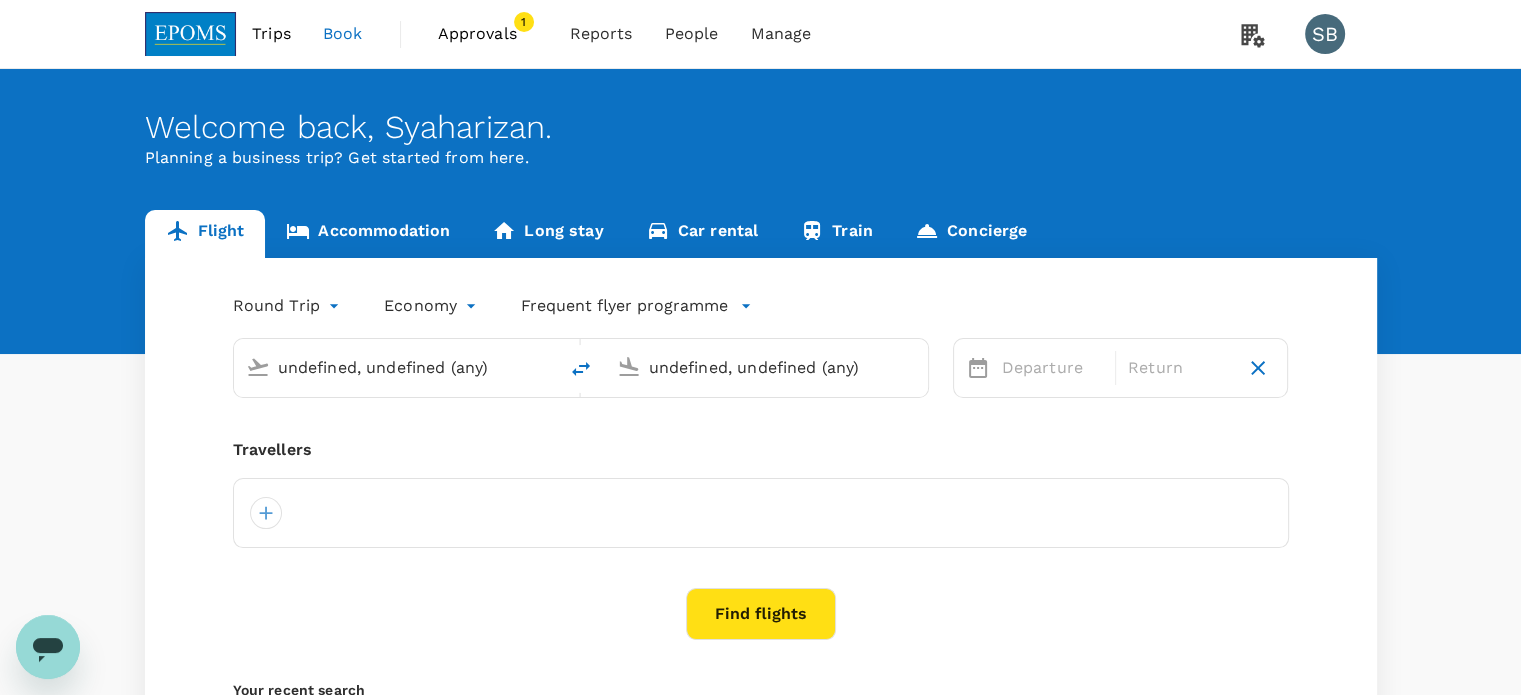 type on "Kota Kinabalu Intl (BKI)" 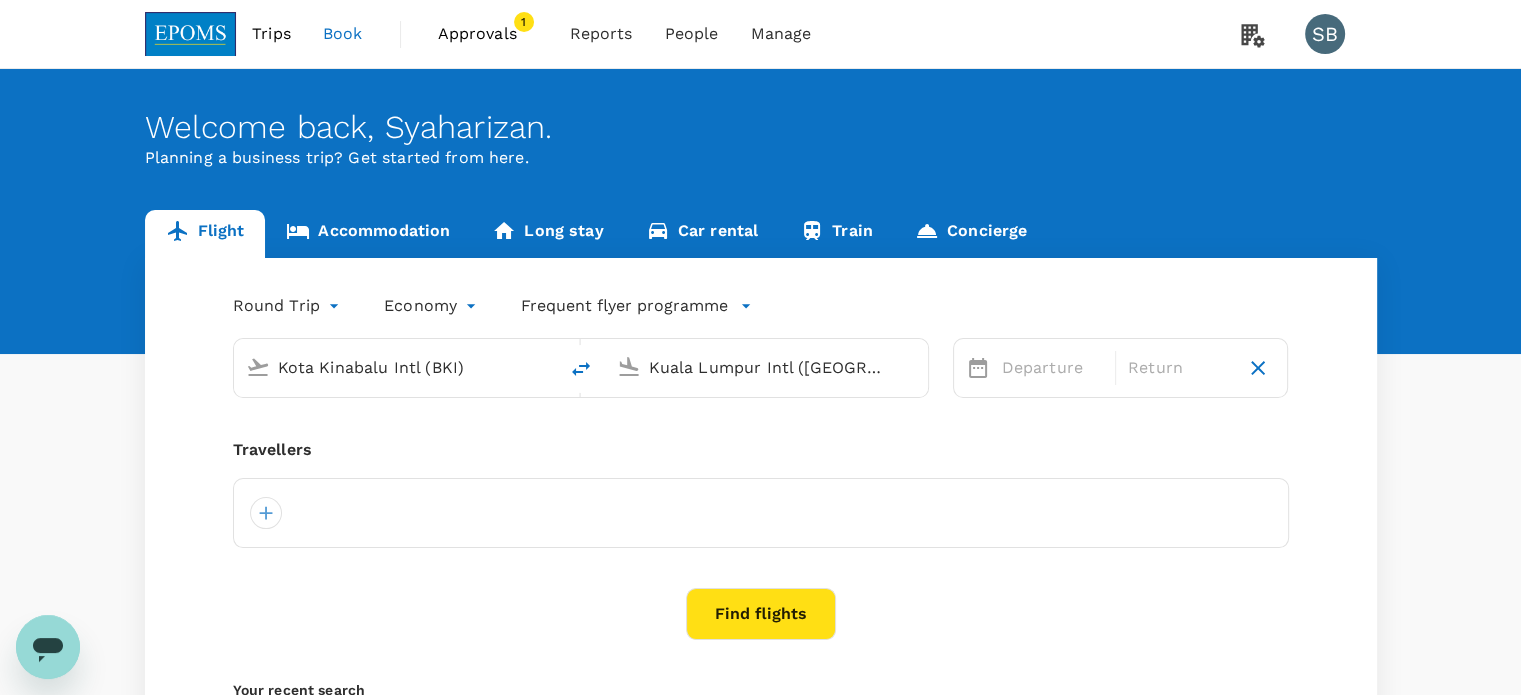 type 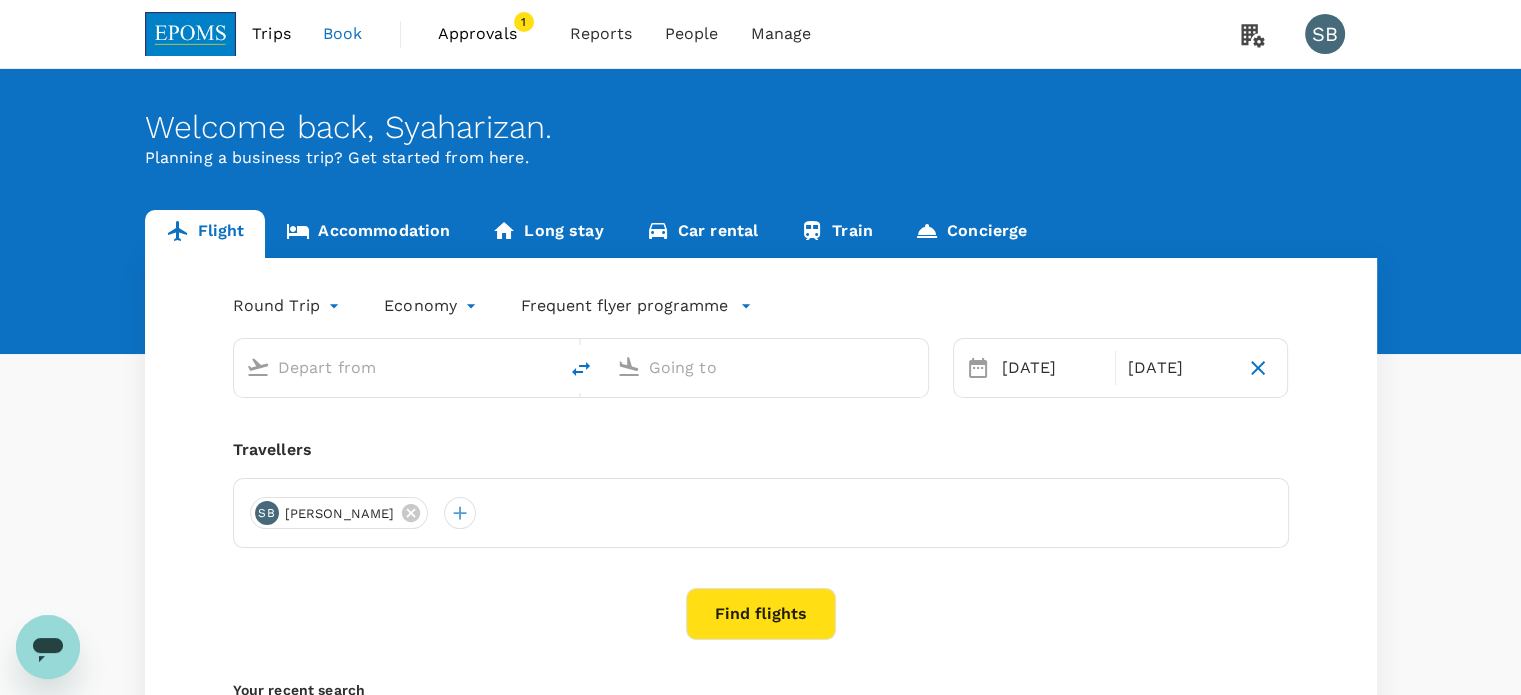 type on "Kota Kinabalu Intl (BKI)" 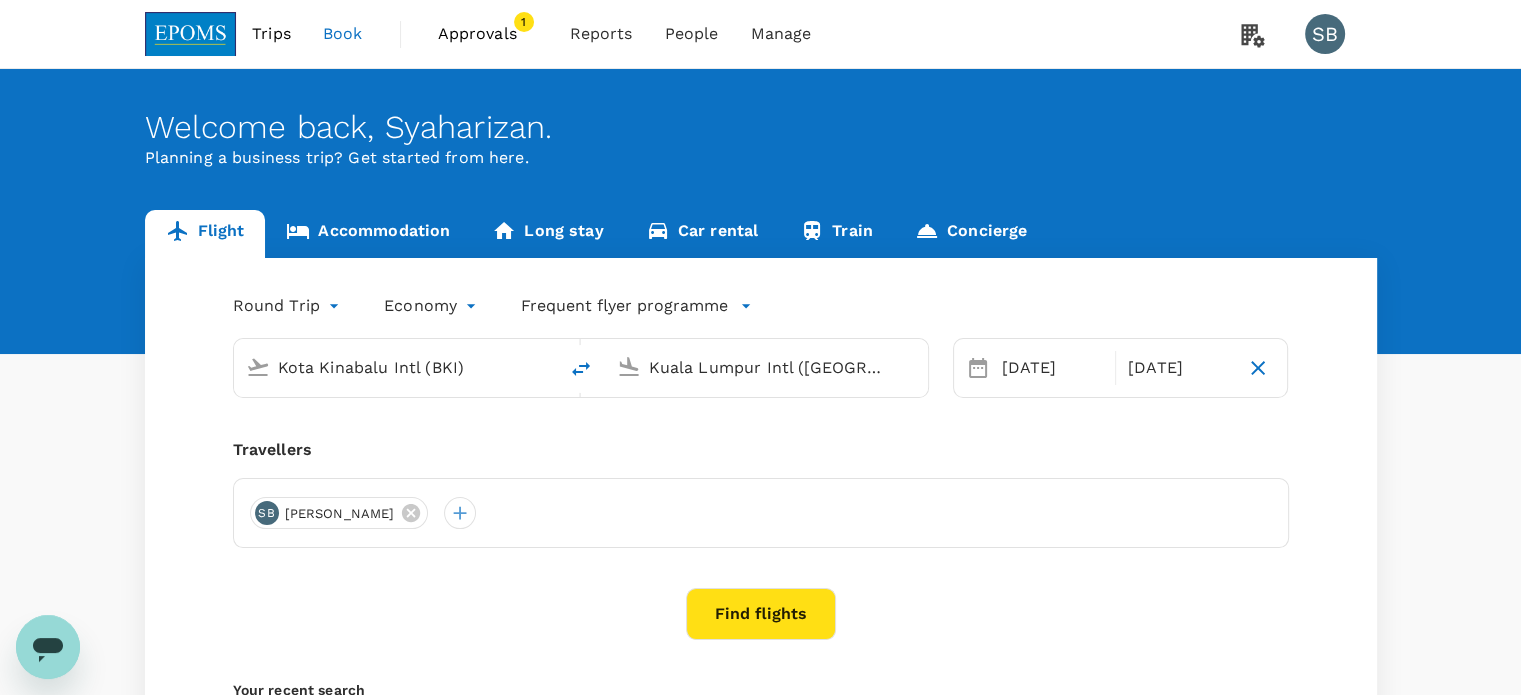 type 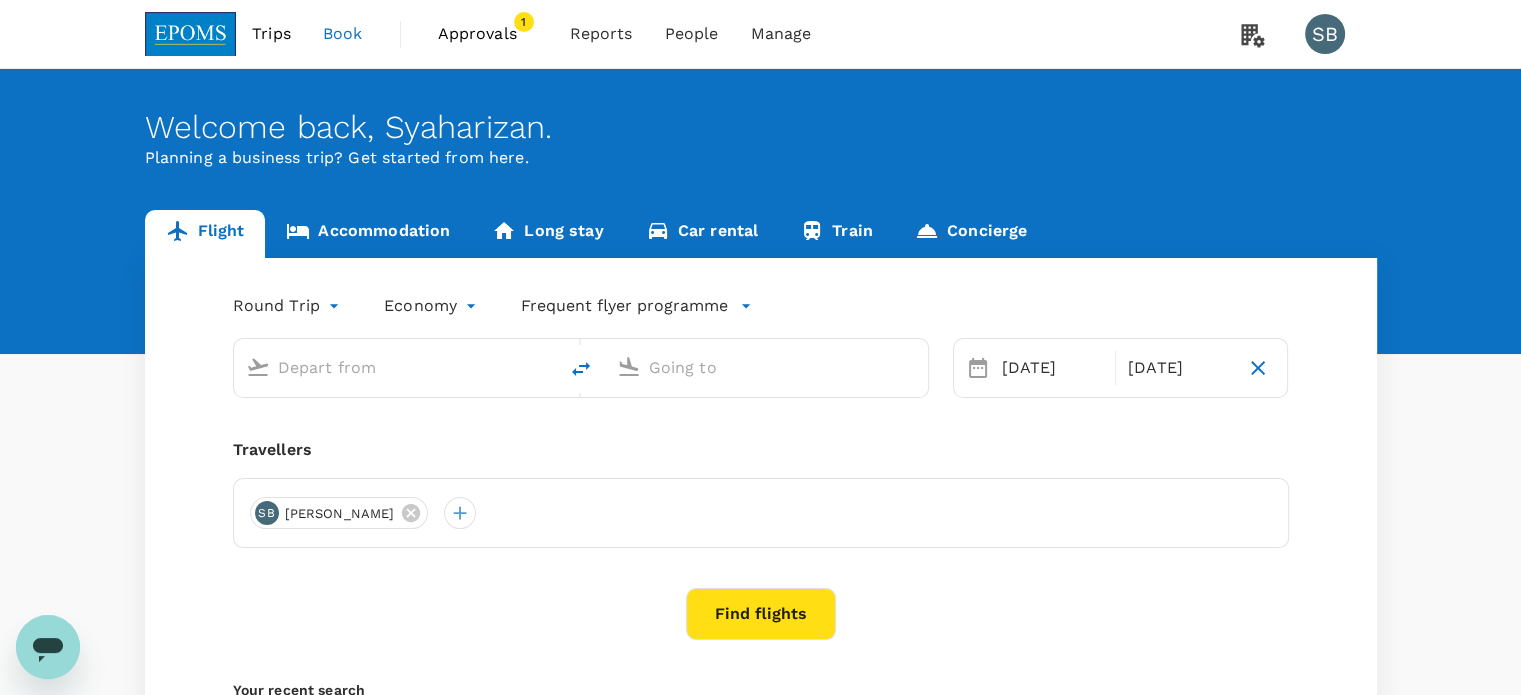 type on "Kota Kinabalu Intl (BKI)" 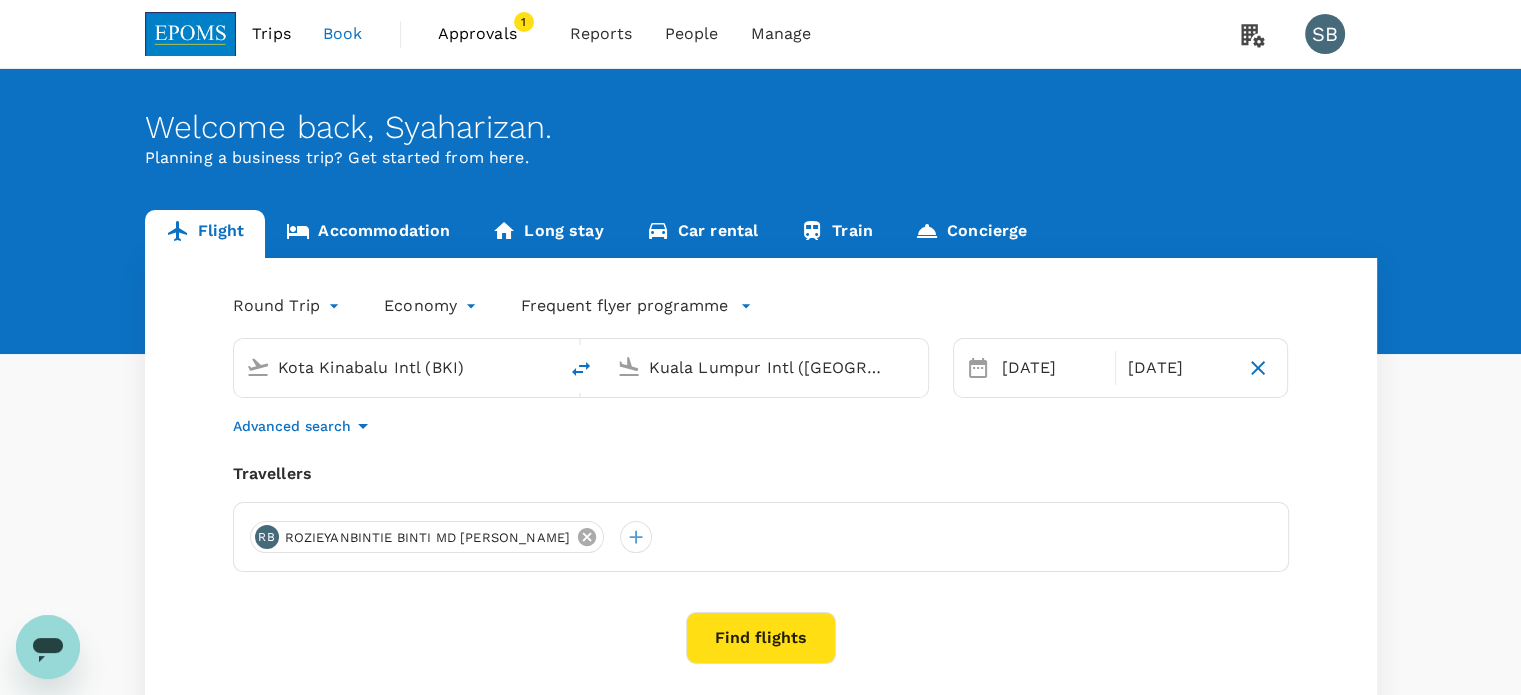 click 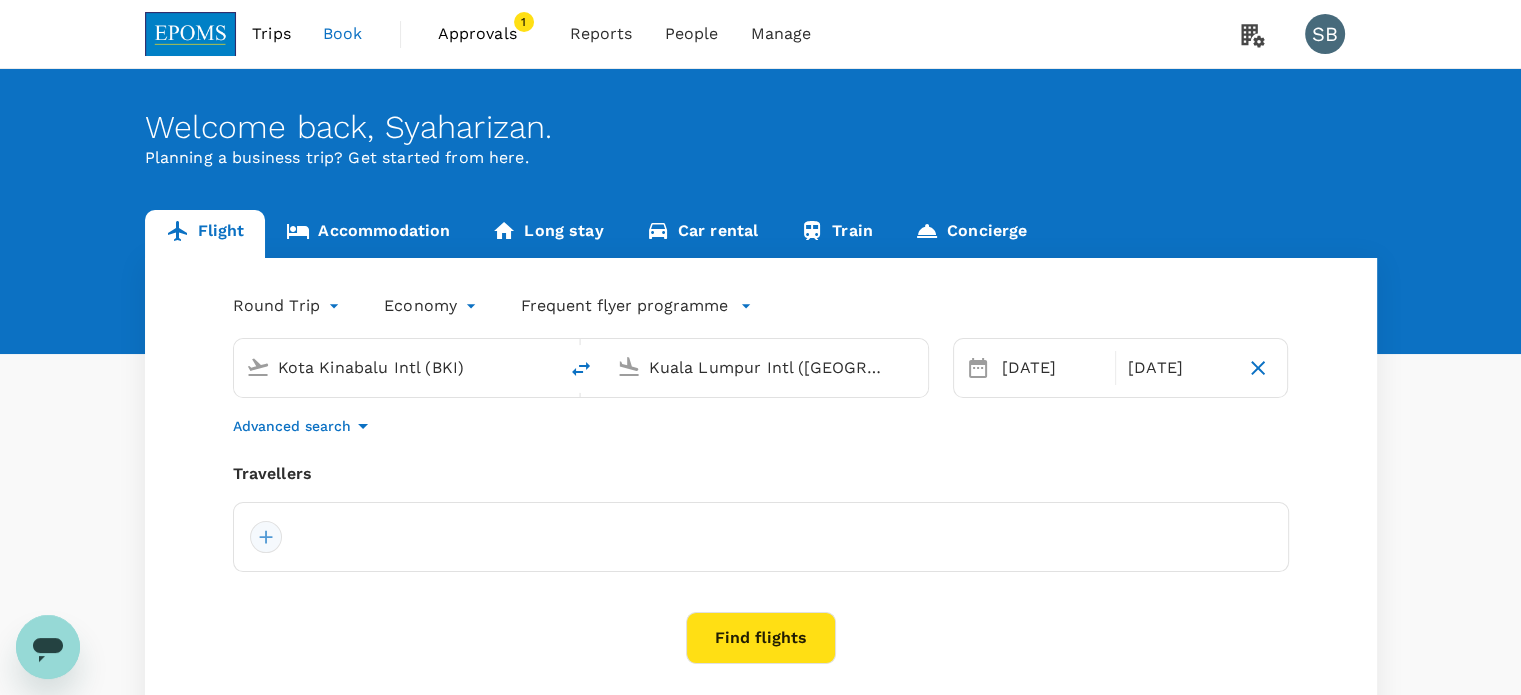 click at bounding box center (266, 537) 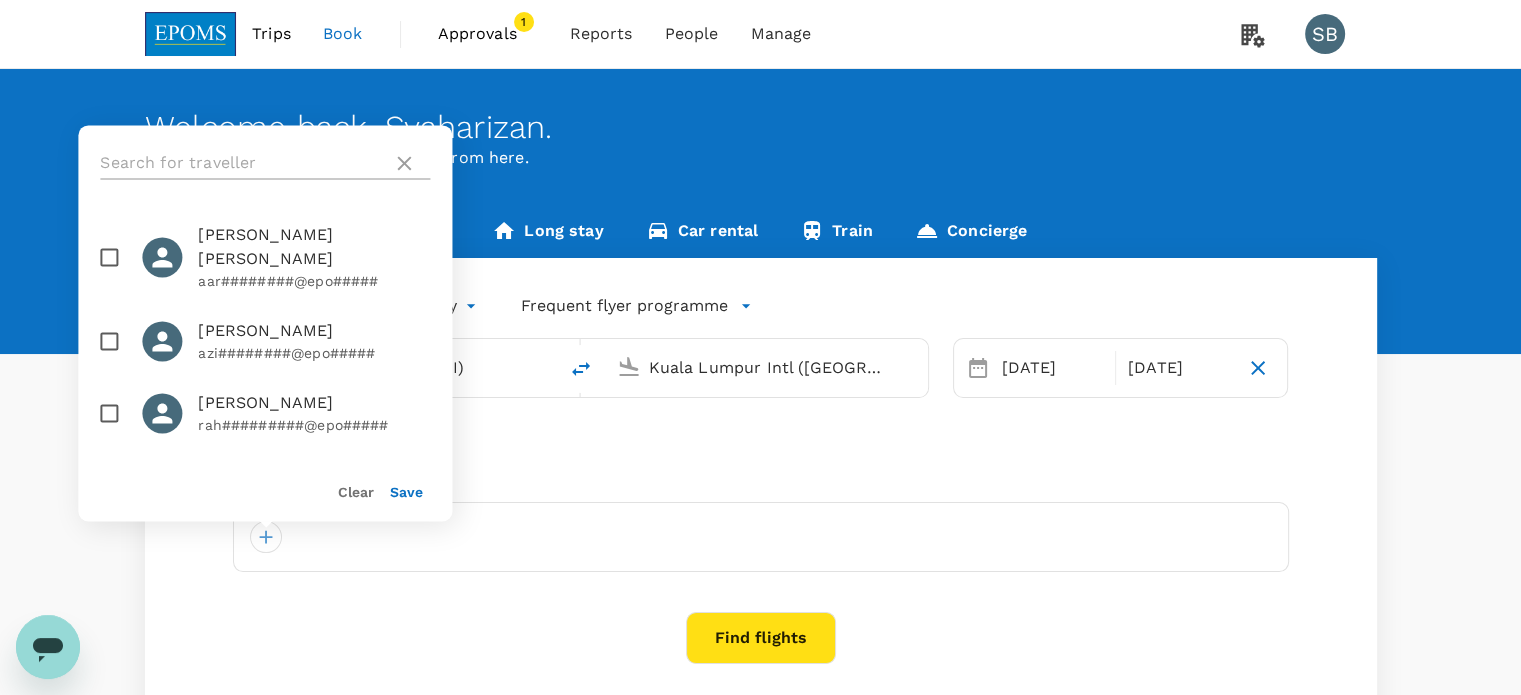 click at bounding box center (242, 163) 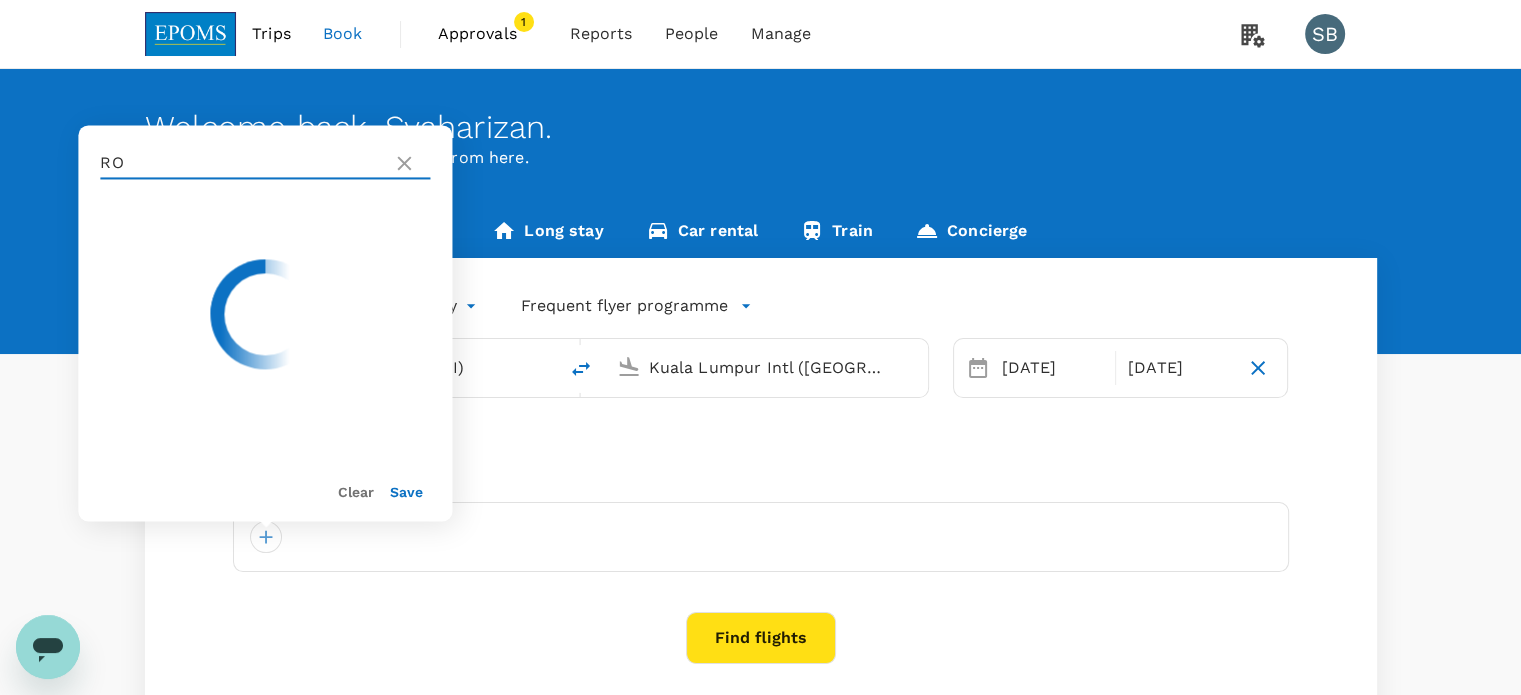 type on "R" 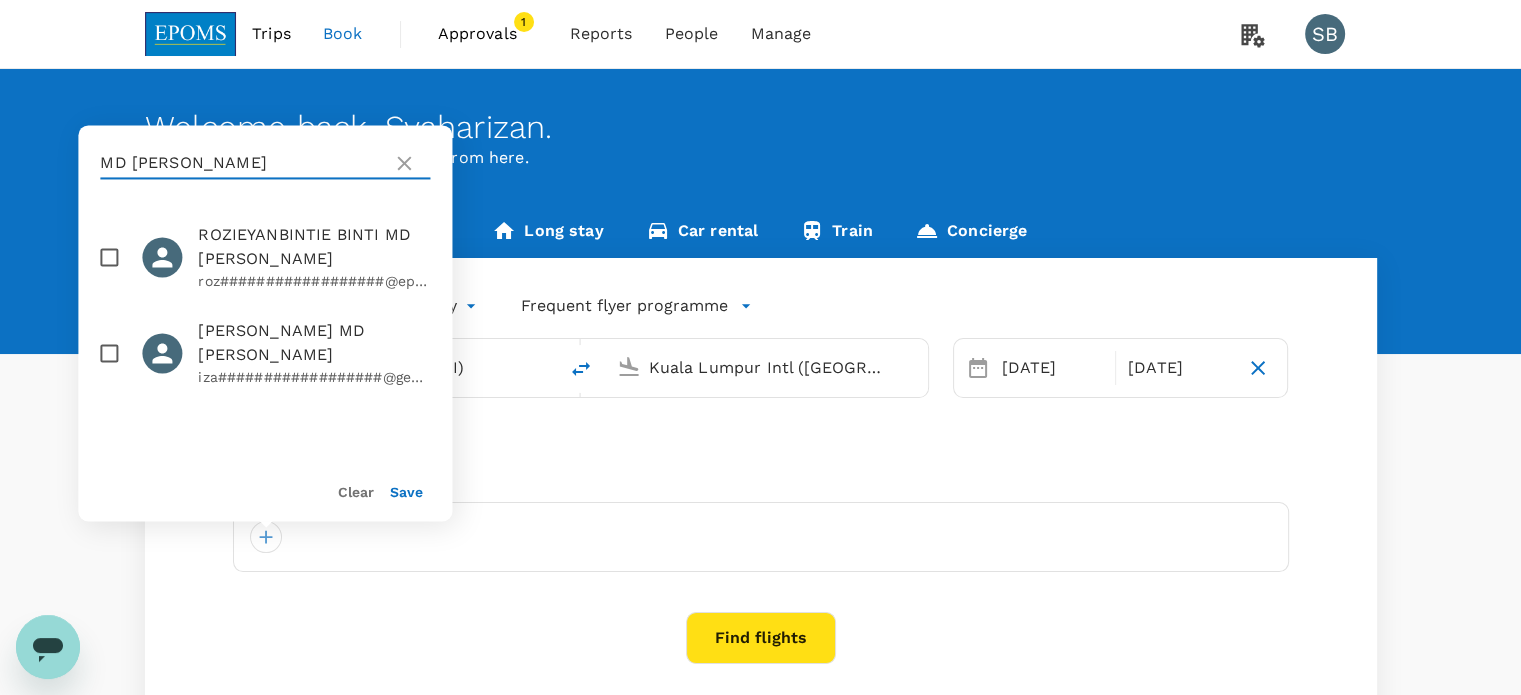 type on "MD [PERSON_NAME]" 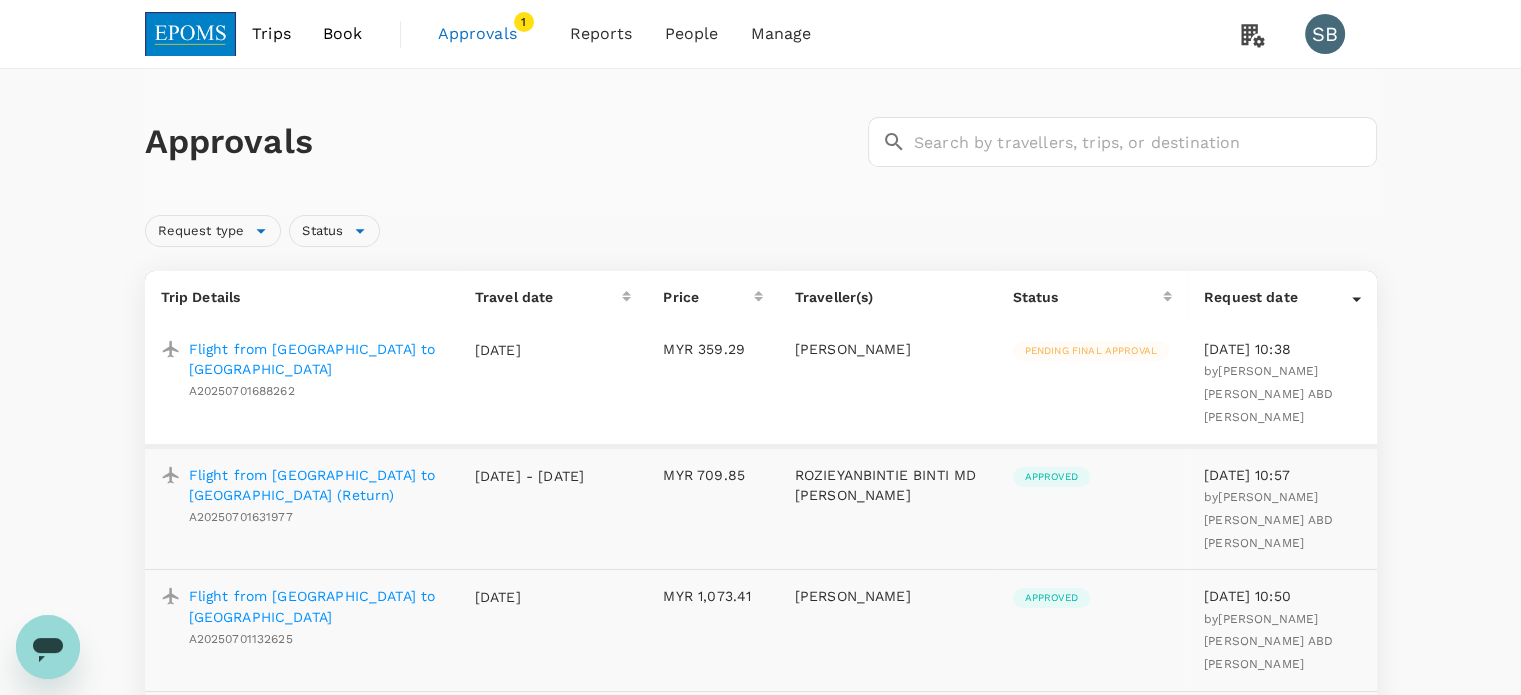 click on "Approvals" at bounding box center (502, 142) 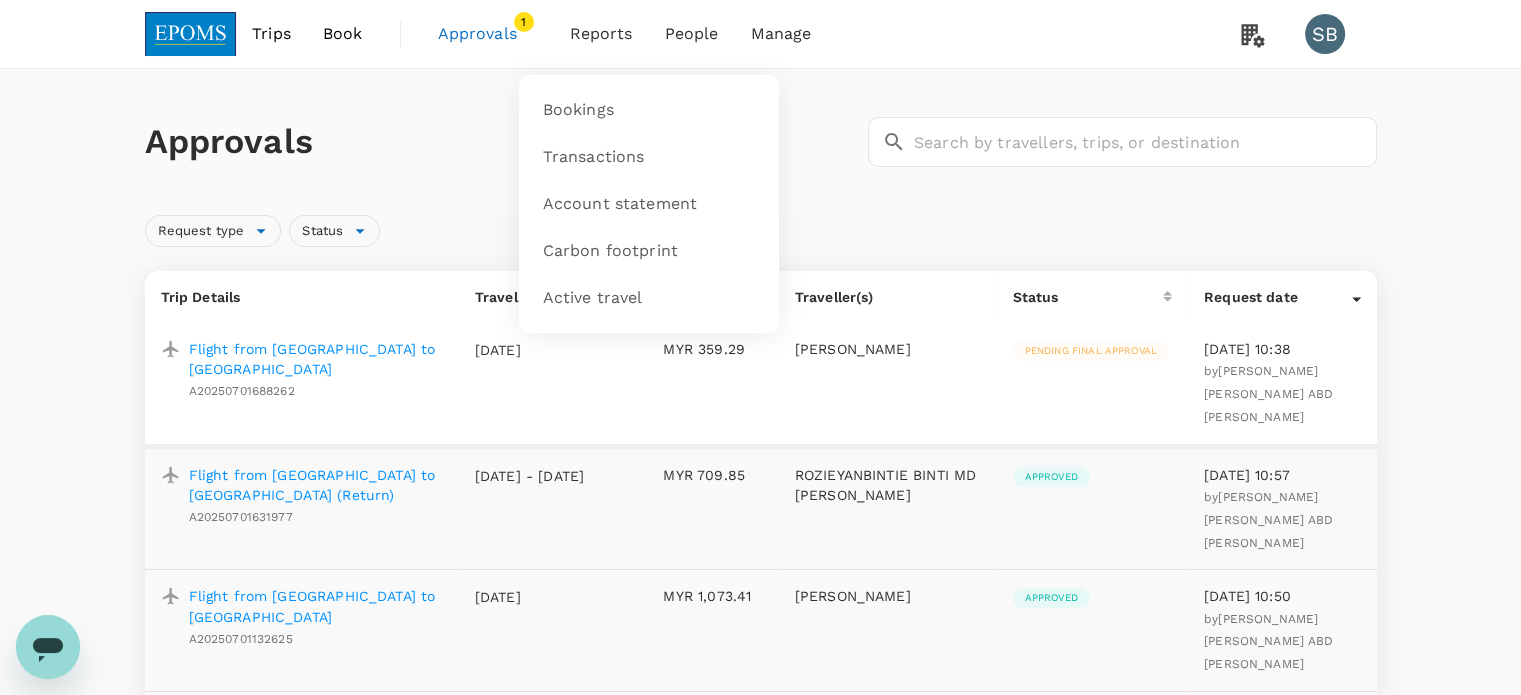 click on "Reports" at bounding box center [601, 34] 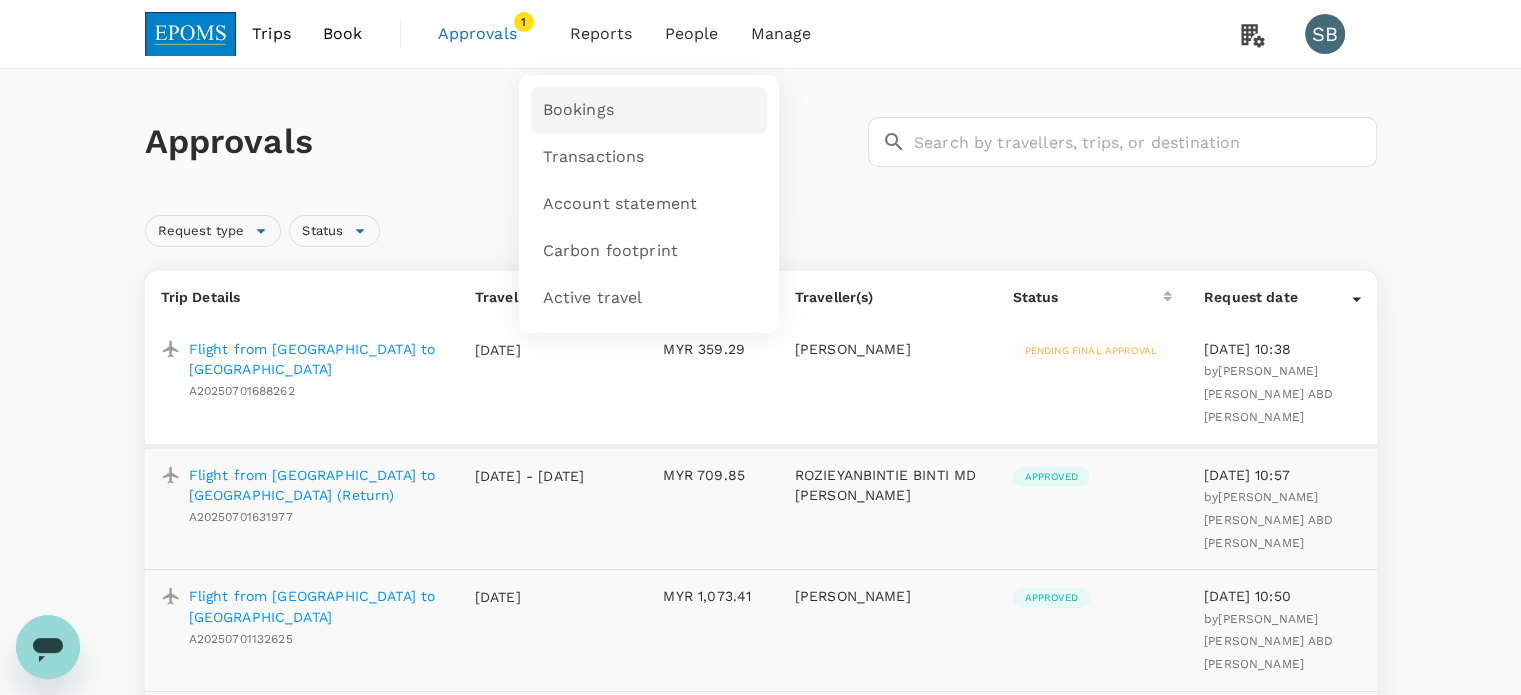 click on "Bookings" at bounding box center (578, 110) 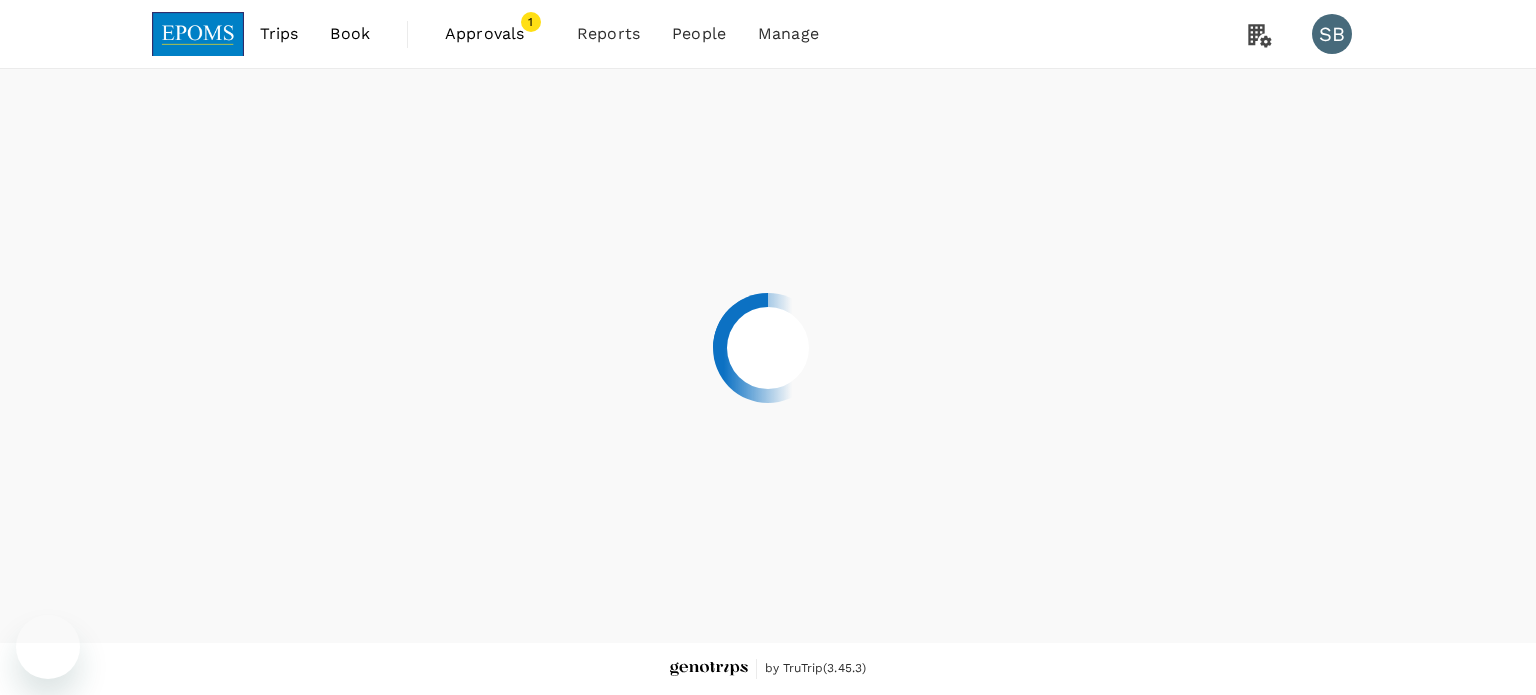 scroll, scrollTop: 0, scrollLeft: 0, axis: both 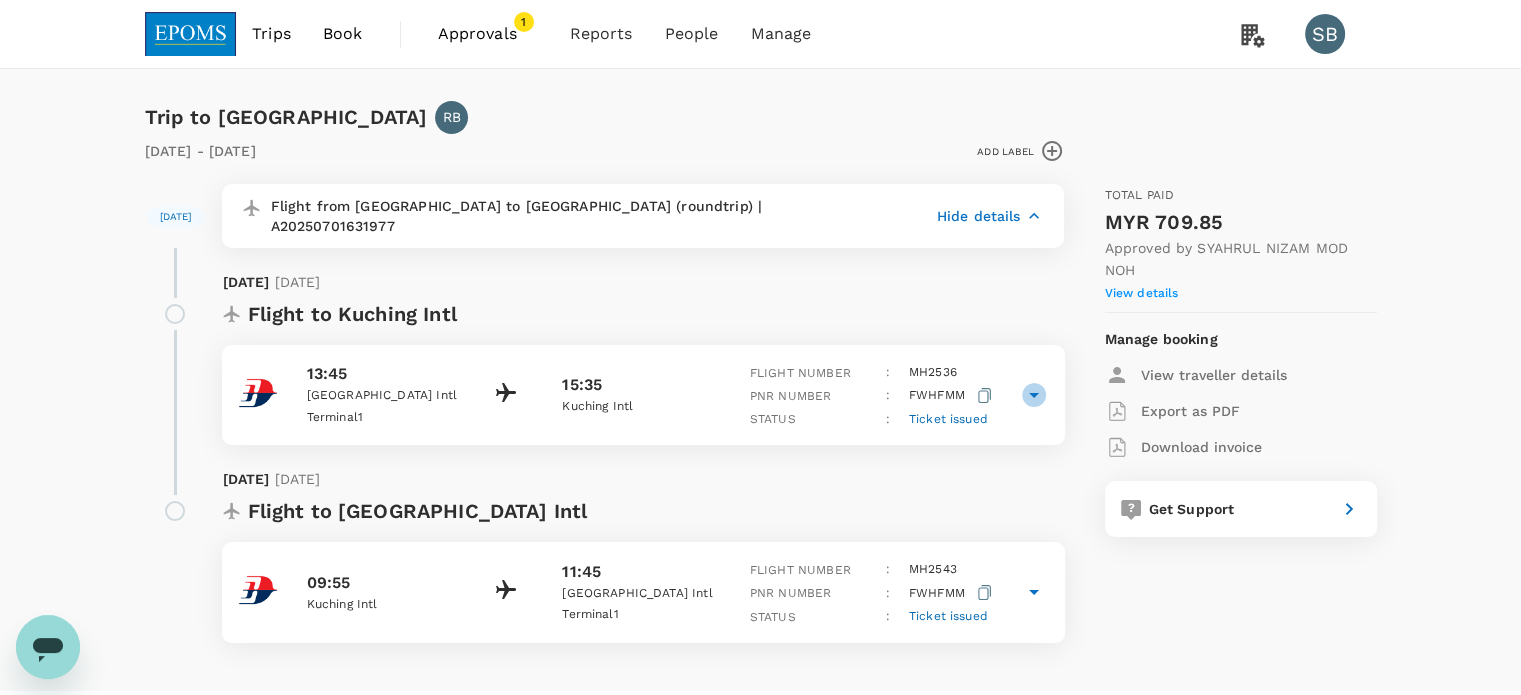 click 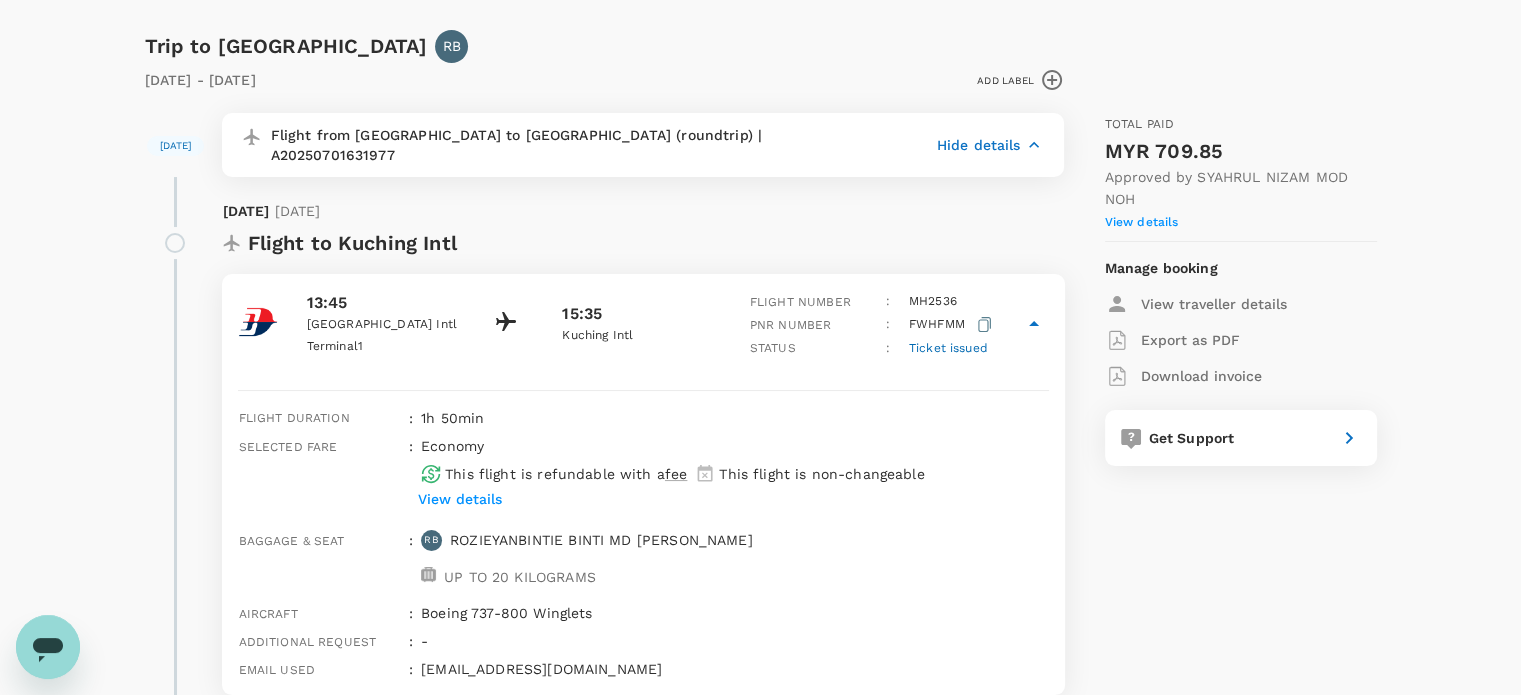 scroll, scrollTop: 200, scrollLeft: 0, axis: vertical 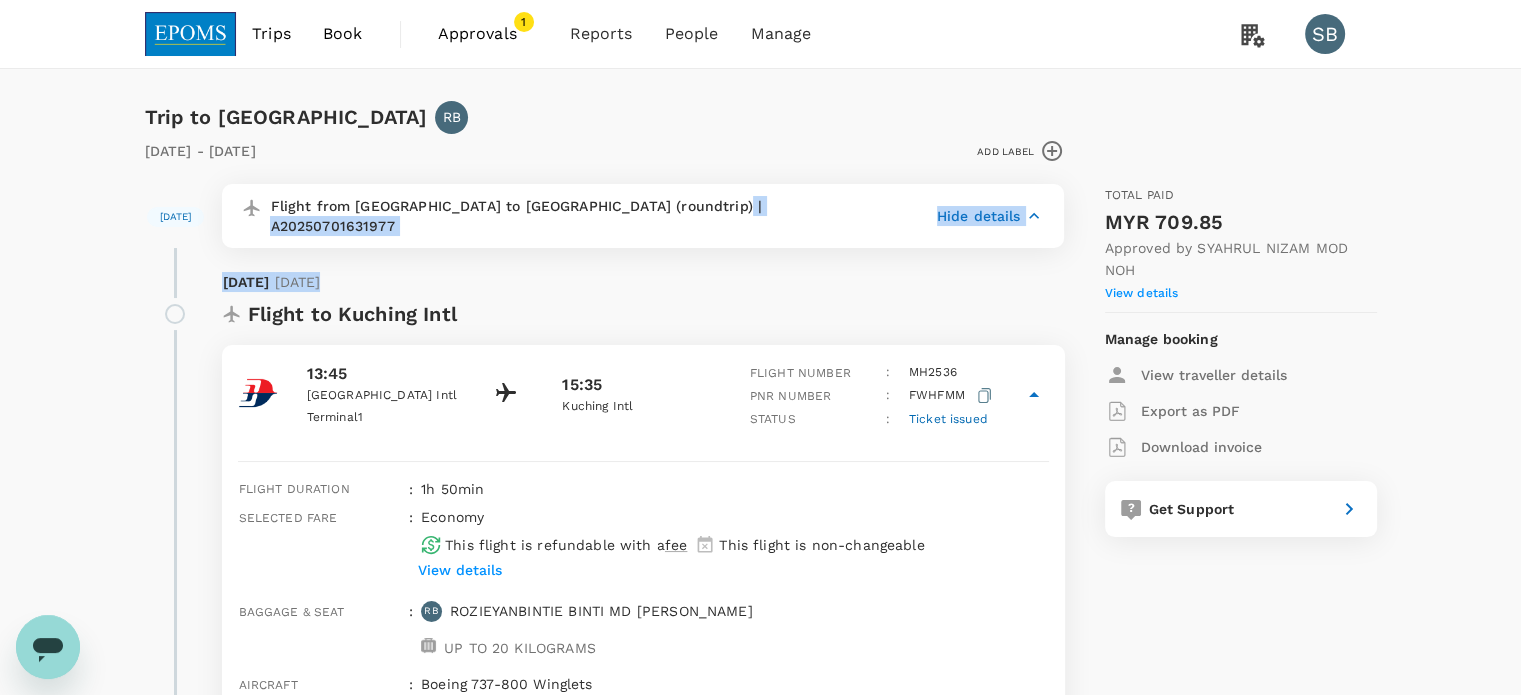 drag, startPoint x: 736, startPoint y: 208, endPoint x: 586, endPoint y: 212, distance: 150.05333 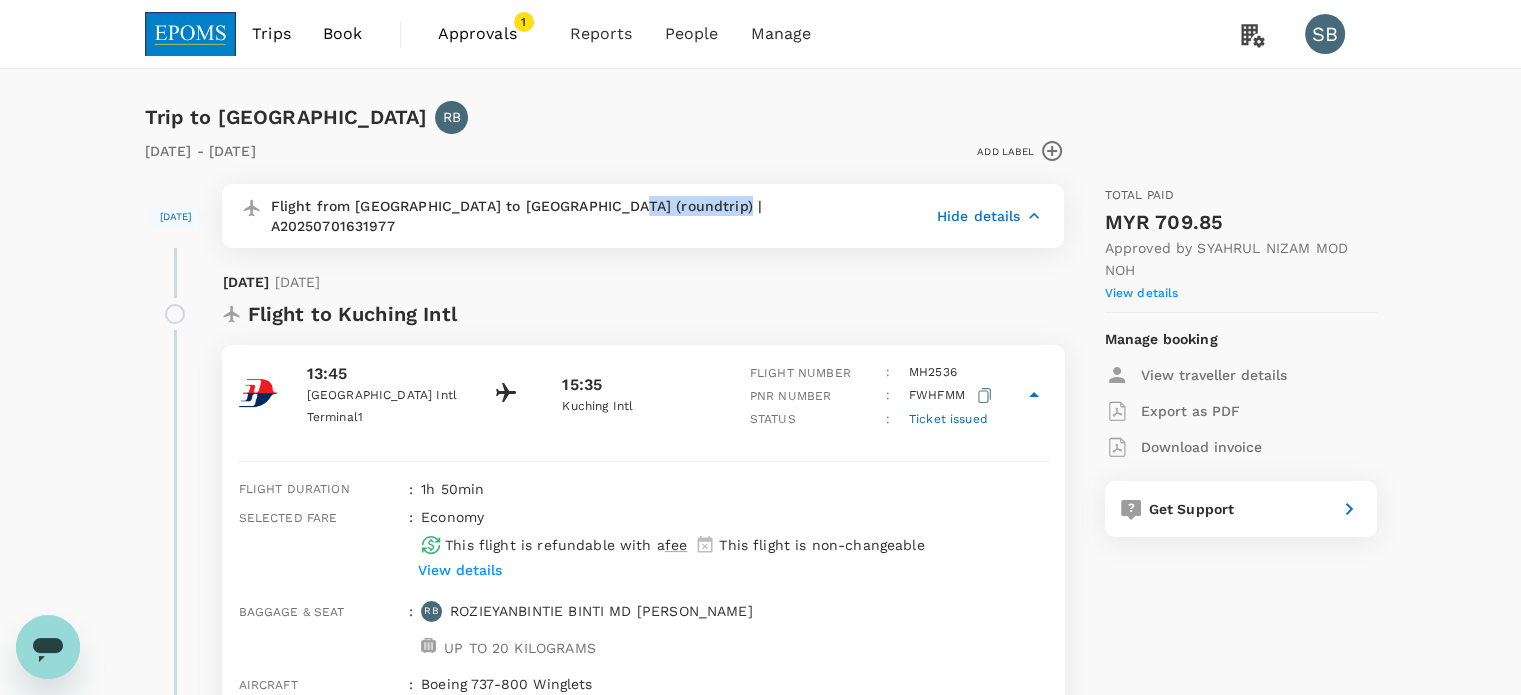 drag, startPoint x: 727, startPoint y: 204, endPoint x: 592, endPoint y: 211, distance: 135.18137 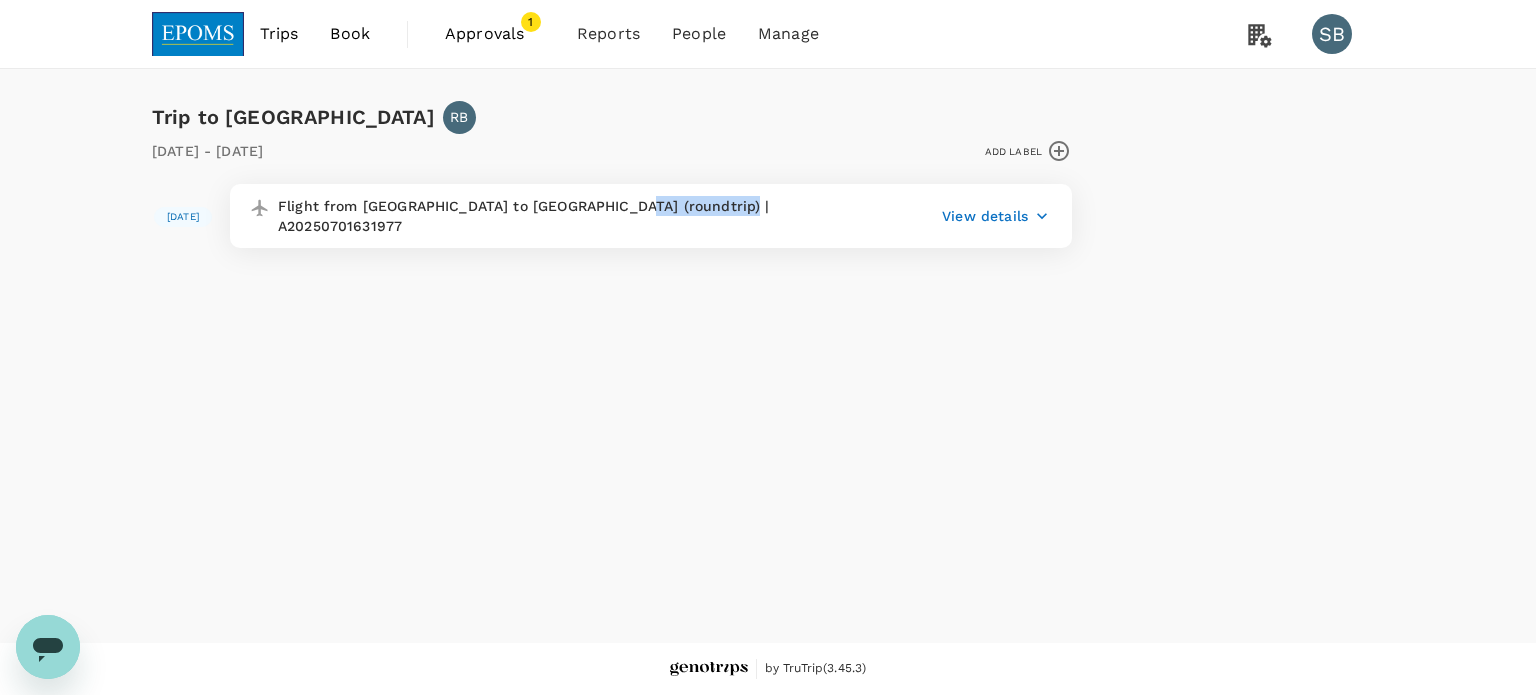 copy on "A20250701631977" 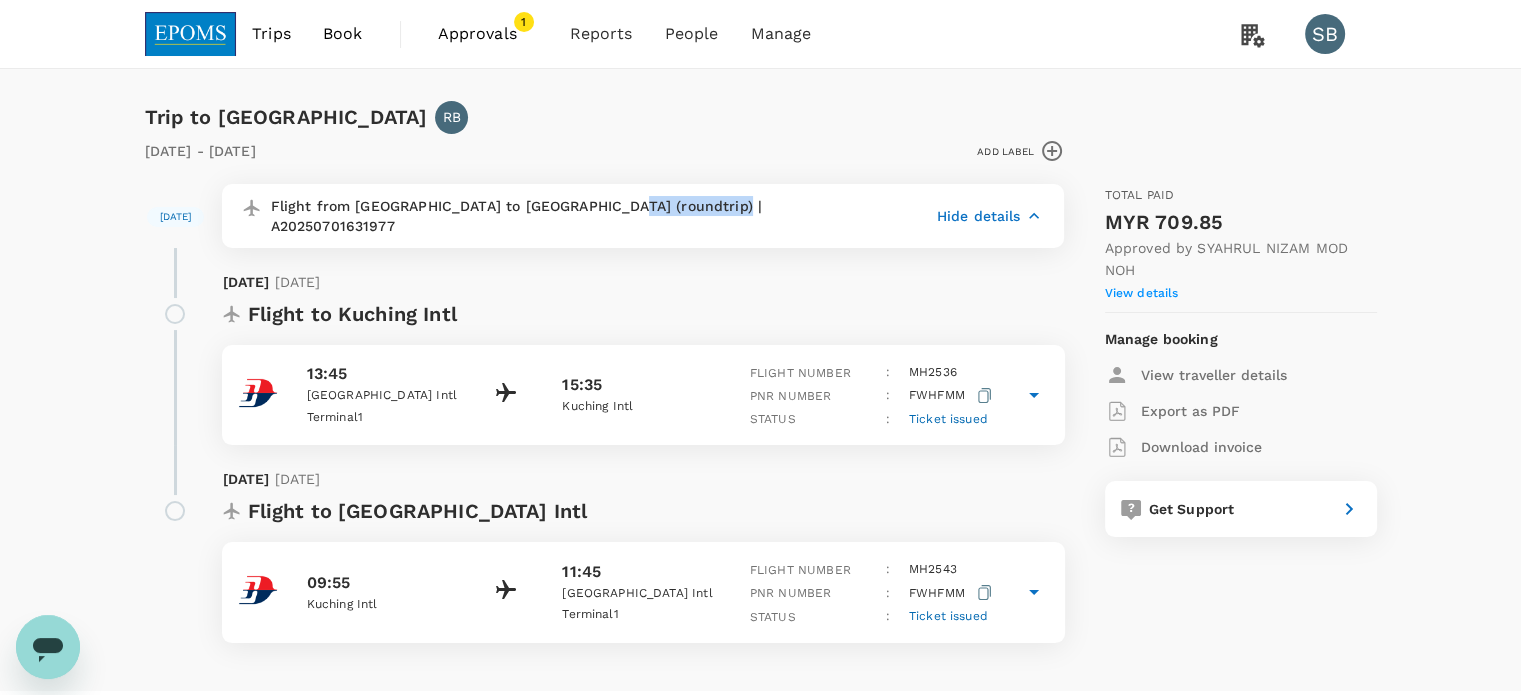 click 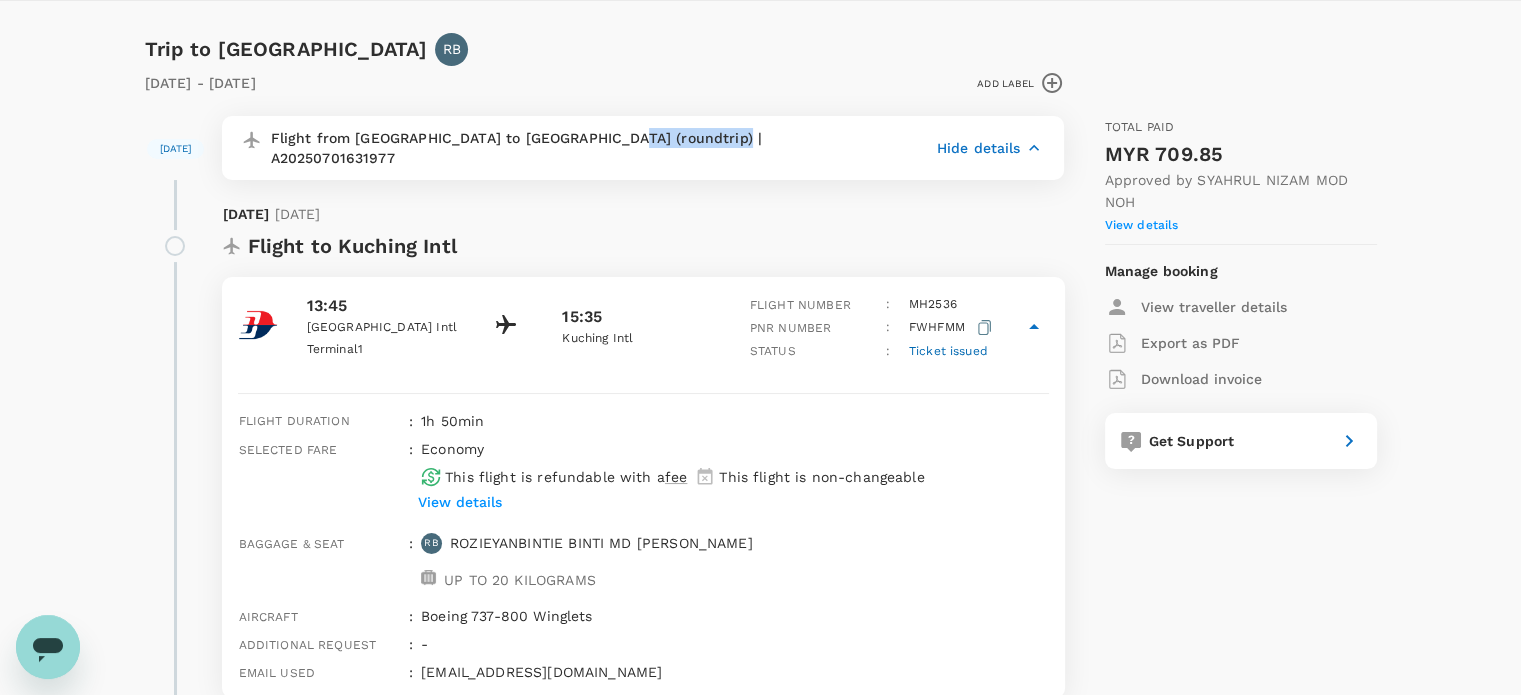 scroll, scrollTop: 100, scrollLeft: 0, axis: vertical 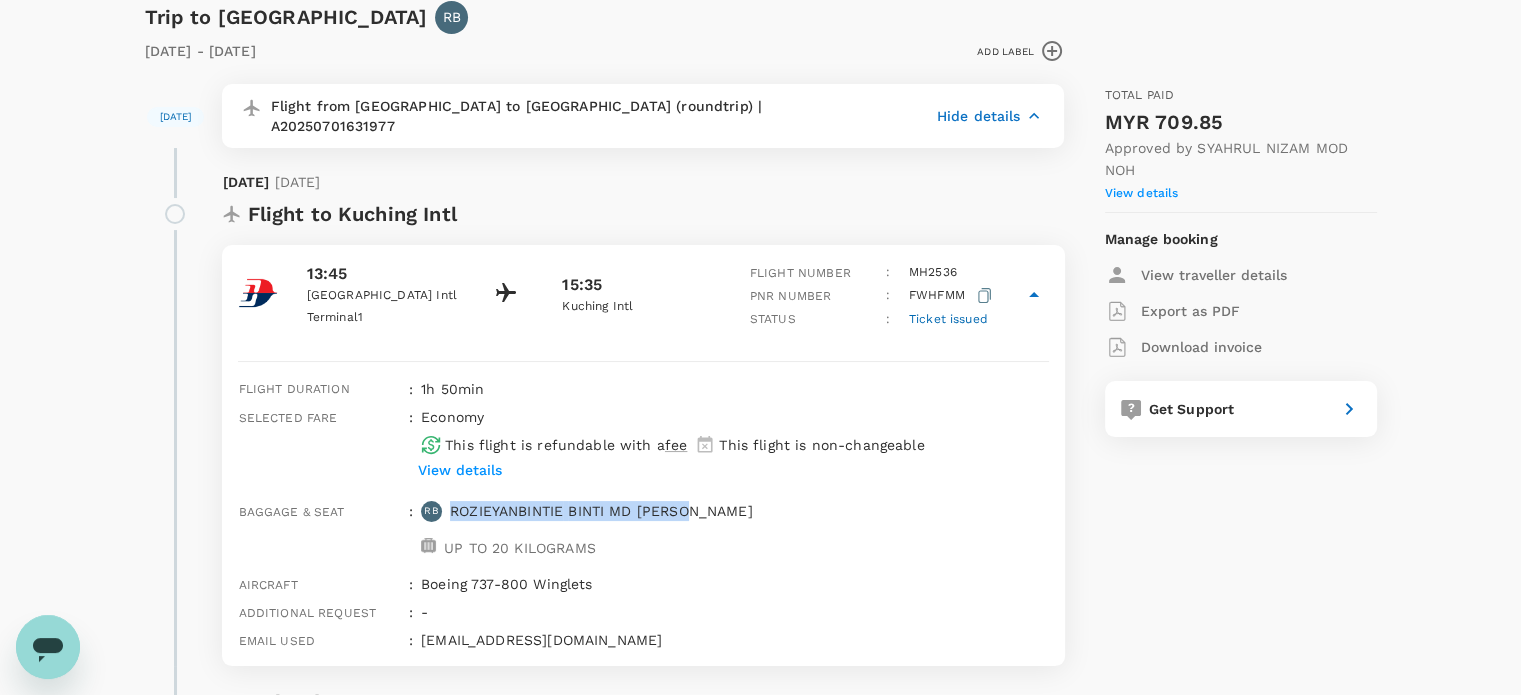 drag, startPoint x: 714, startPoint y: 490, endPoint x: 452, endPoint y: 483, distance: 262.0935 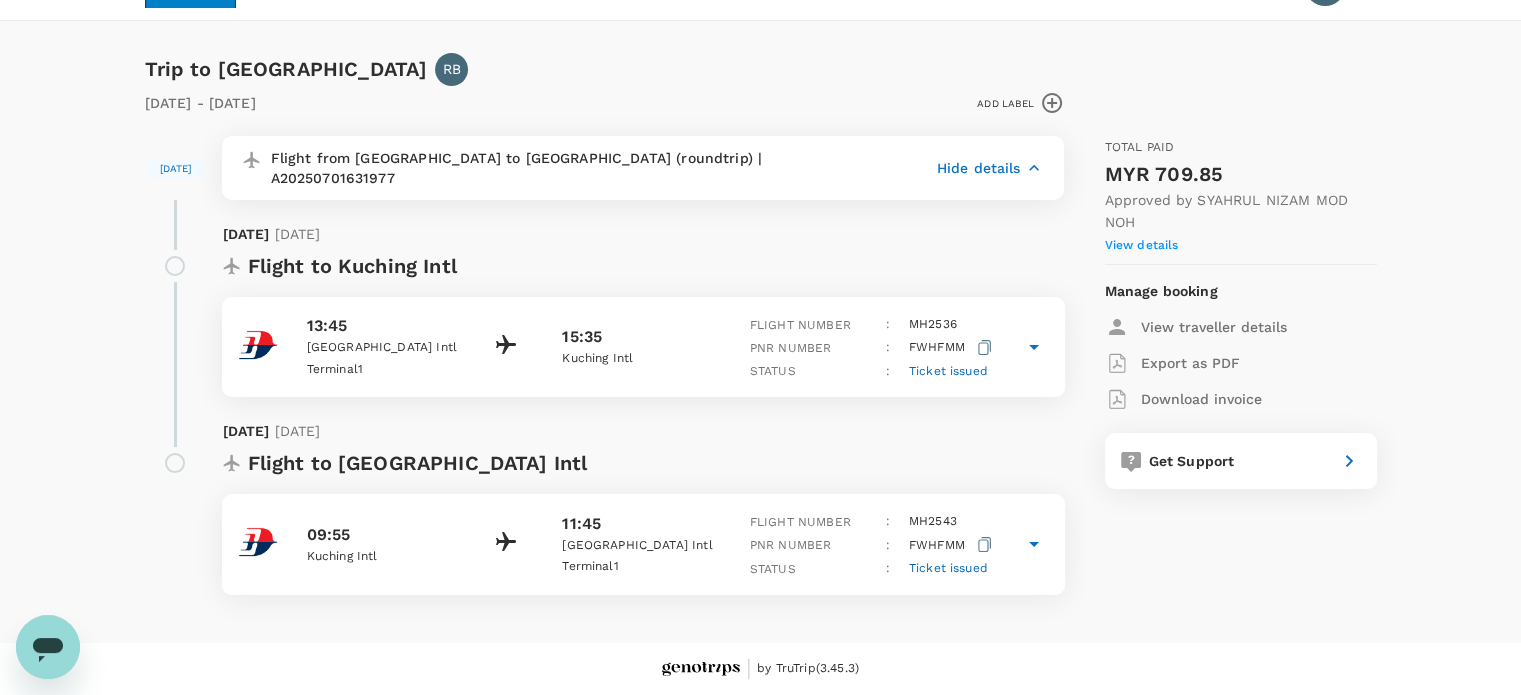 scroll, scrollTop: 23, scrollLeft: 0, axis: vertical 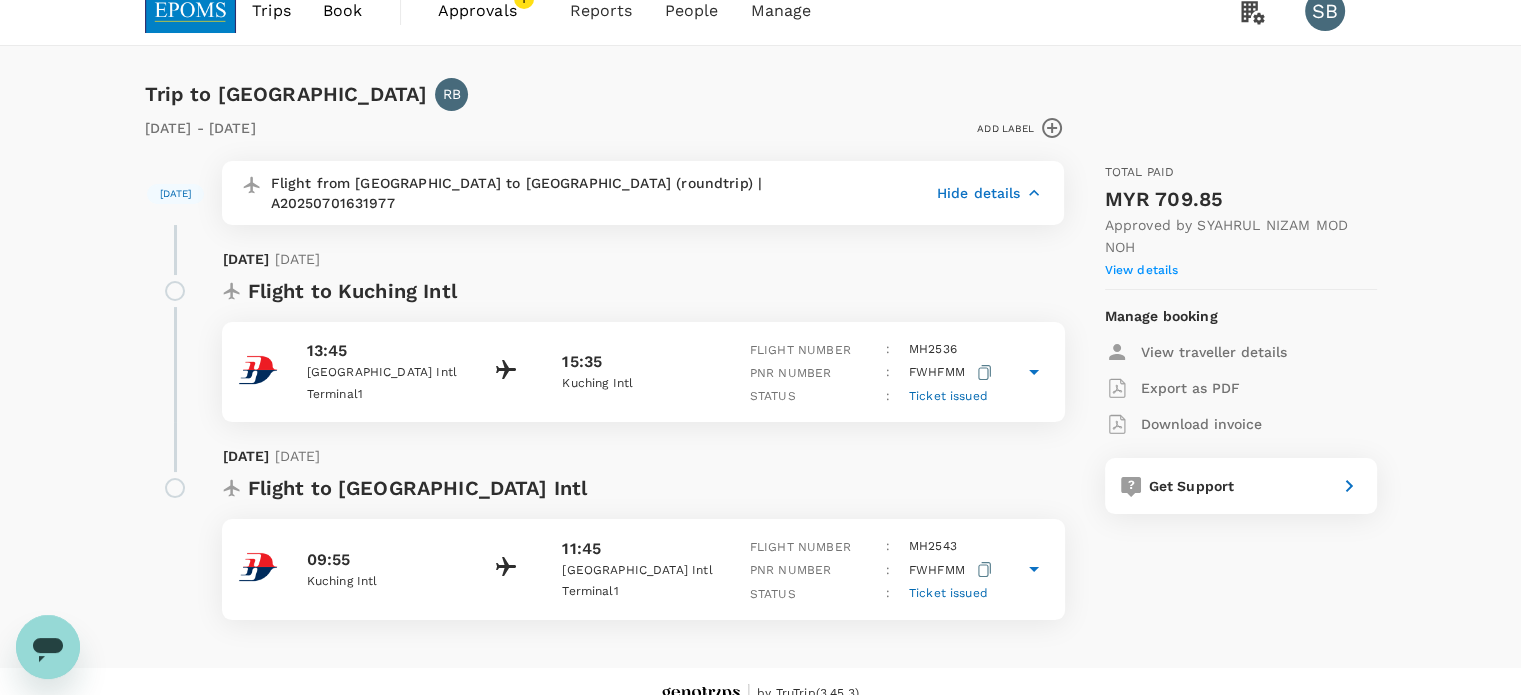 click 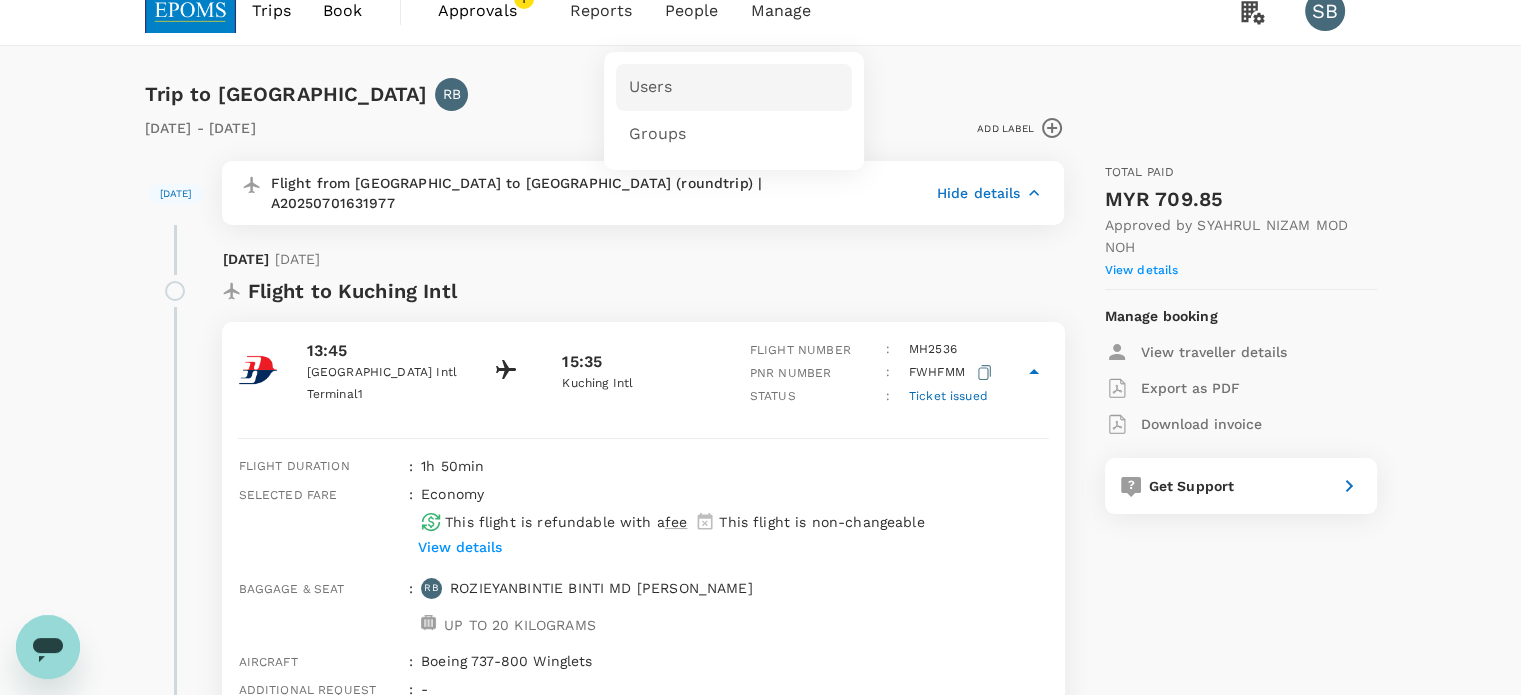 click on "Users" at bounding box center (734, 87) 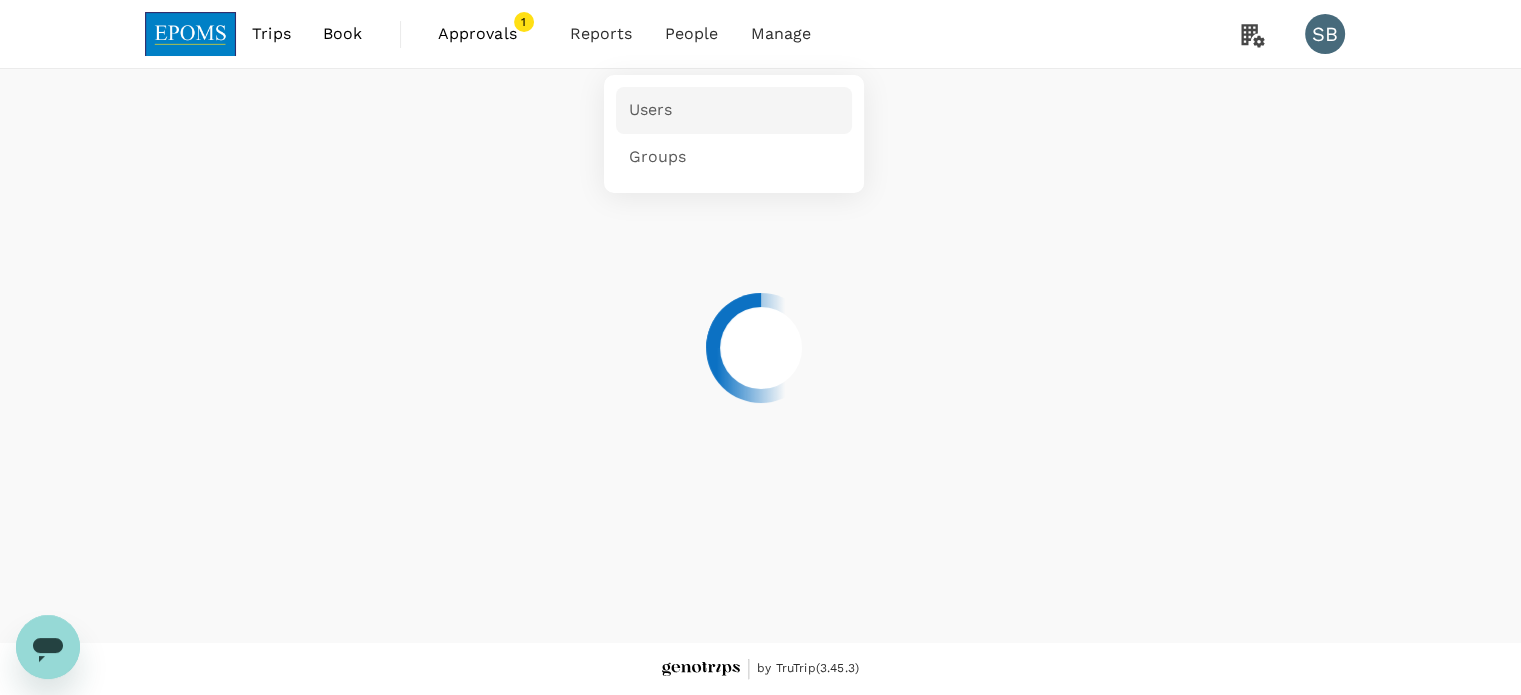 scroll, scrollTop: 0, scrollLeft: 0, axis: both 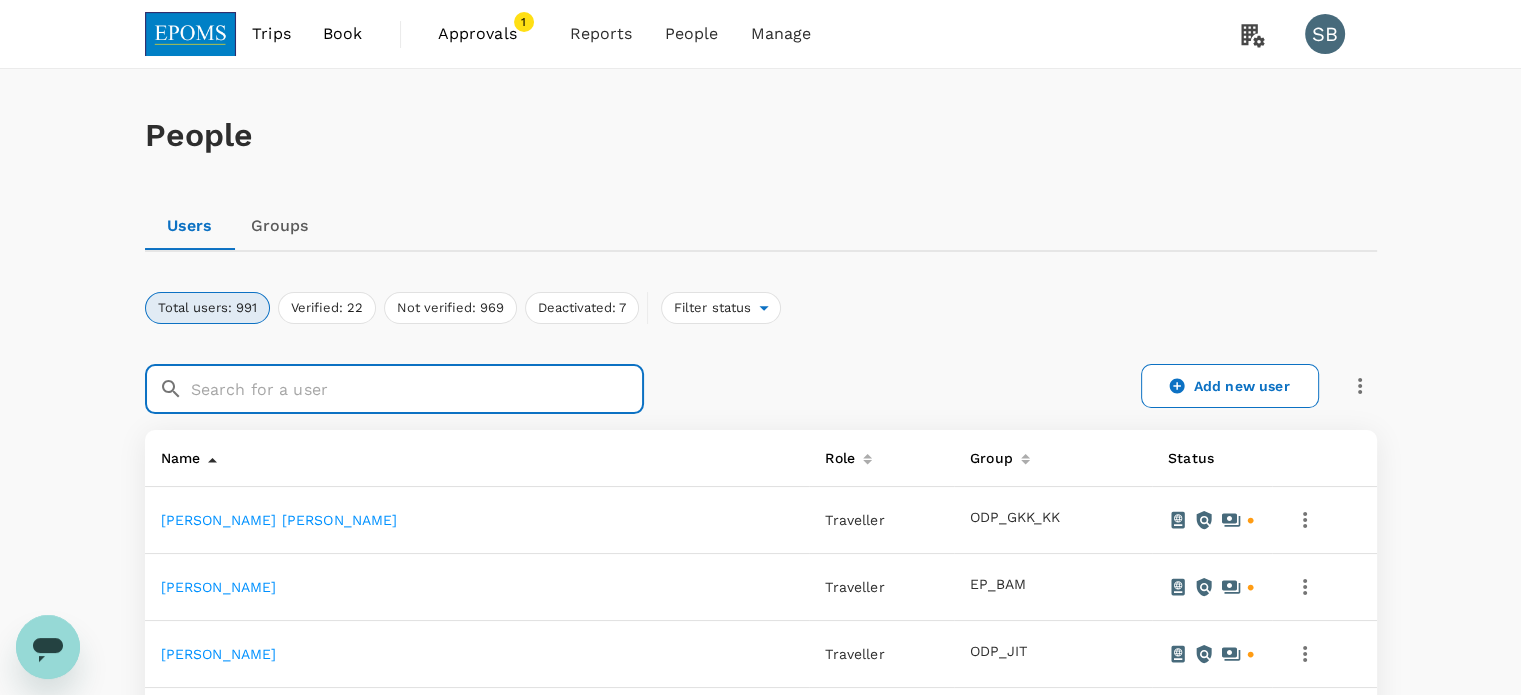 click at bounding box center [417, 389] 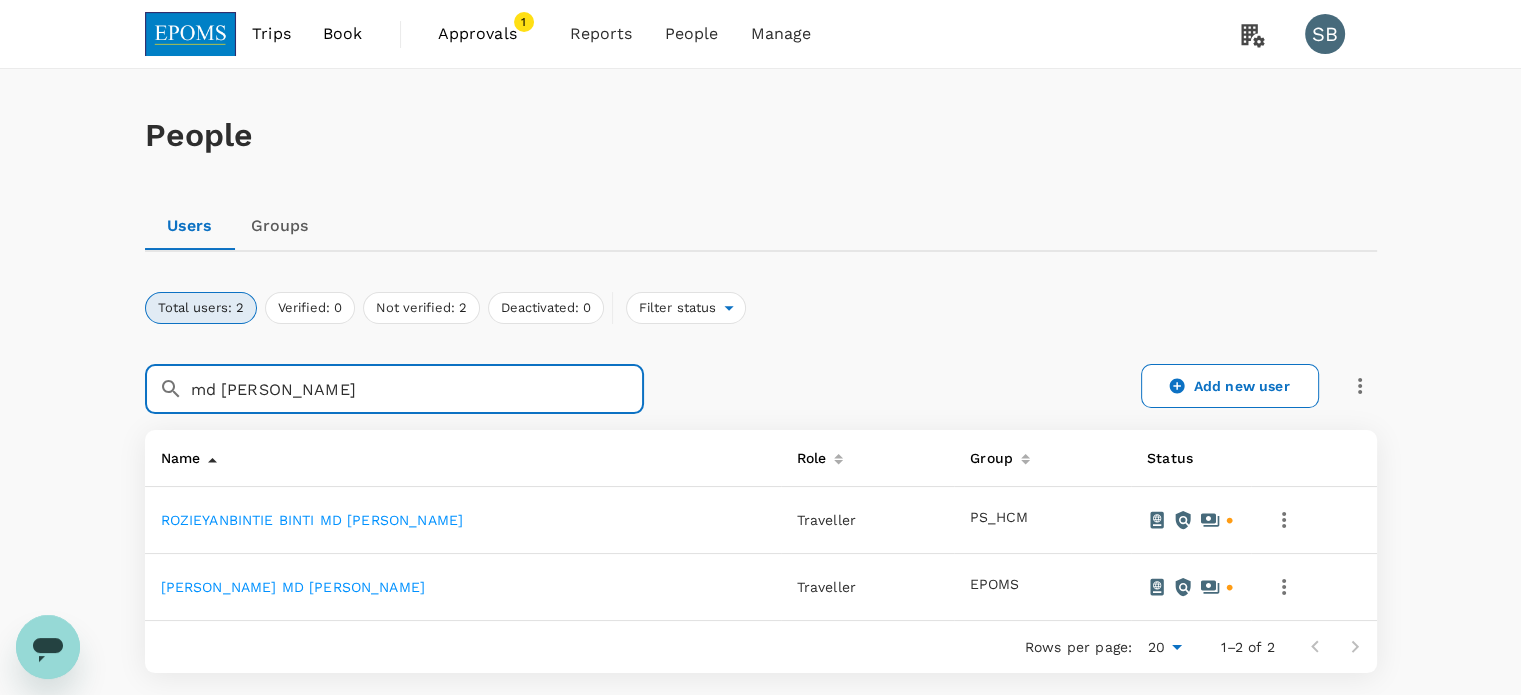type on "md [PERSON_NAME]" 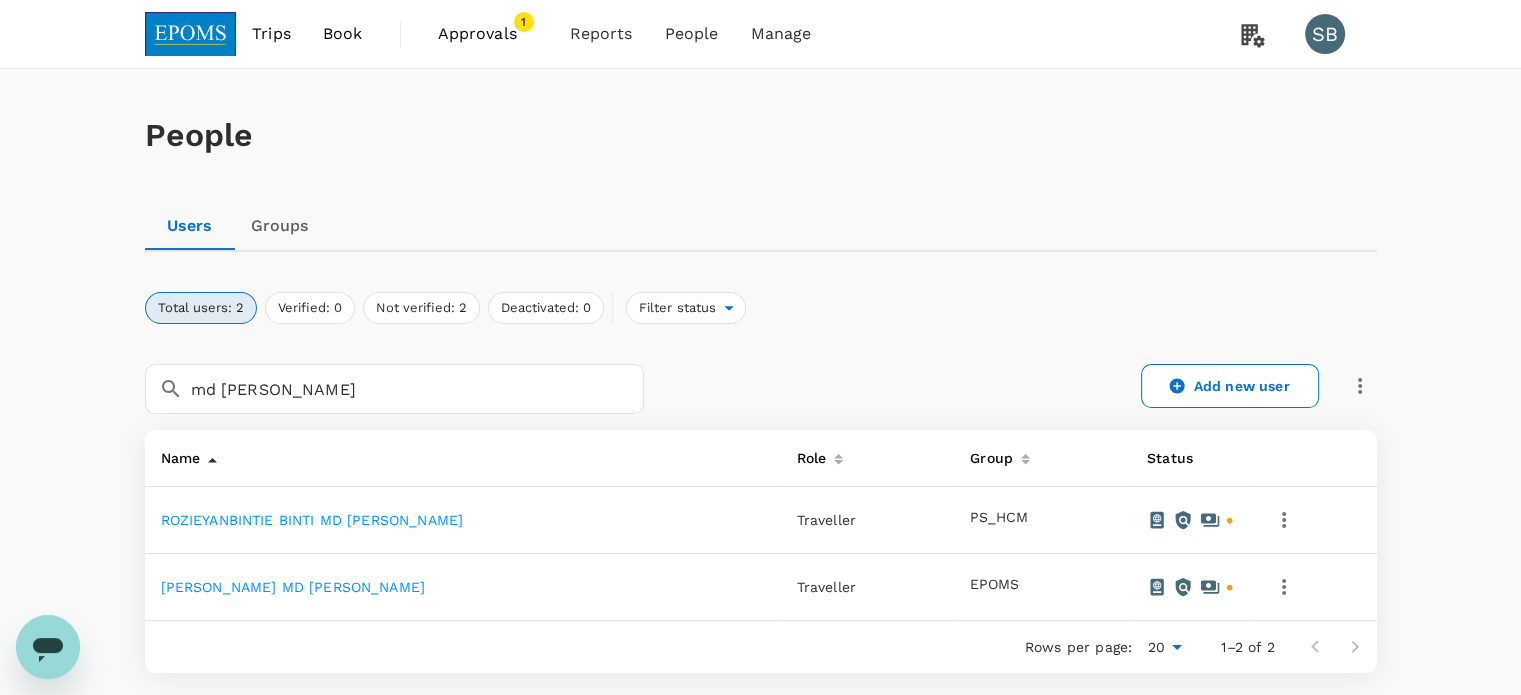 click on "[PERSON_NAME] MD [PERSON_NAME]" at bounding box center (293, 587) 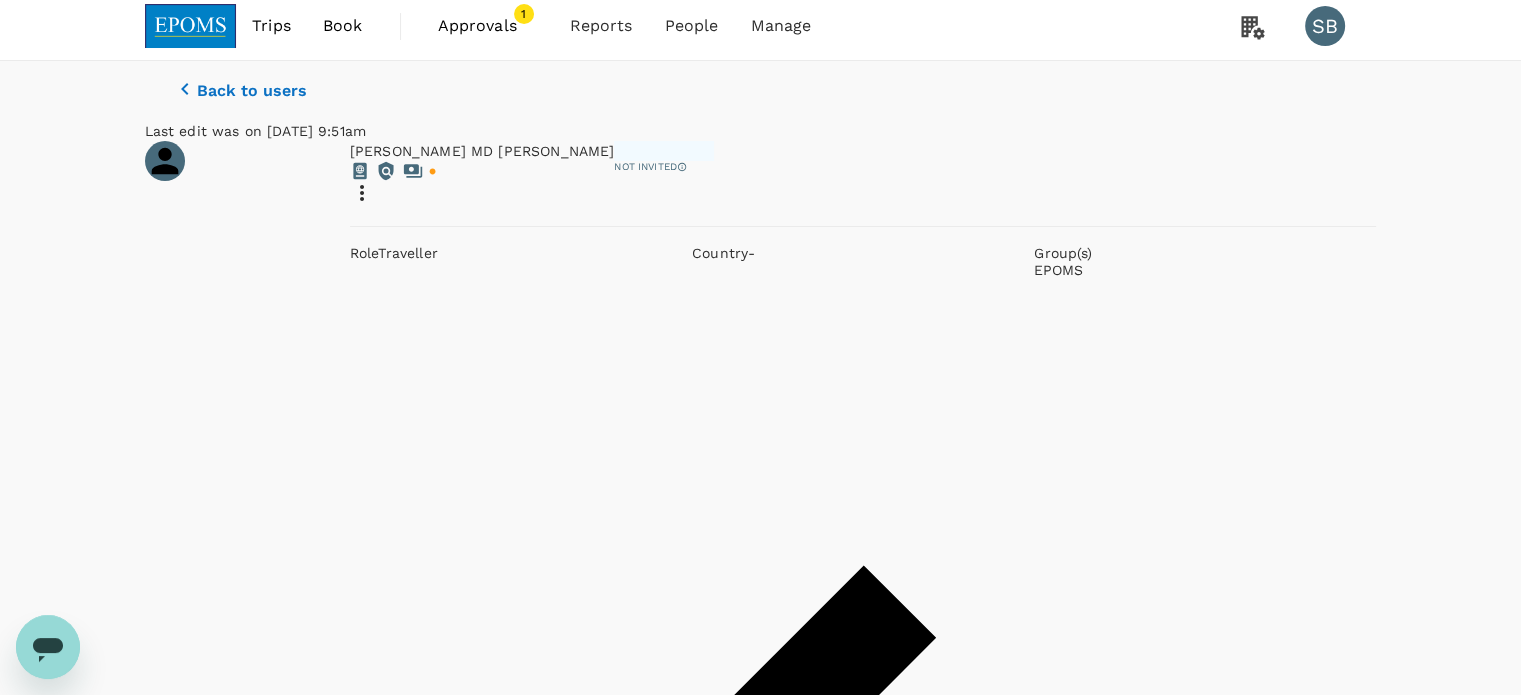 scroll, scrollTop: 0, scrollLeft: 0, axis: both 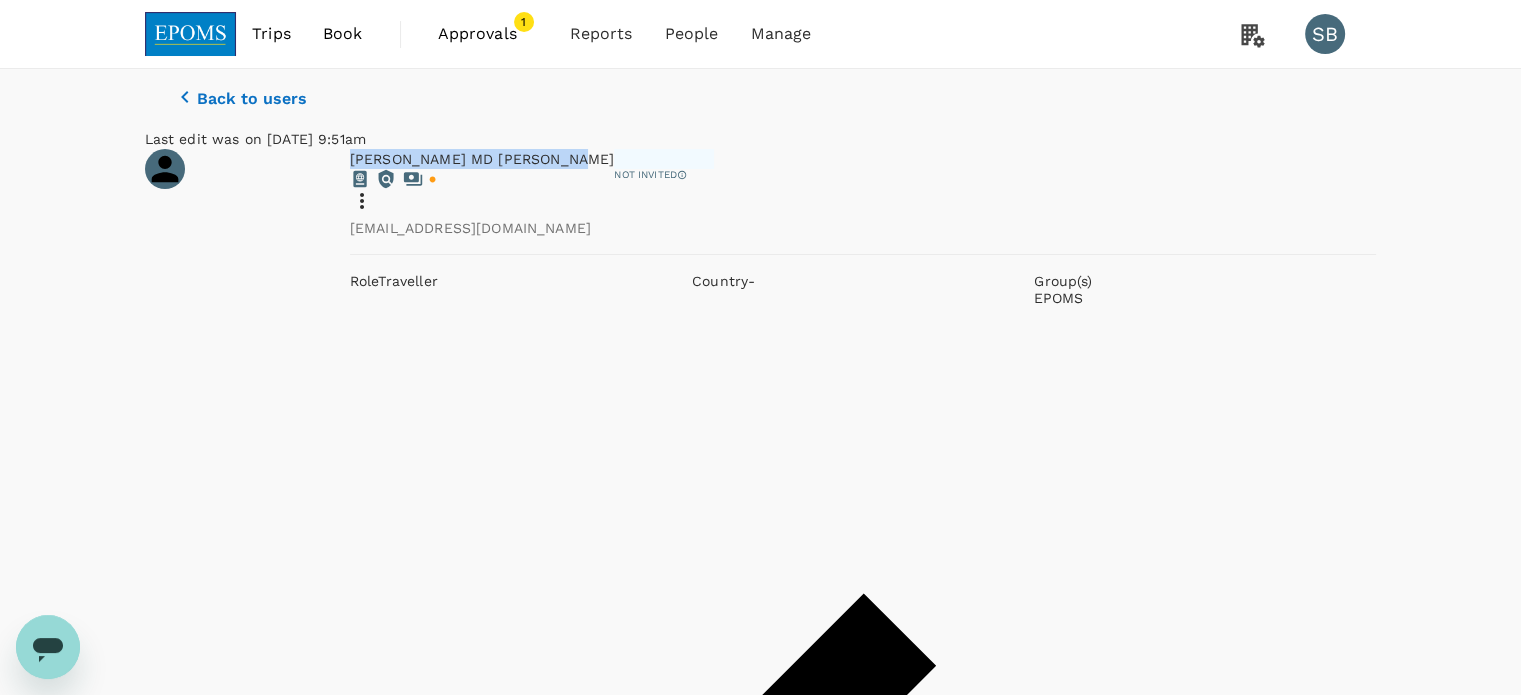 drag, startPoint x: 878, startPoint y: 201, endPoint x: 508, endPoint y: 194, distance: 370.06622 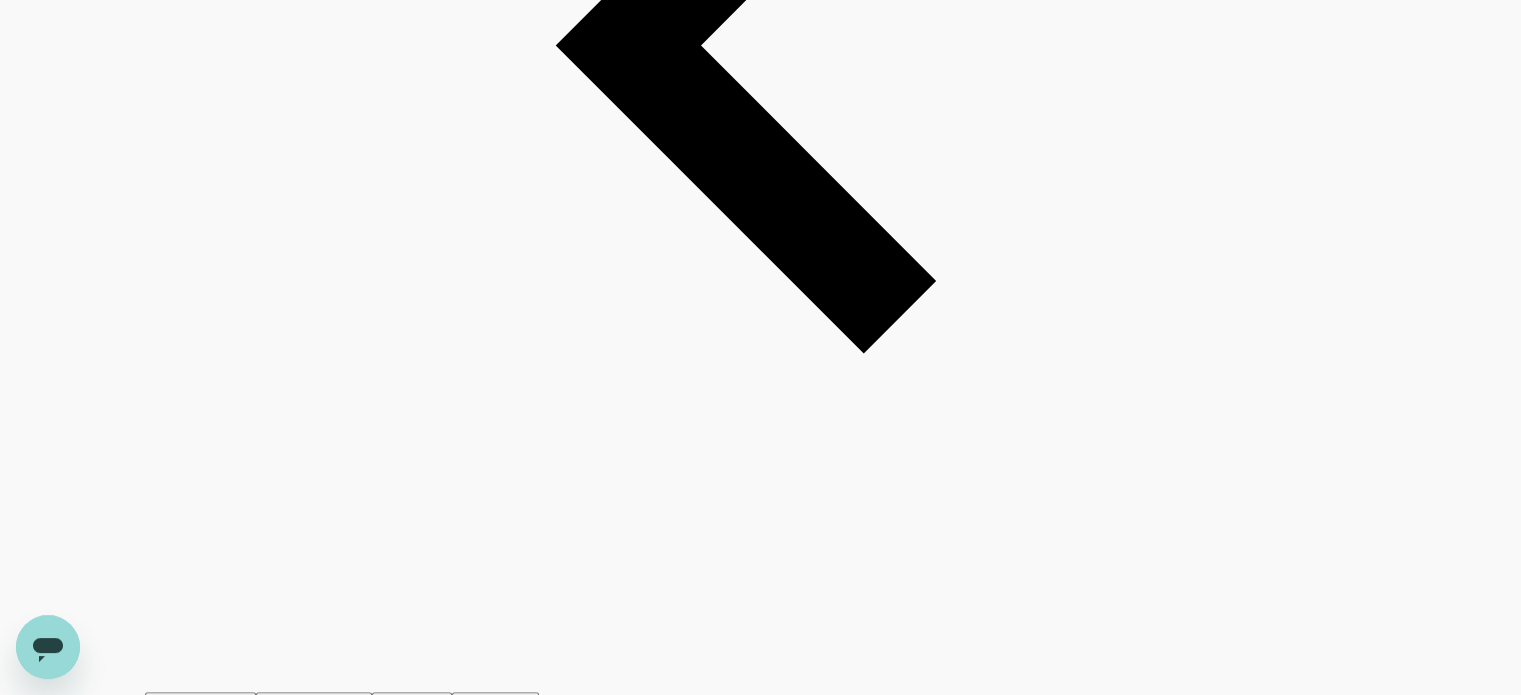 scroll, scrollTop: 1000, scrollLeft: 0, axis: vertical 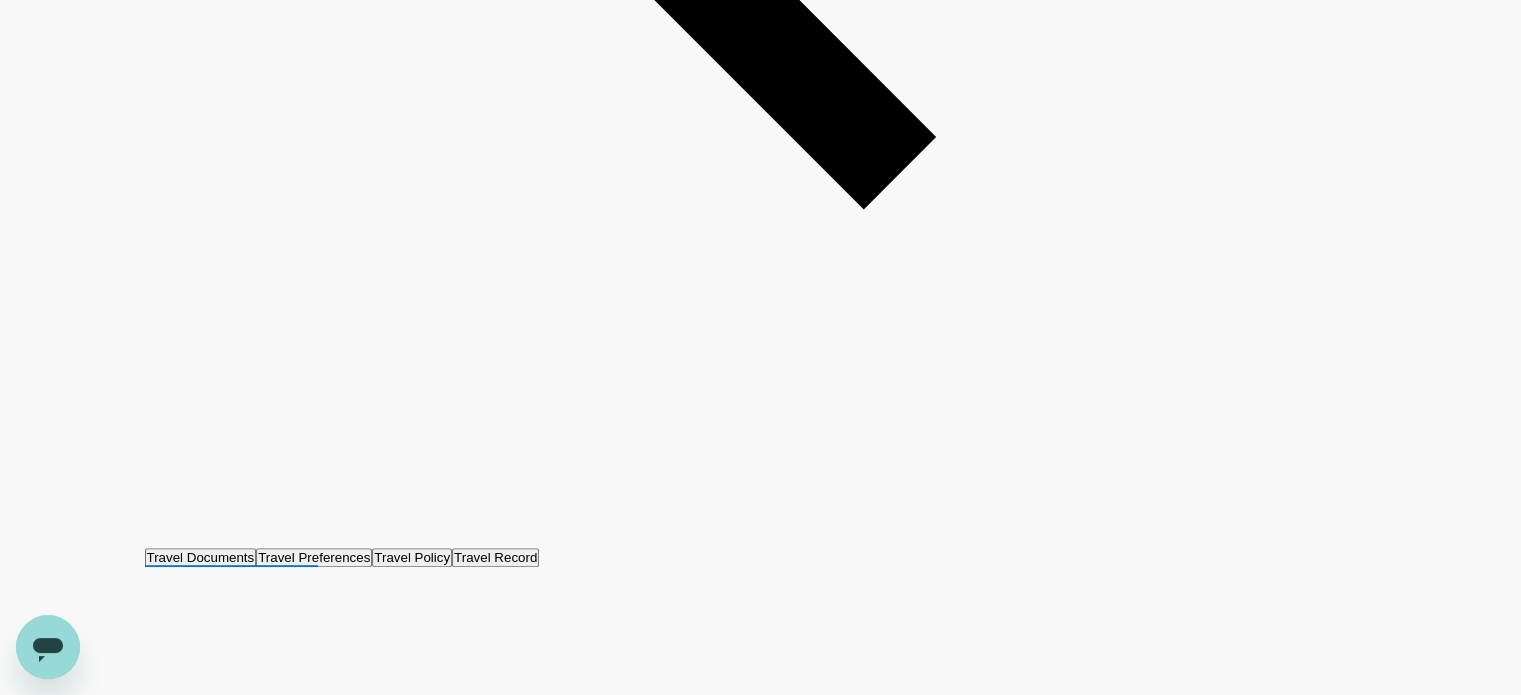 drag, startPoint x: 365, startPoint y: 380, endPoint x: 1050, endPoint y: 401, distance: 685.32184 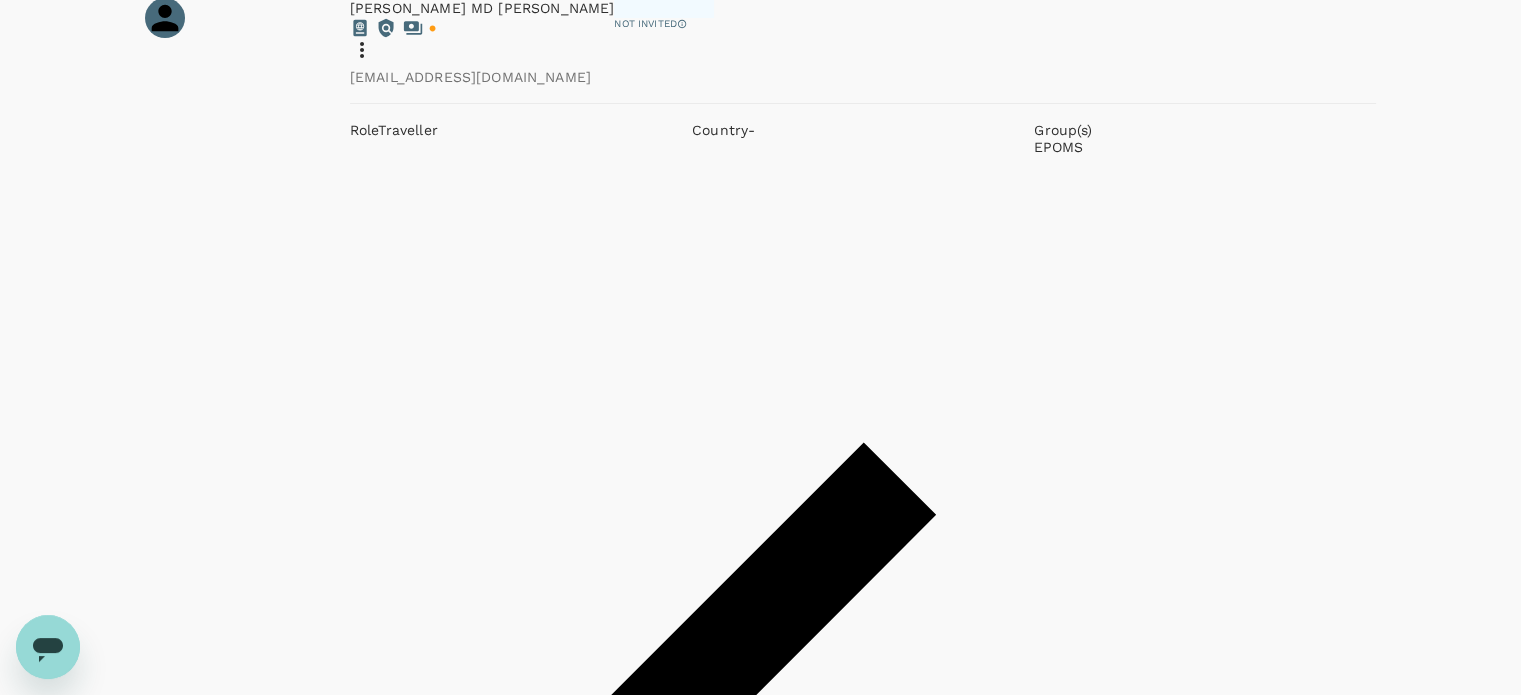 scroll, scrollTop: 0, scrollLeft: 0, axis: both 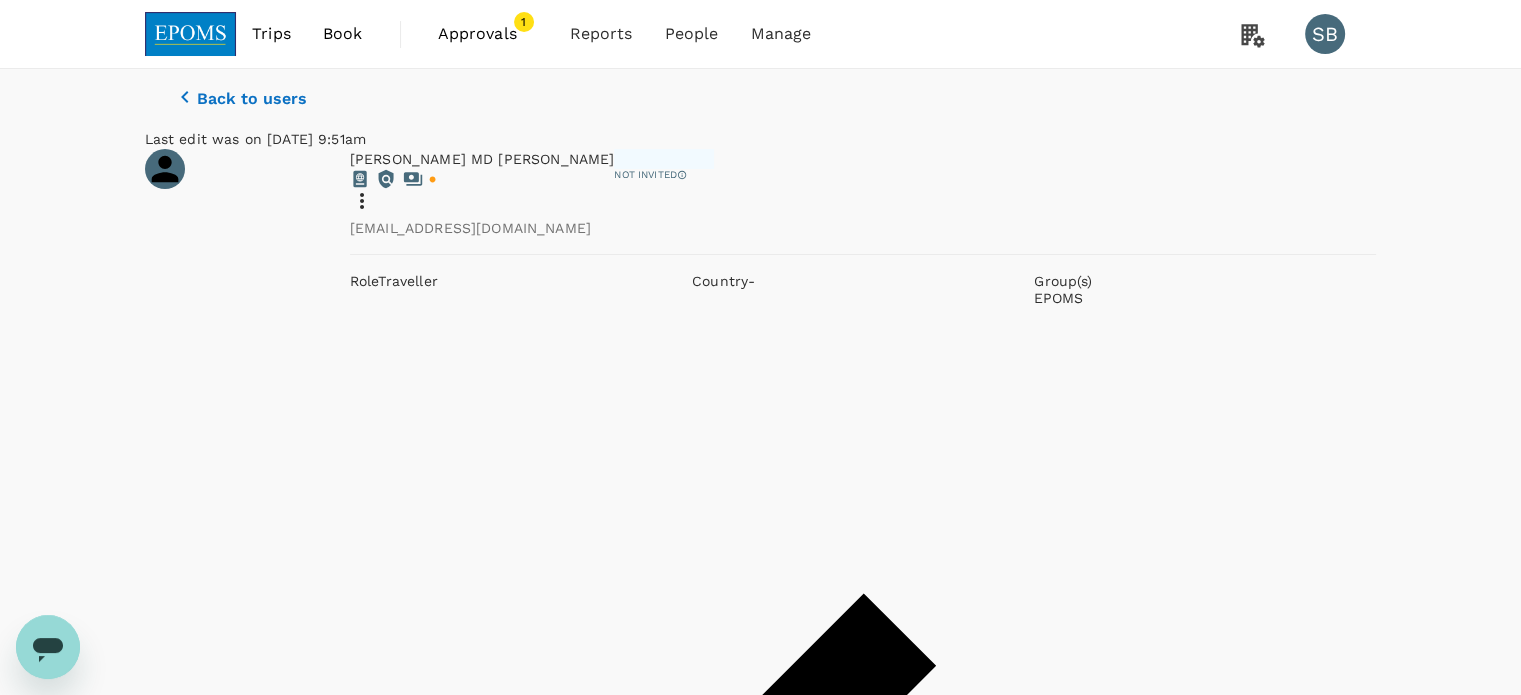drag, startPoint x: 204, startPoint y: 112, endPoint x: 223, endPoint y: 102, distance: 21.470911 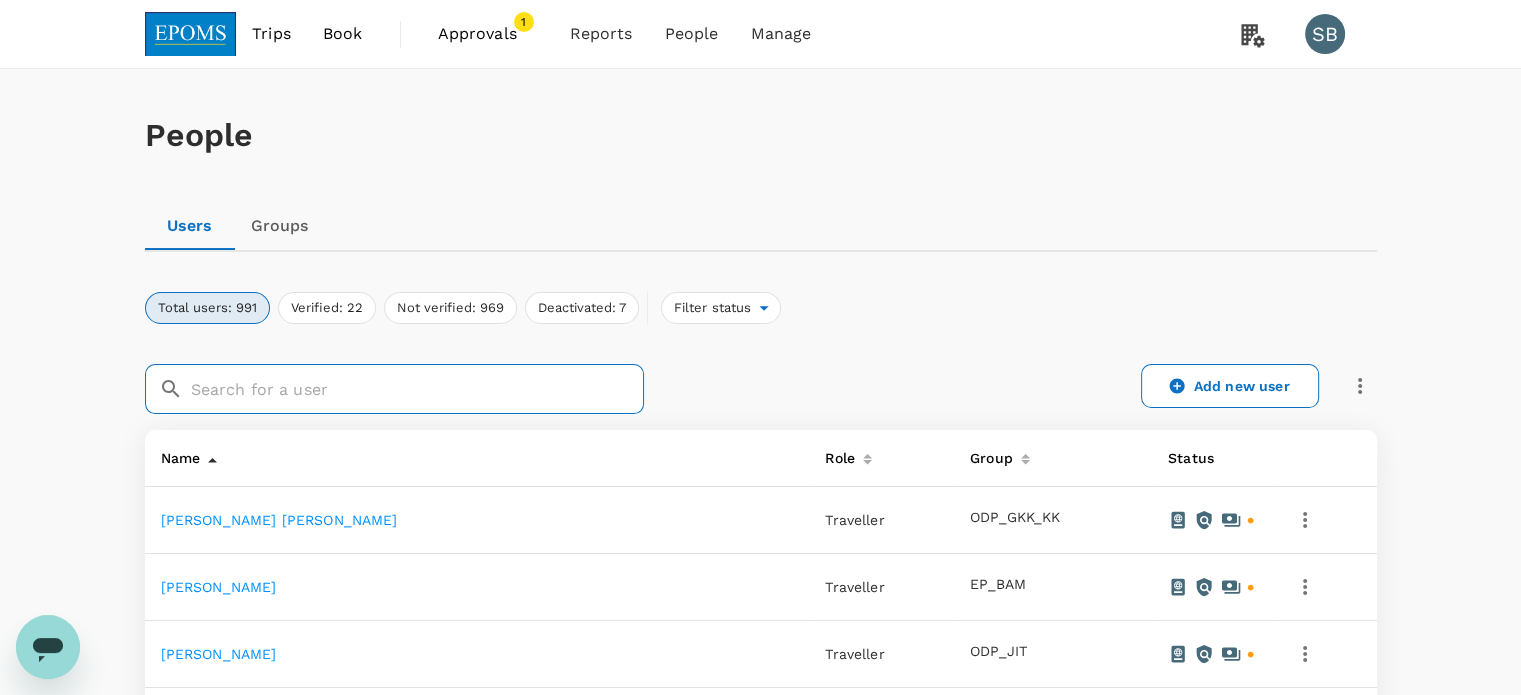 click at bounding box center (417, 389) 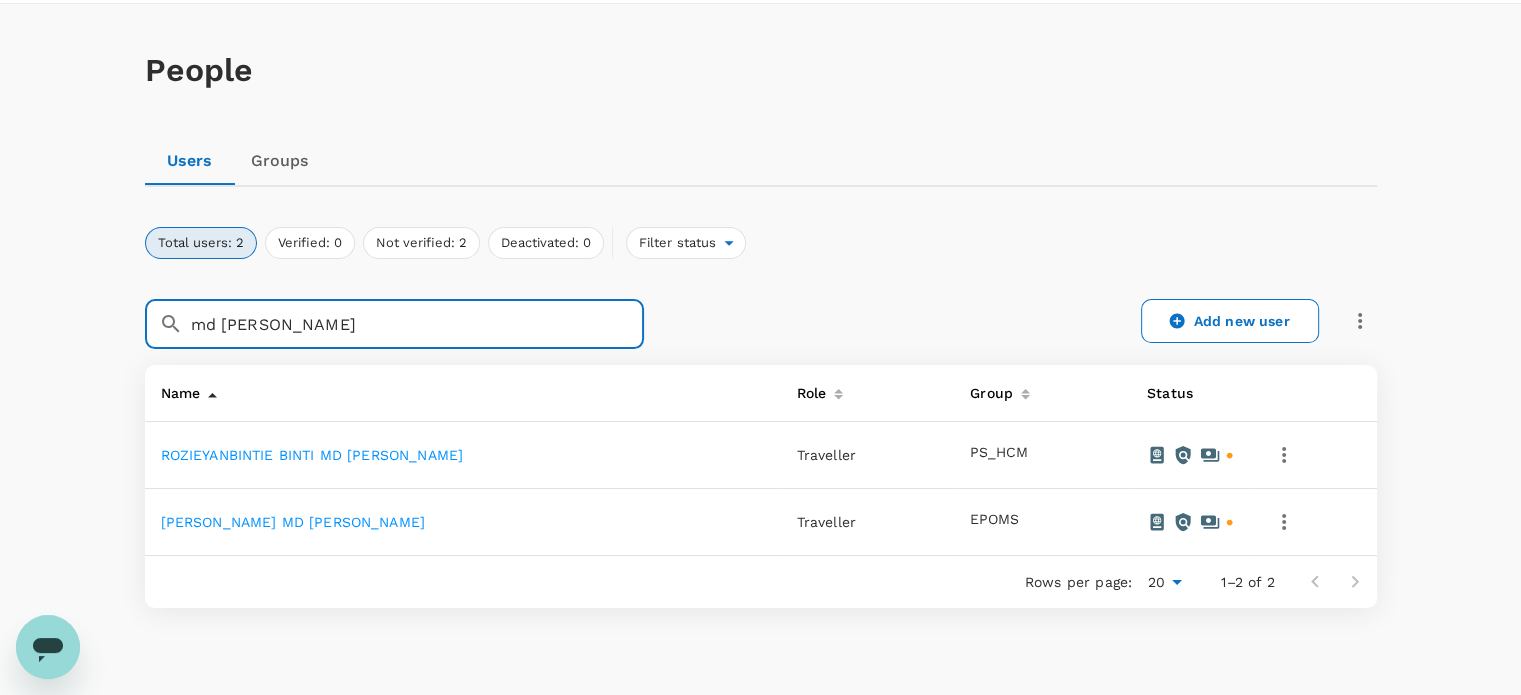 scroll, scrollTop: 100, scrollLeft: 0, axis: vertical 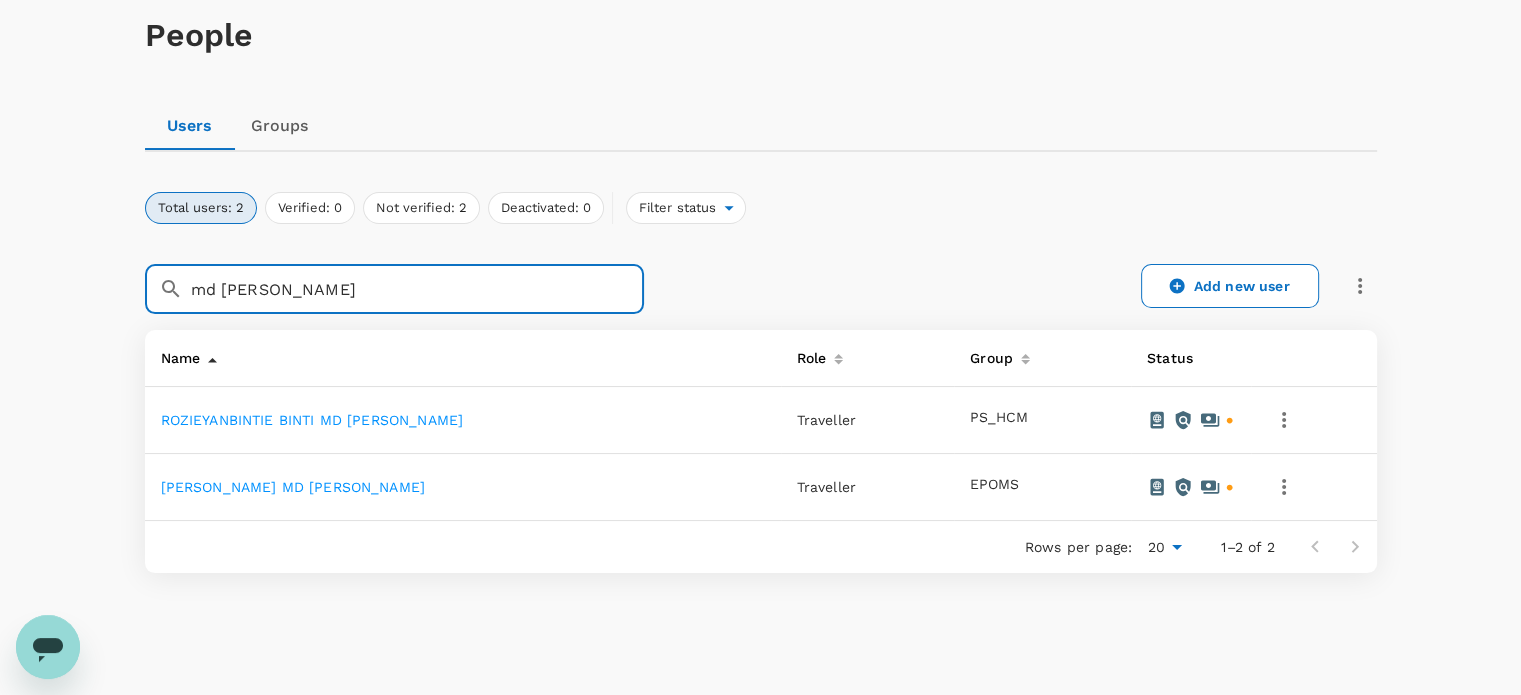 type on "md [PERSON_NAME]" 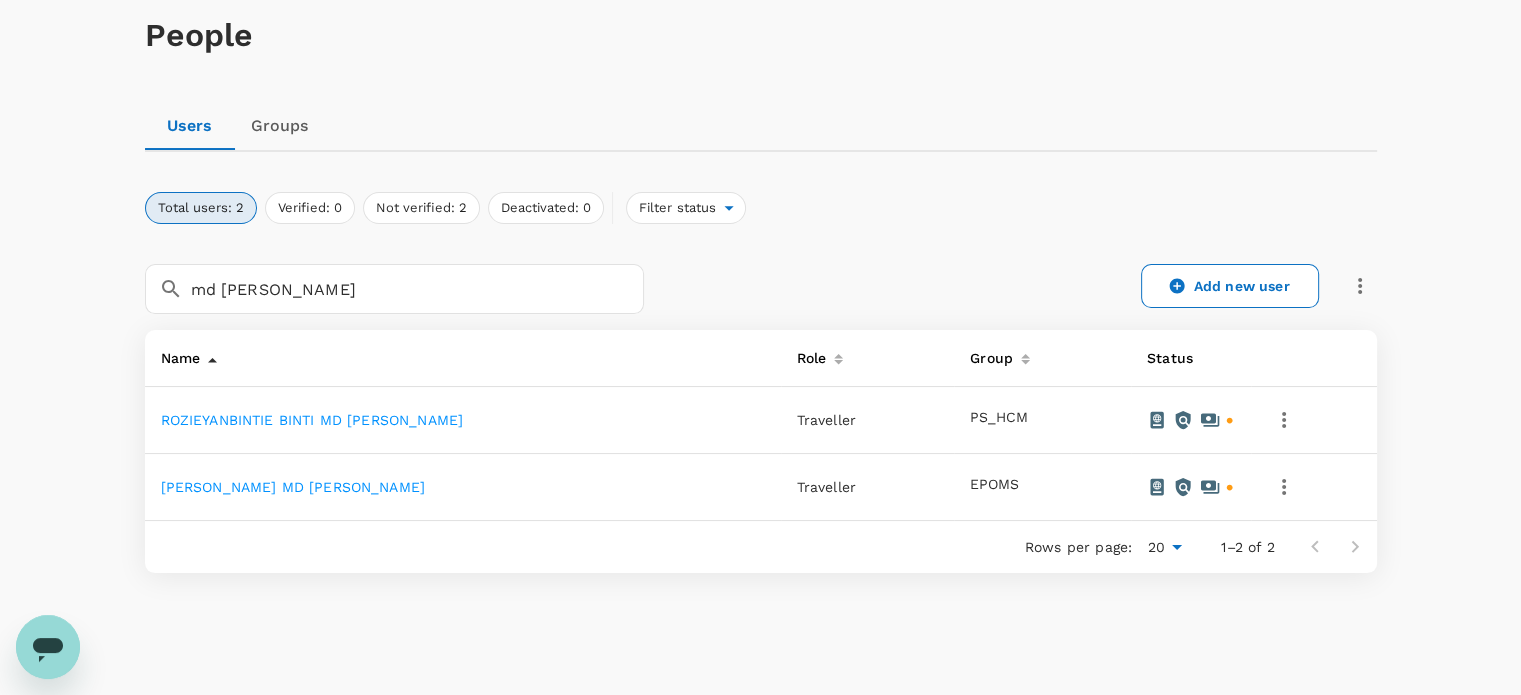 click on "ROZIEYANBINTIE BINTI MD [PERSON_NAME]" at bounding box center [312, 420] 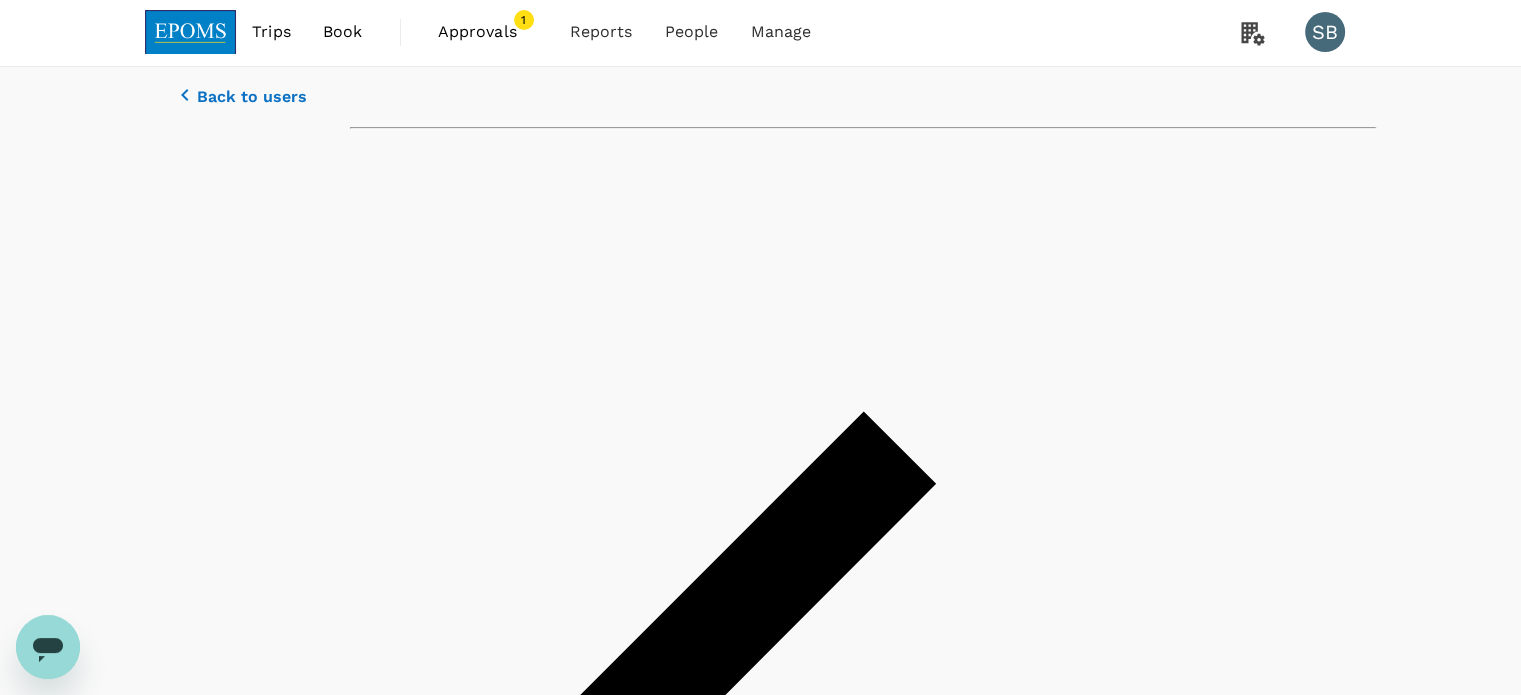 scroll, scrollTop: 0, scrollLeft: 0, axis: both 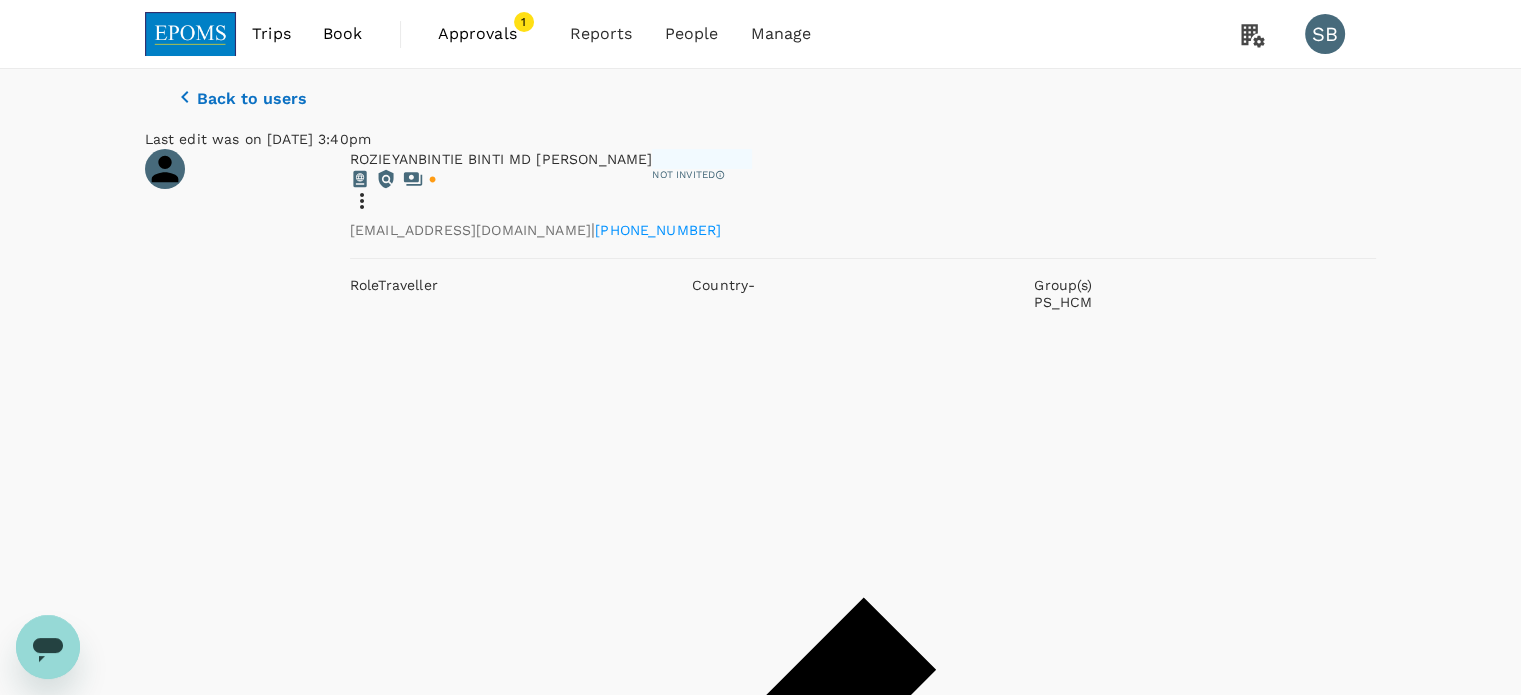 click on "Travel Preferences" at bounding box center (314, 1561) 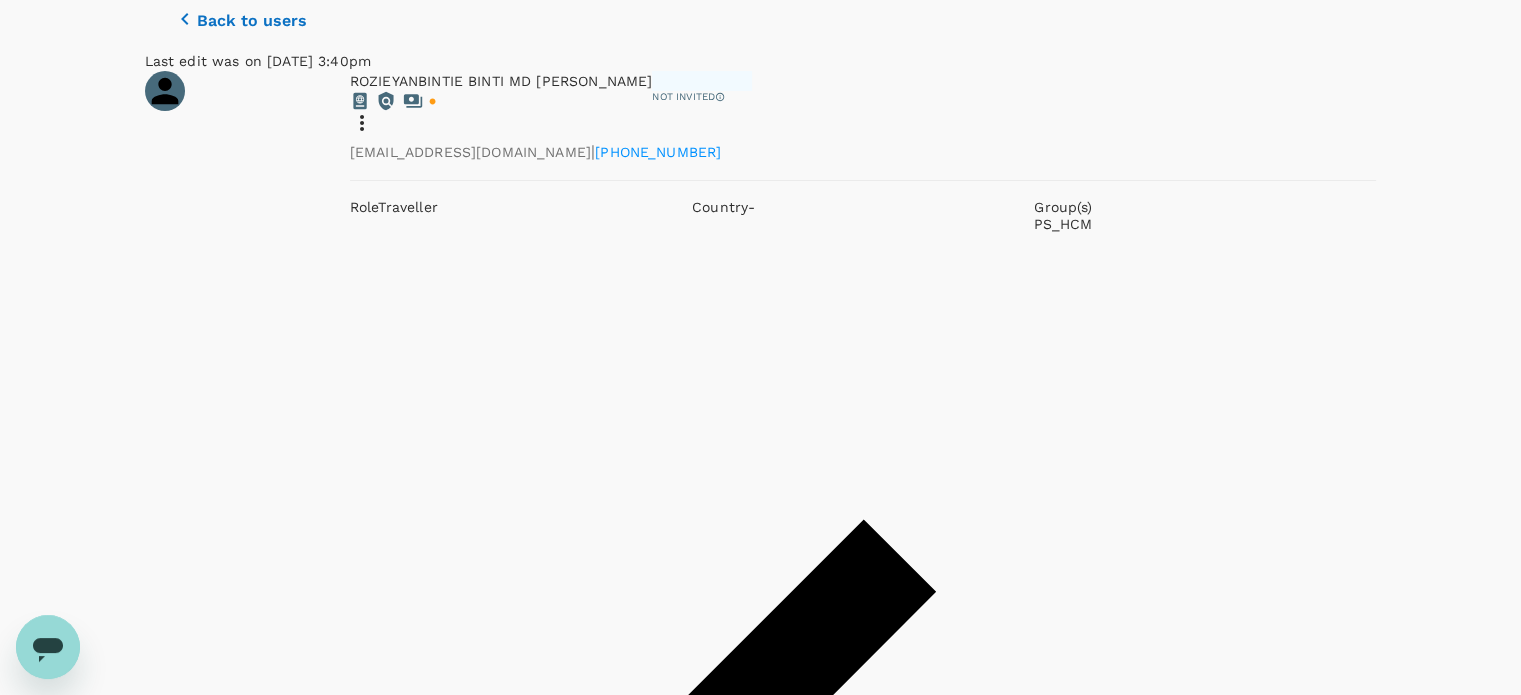 scroll, scrollTop: 147, scrollLeft: 0, axis: vertical 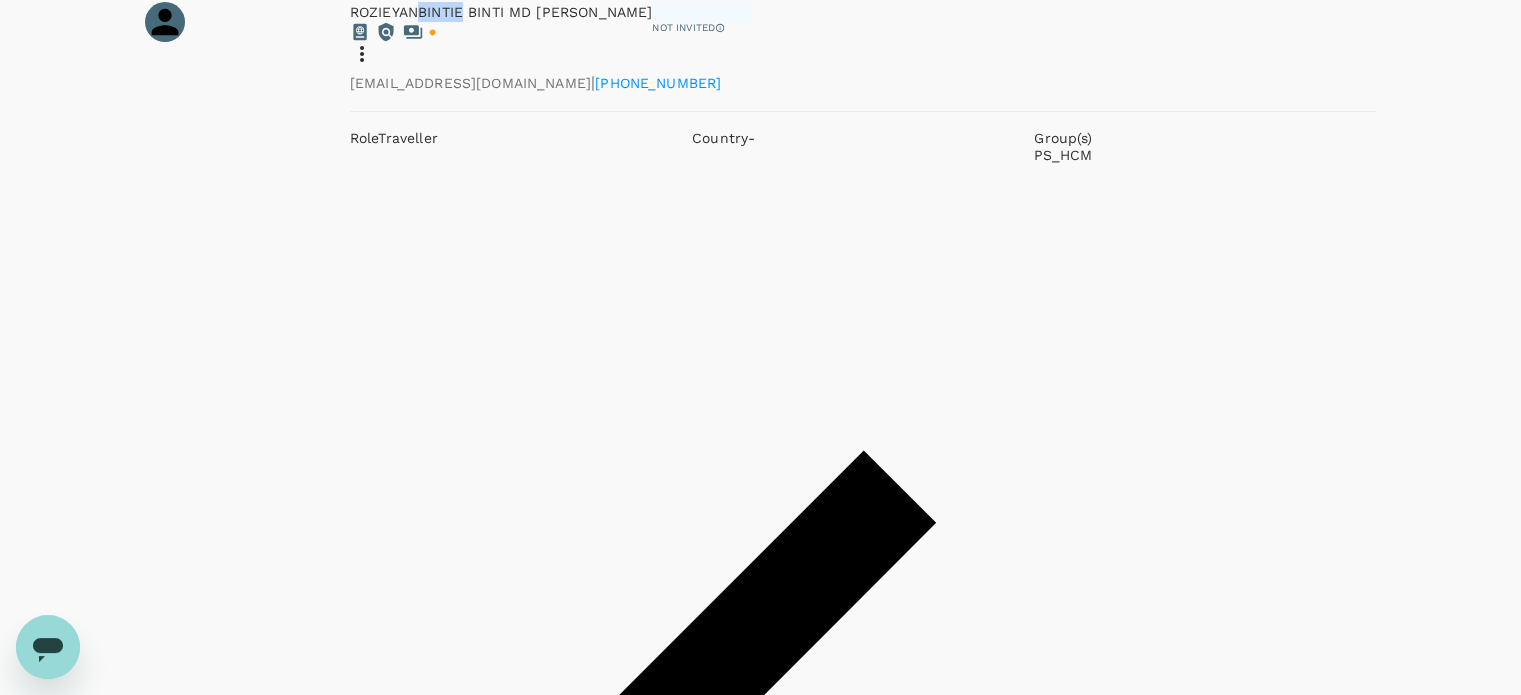 drag, startPoint x: 624, startPoint y: 51, endPoint x: 699, endPoint y: 55, distance: 75.10659 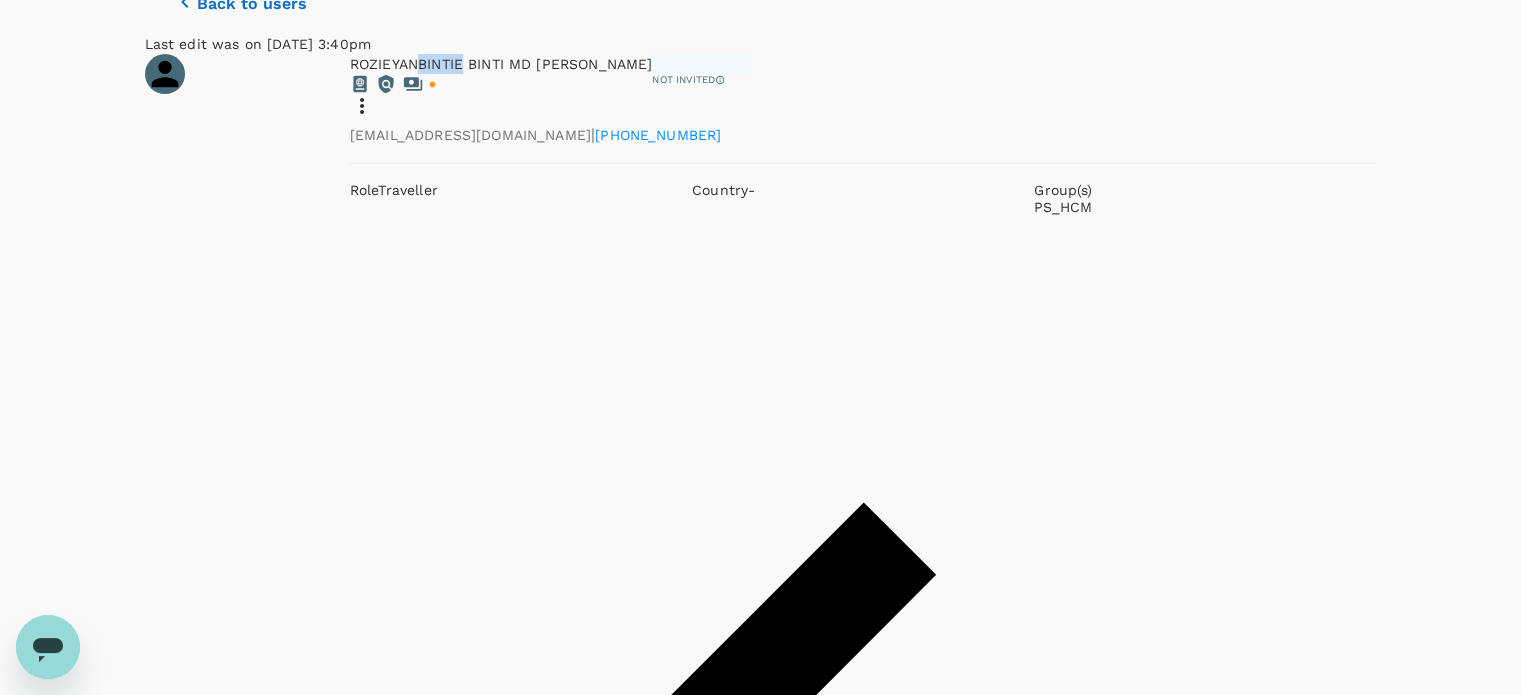 scroll, scrollTop: 293, scrollLeft: 0, axis: vertical 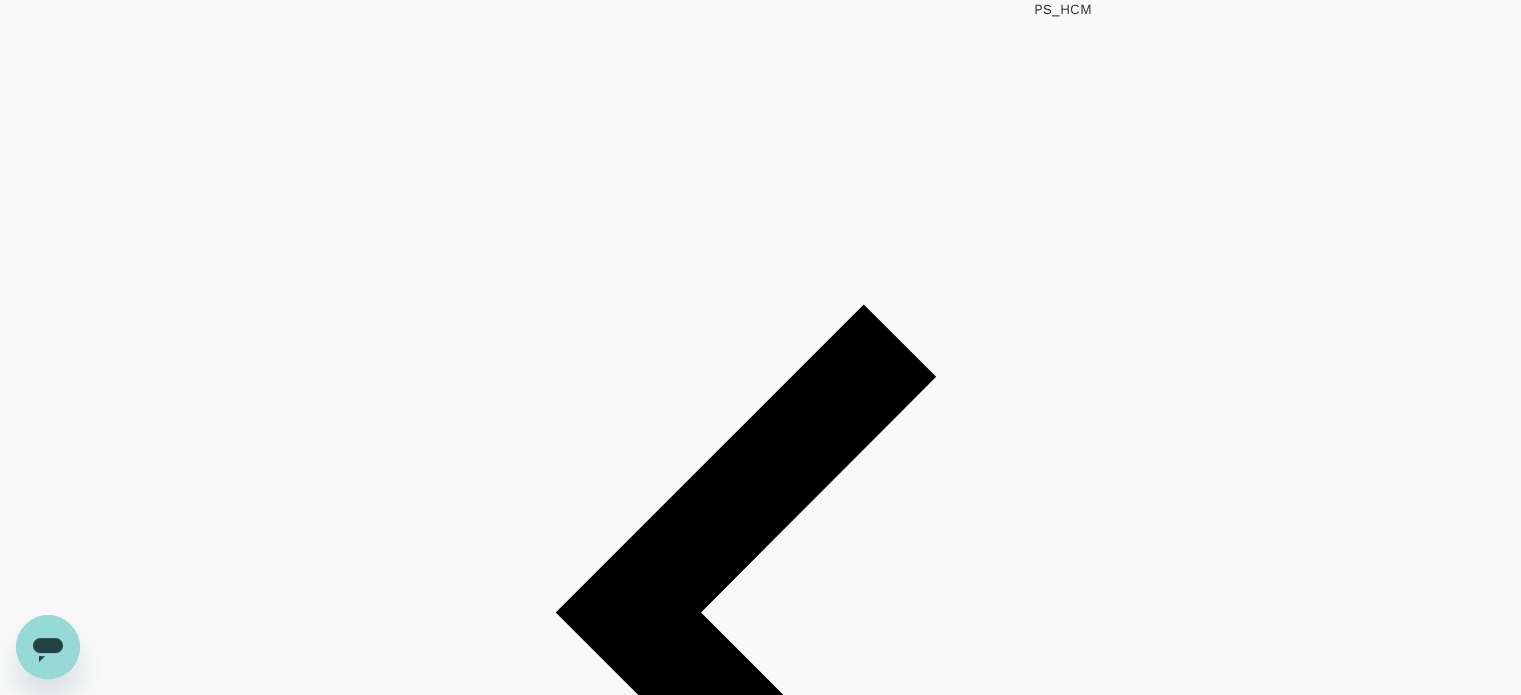 click on "Travel Documents" at bounding box center (201, 1268) 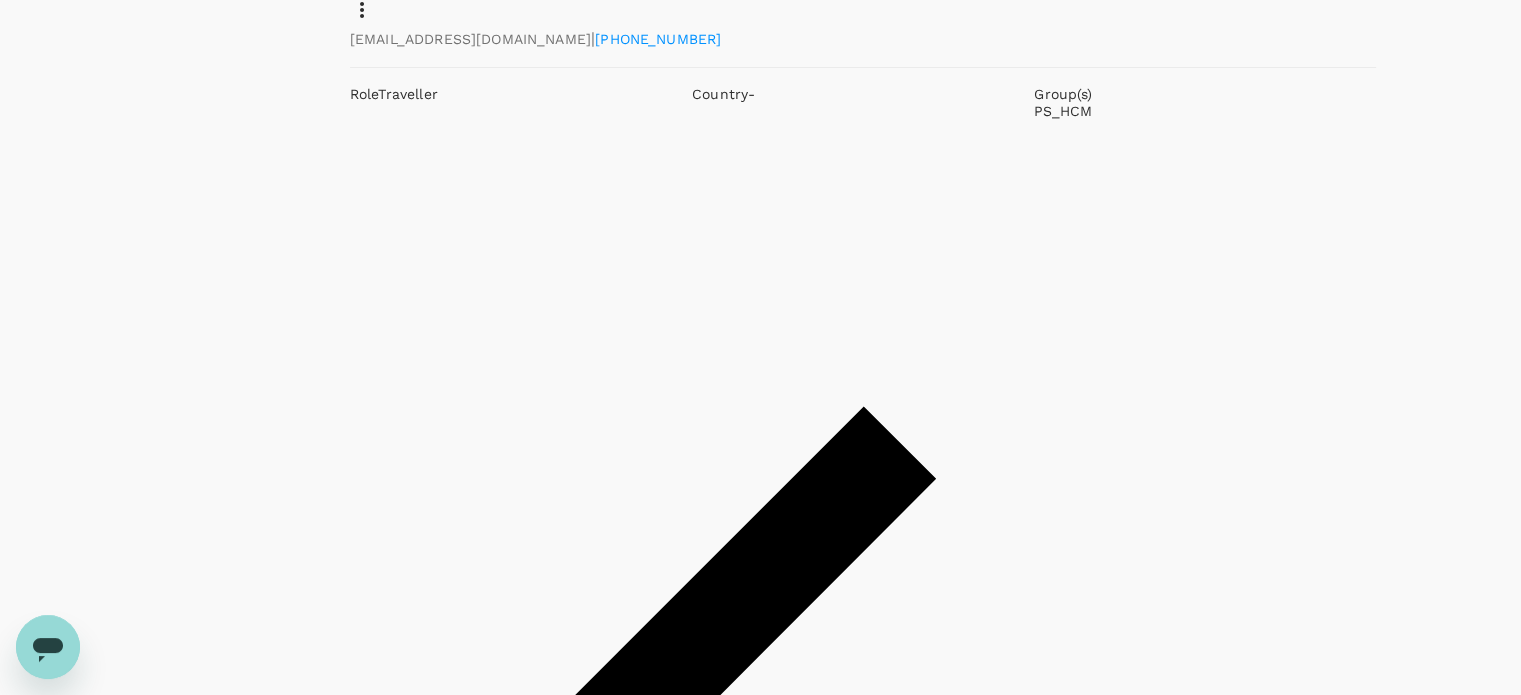 scroll, scrollTop: 0, scrollLeft: 0, axis: both 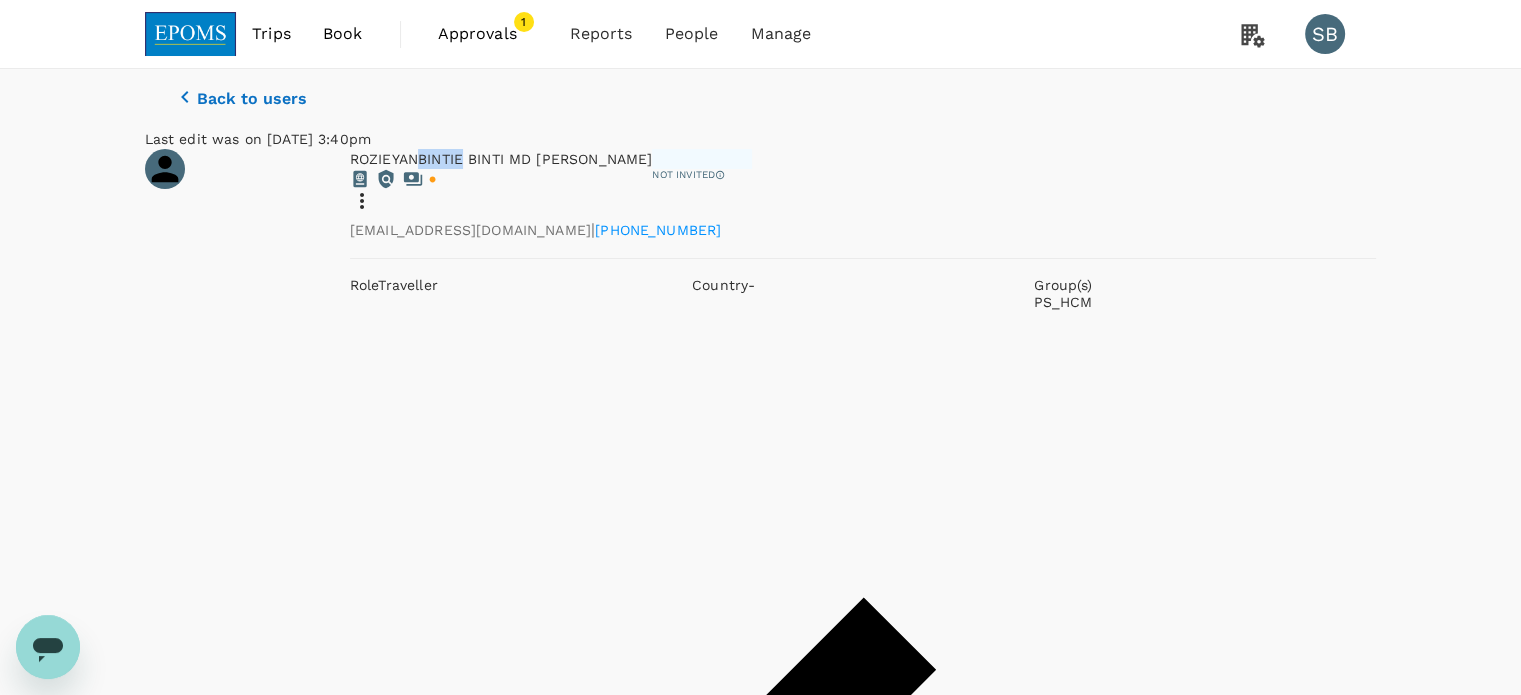 click on "Back to users" at bounding box center (252, 99) 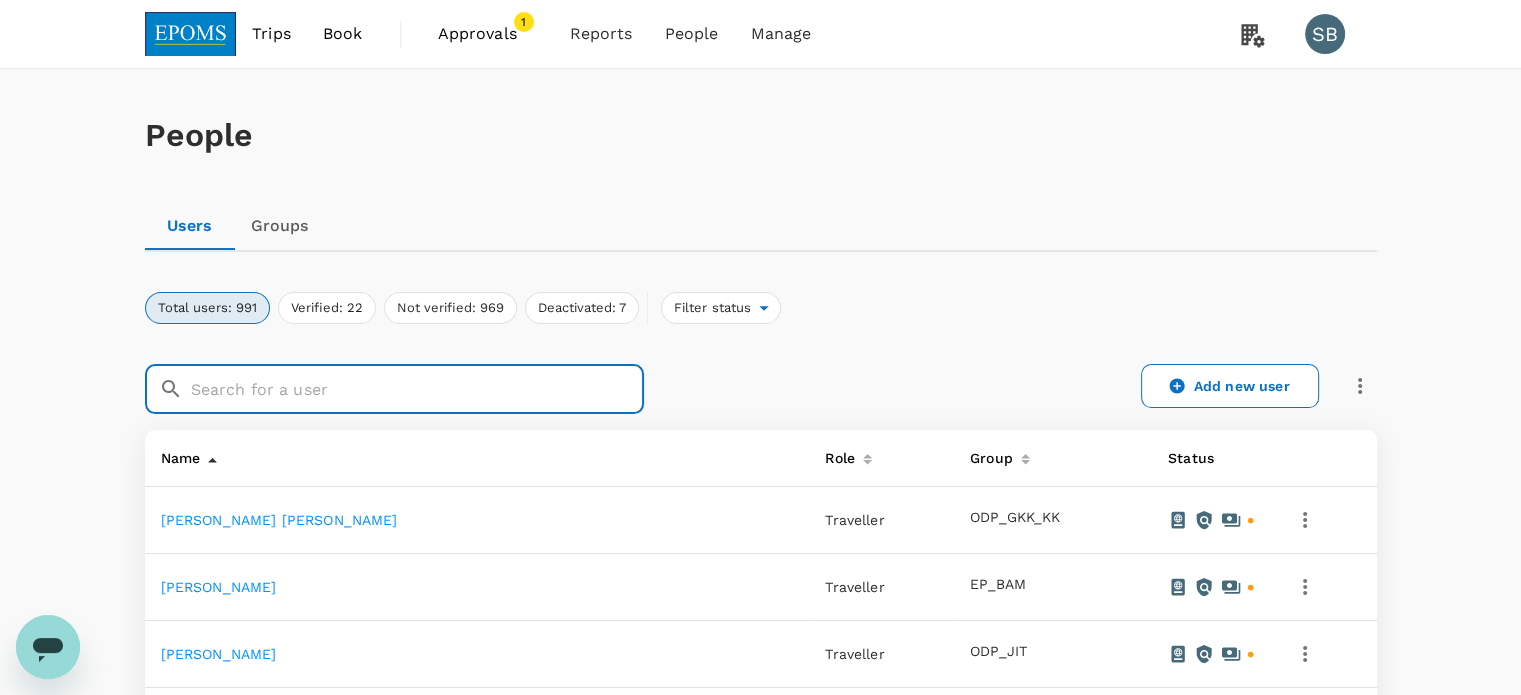 paste on "MD [PERSON_NAME]" 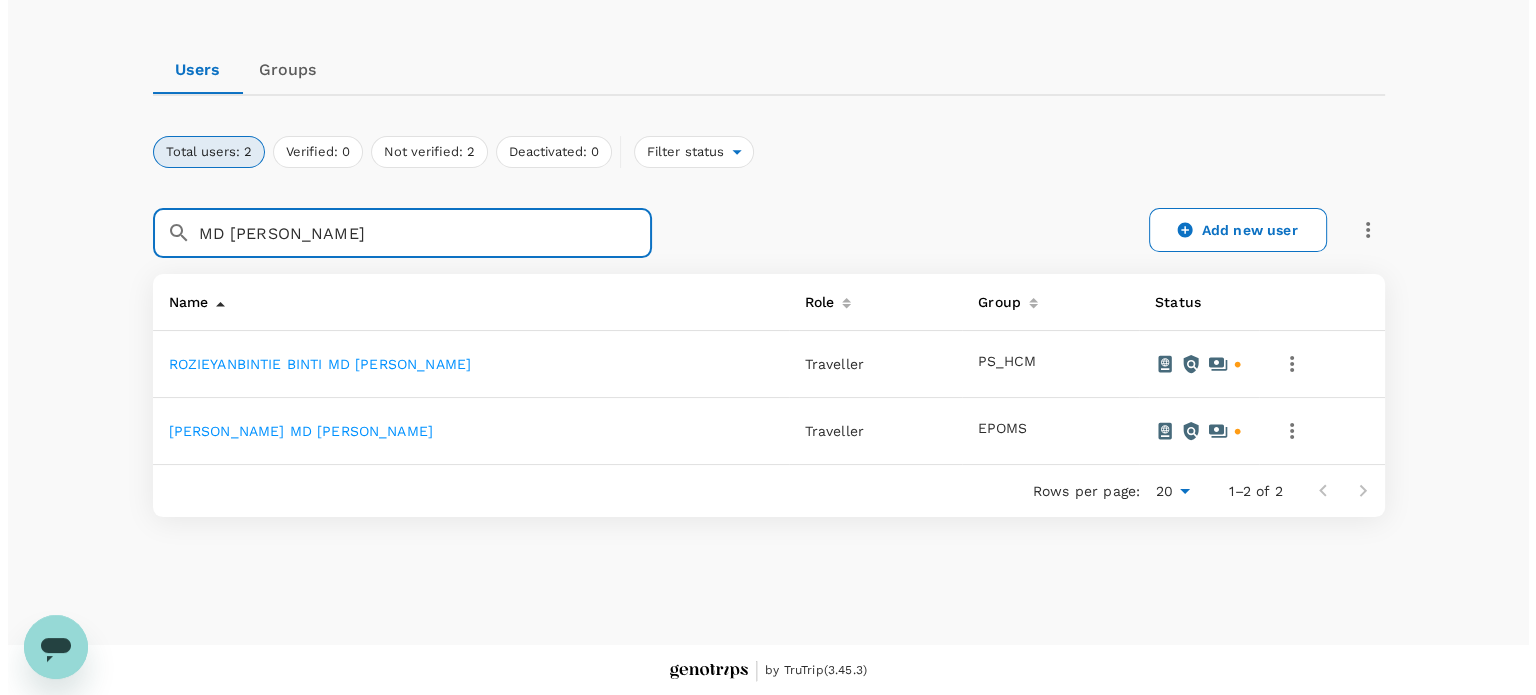 scroll, scrollTop: 156, scrollLeft: 0, axis: vertical 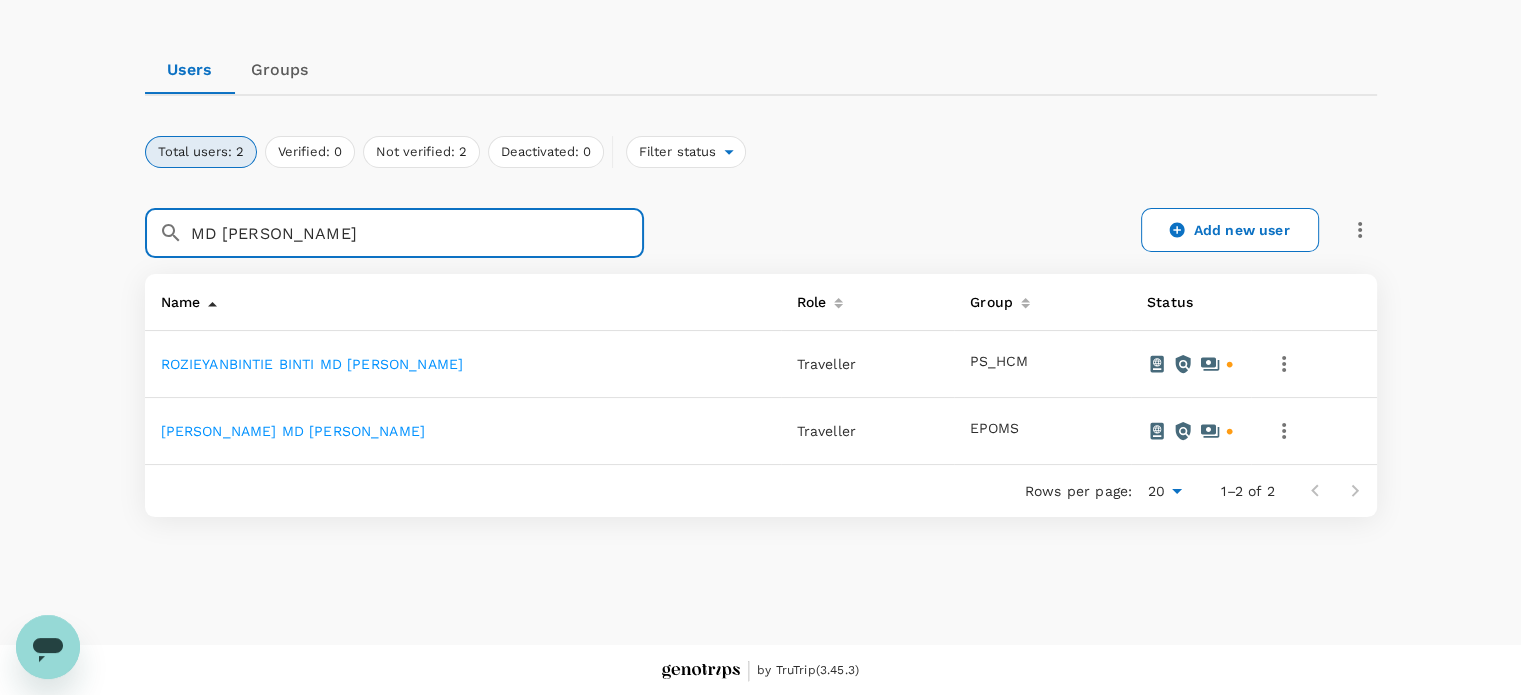 type on "MD [PERSON_NAME]" 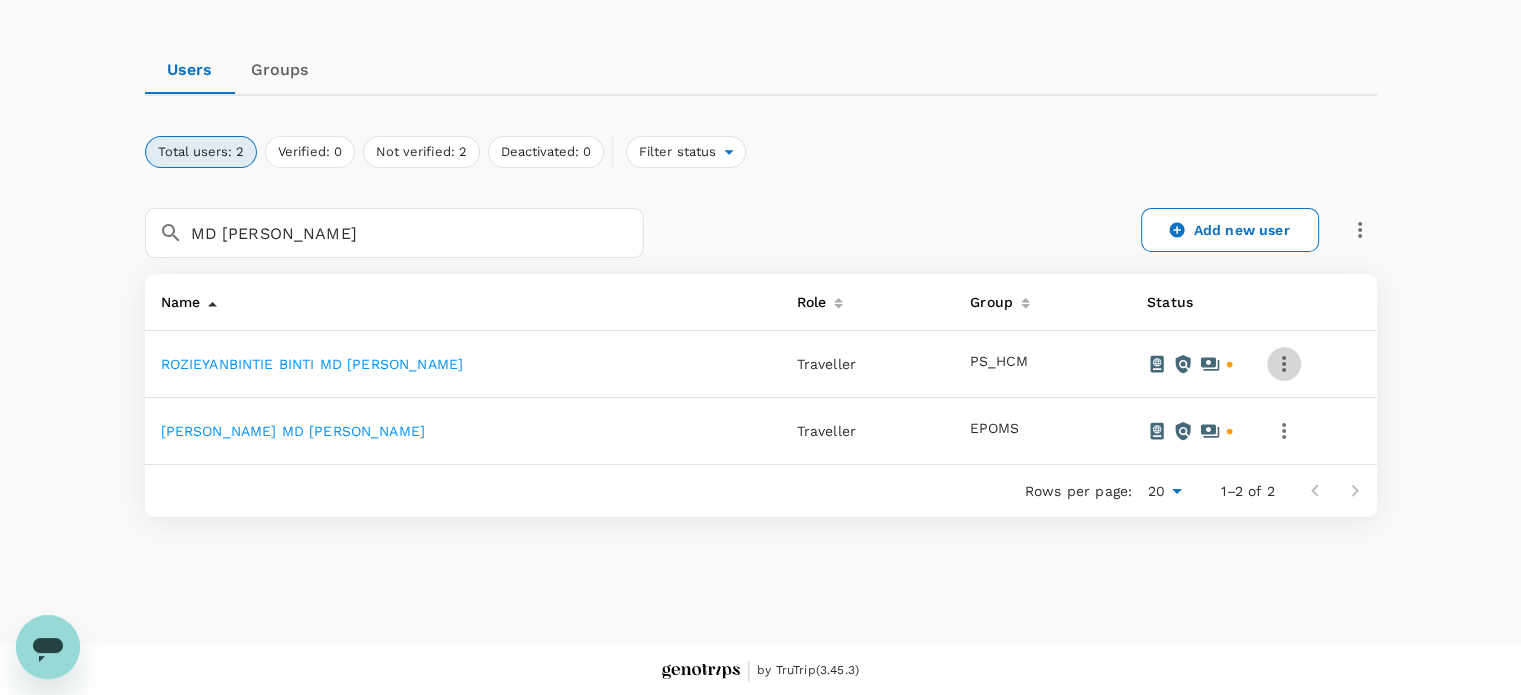 click 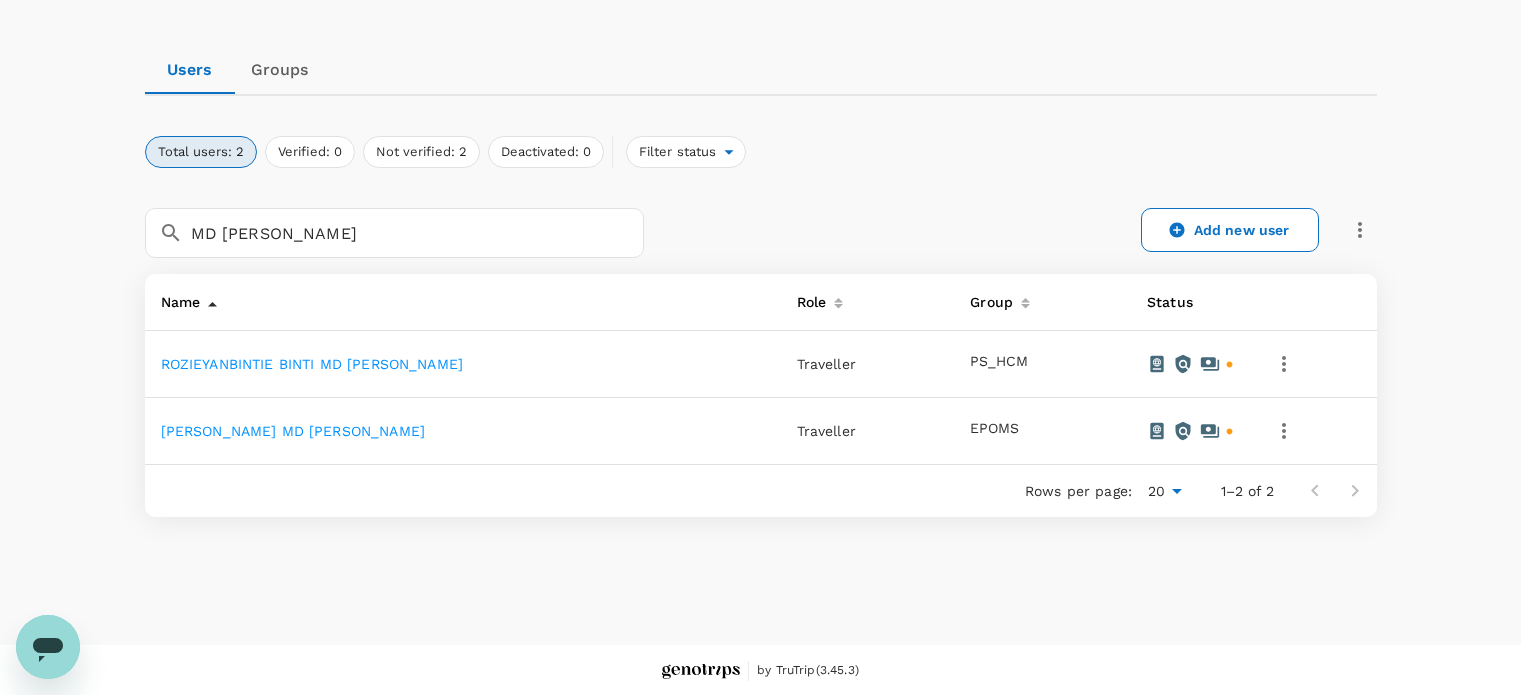 click on "Edit" at bounding box center (760, 721) 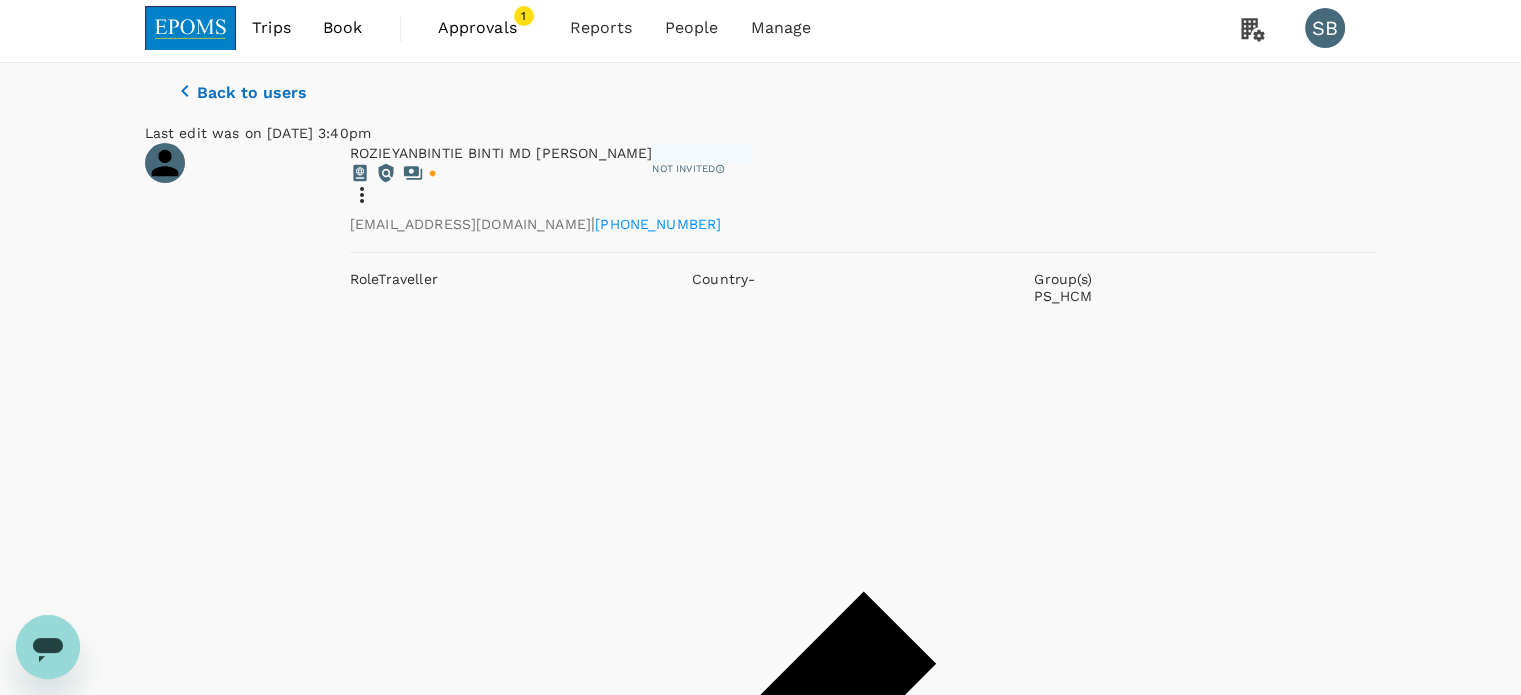 scroll, scrollTop: 0, scrollLeft: 0, axis: both 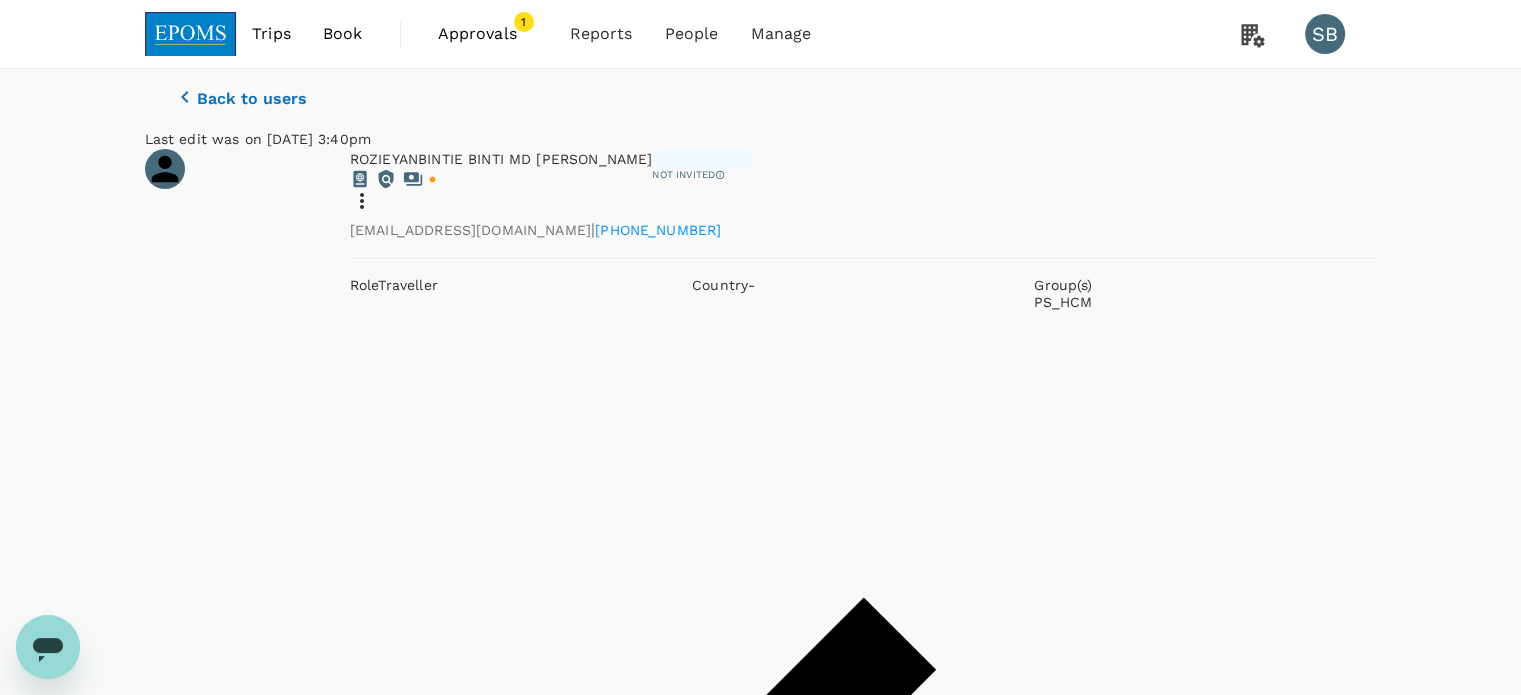 click on "Travel Preferences" at bounding box center (314, 1561) 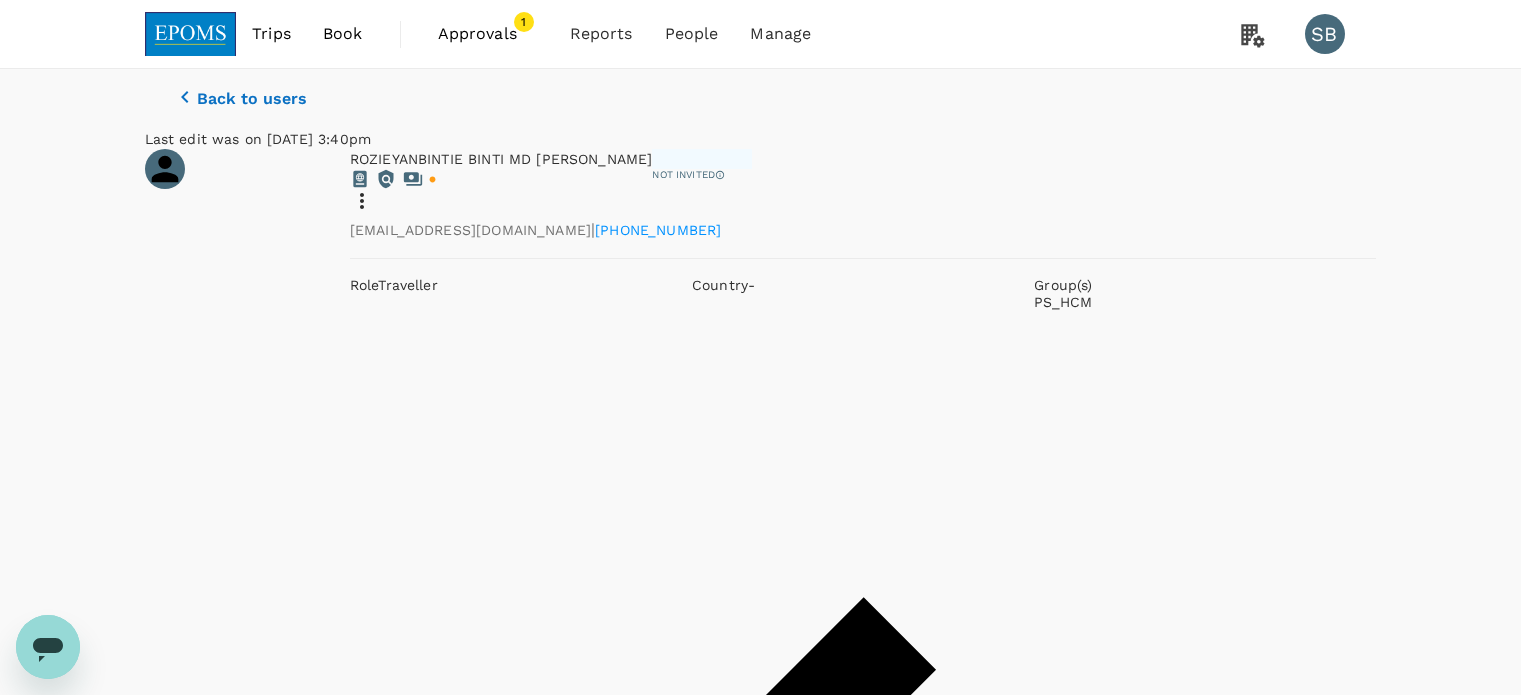 click on "Edit user details" at bounding box center [760, 3207] 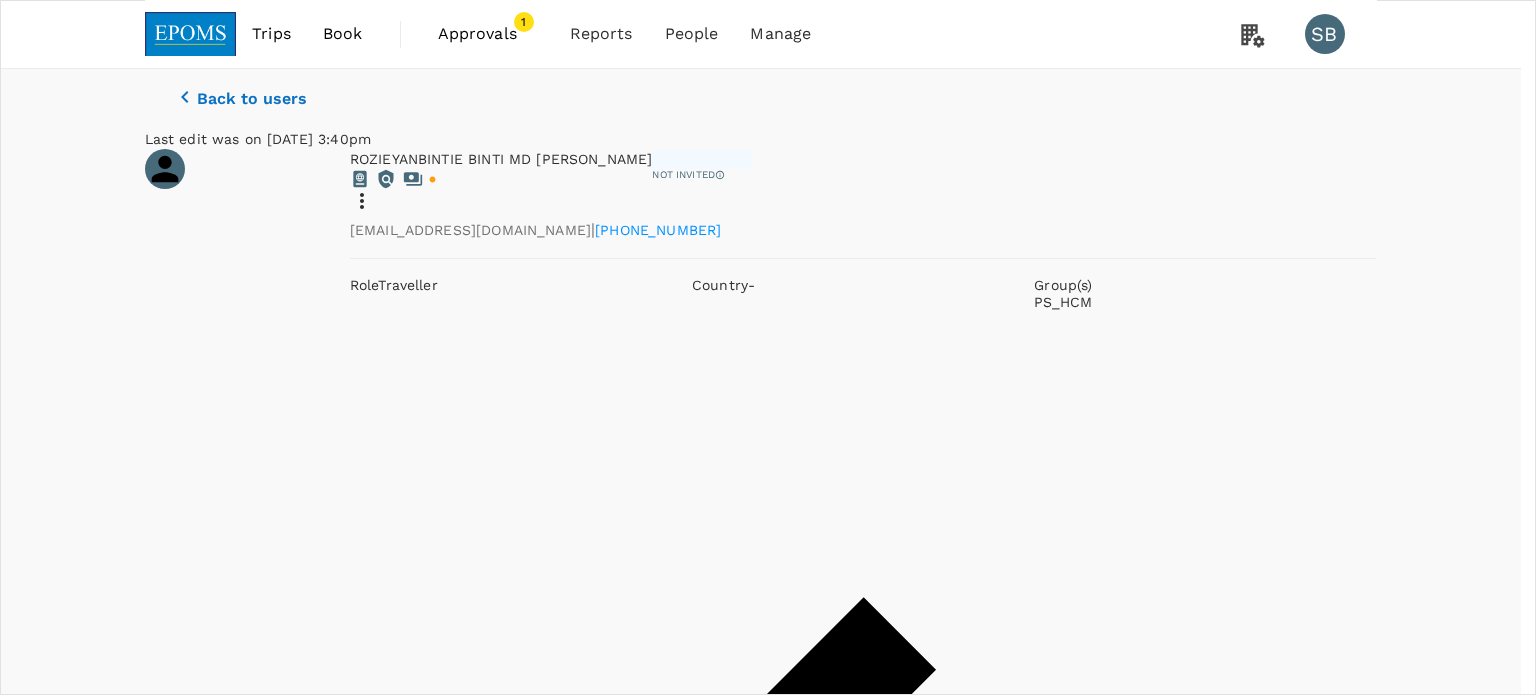 drag, startPoint x: 1080, startPoint y: 133, endPoint x: 1171, endPoint y: 154, distance: 93.39165 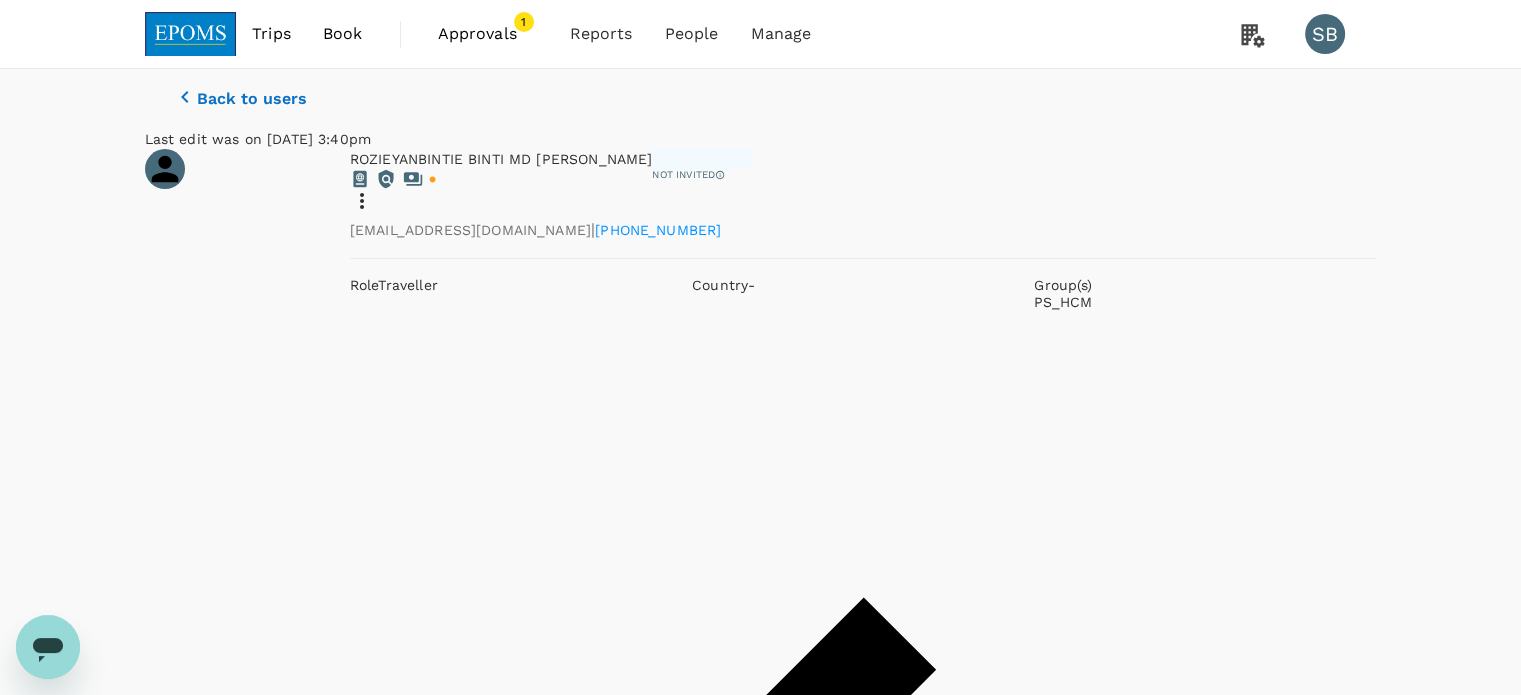 click at bounding box center (191, 34) 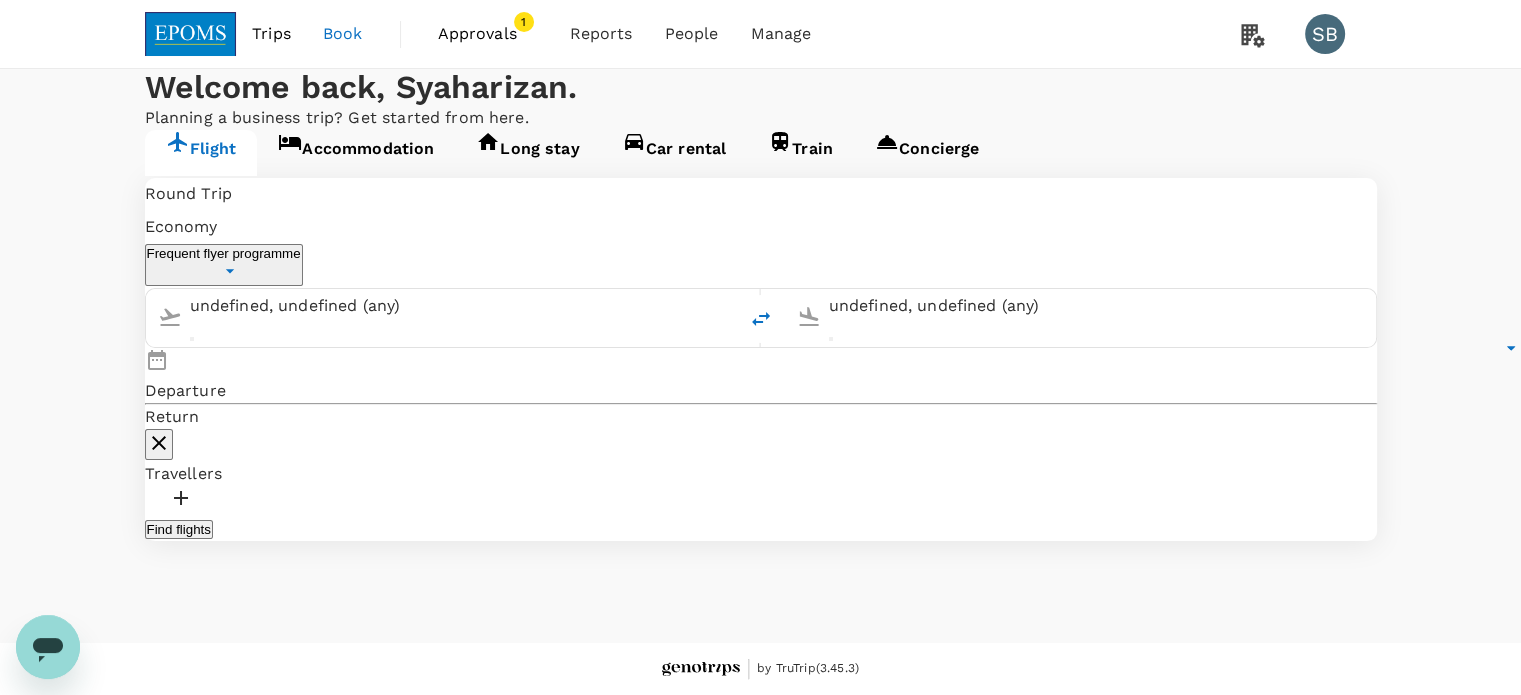 type 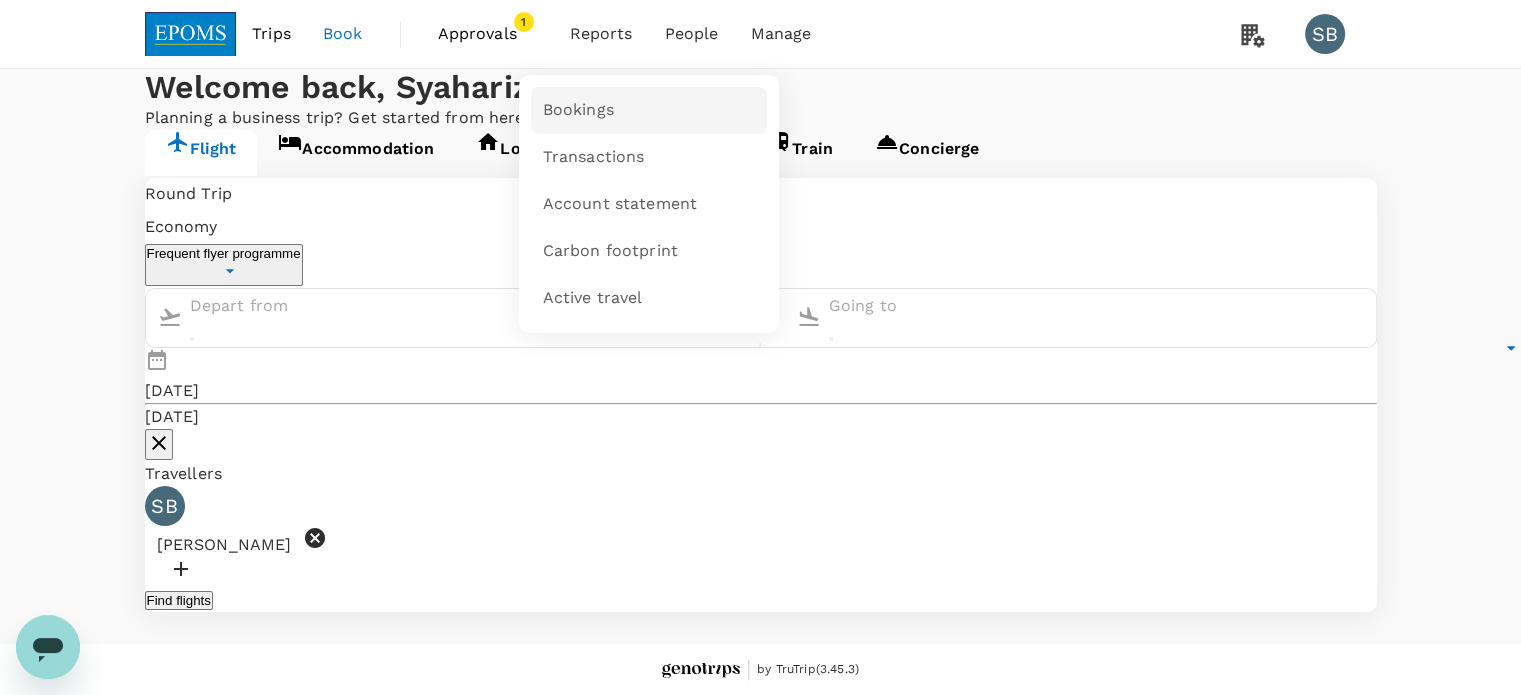 type on "Kota Kinabalu Intl (BKI)" 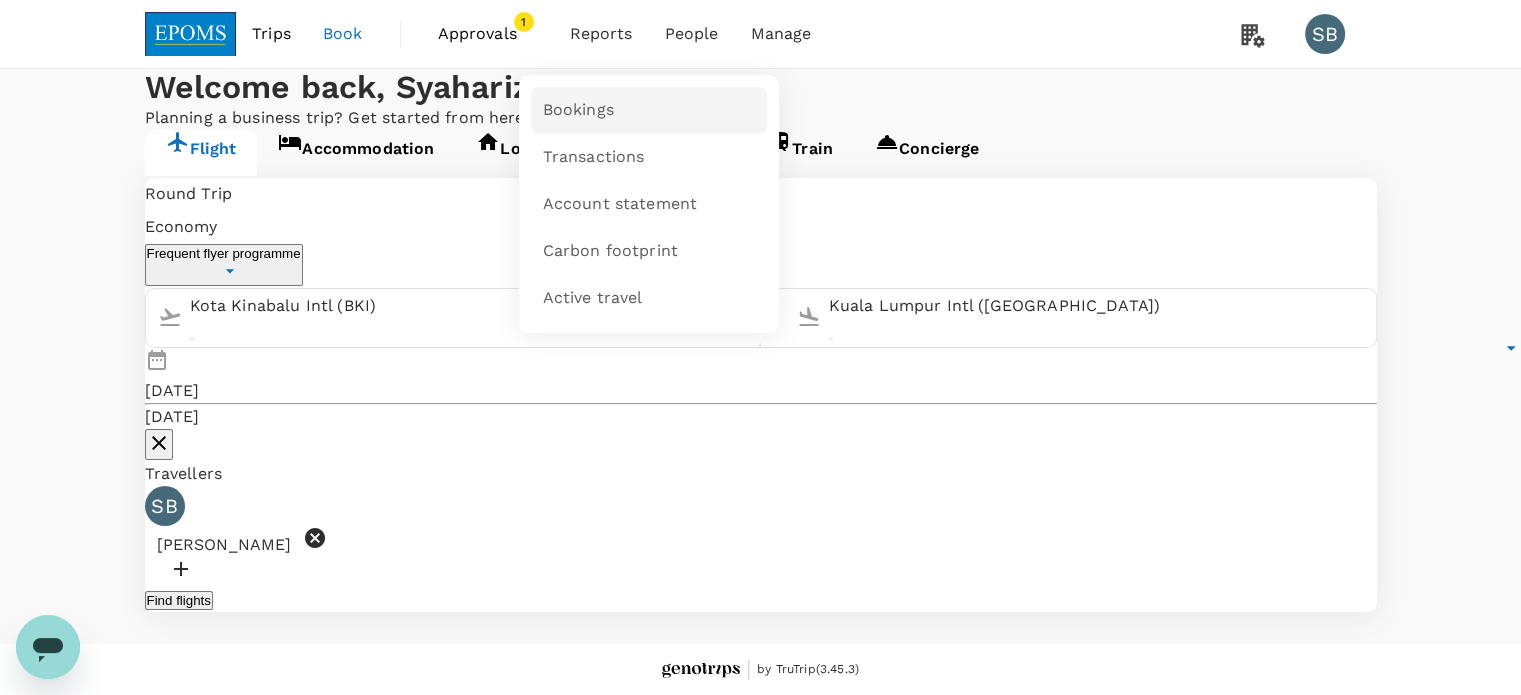 click on "Bookings" at bounding box center (578, 110) 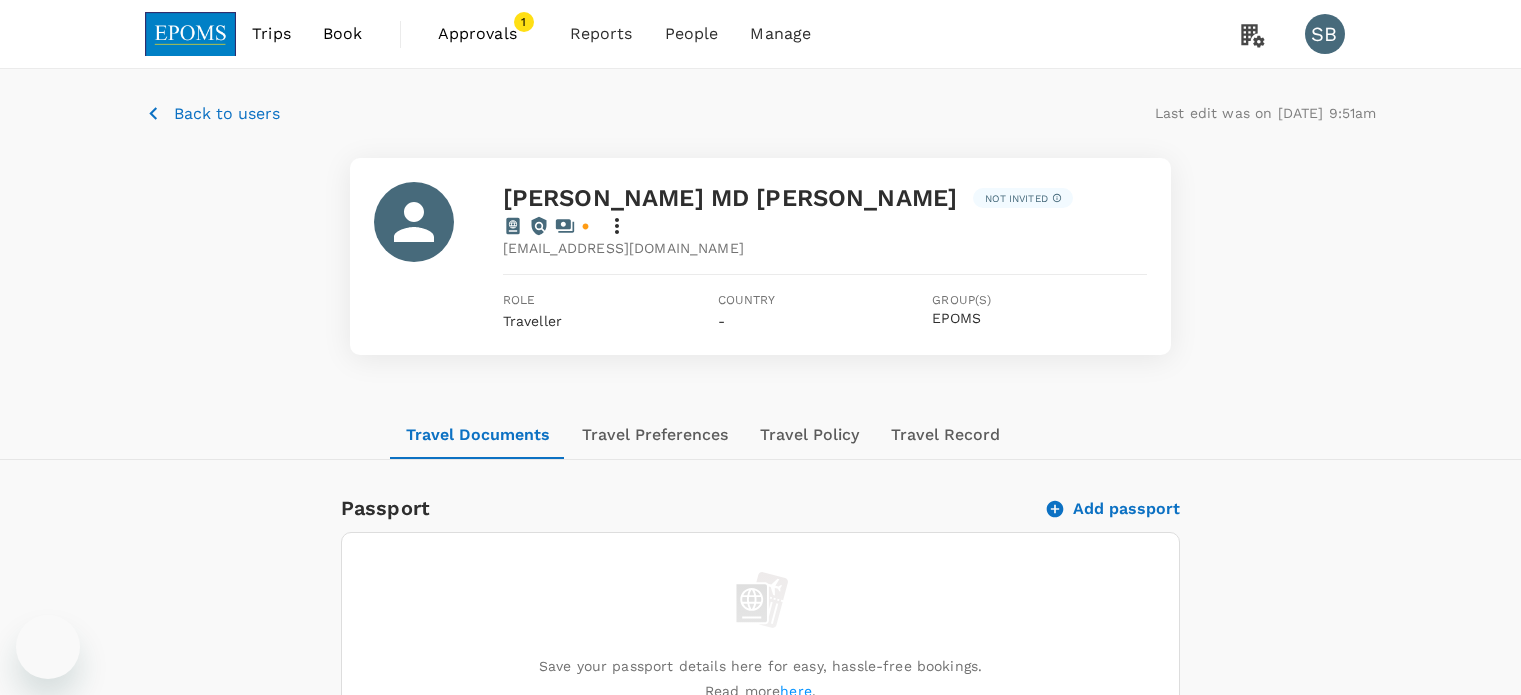 scroll, scrollTop: 0, scrollLeft: 0, axis: both 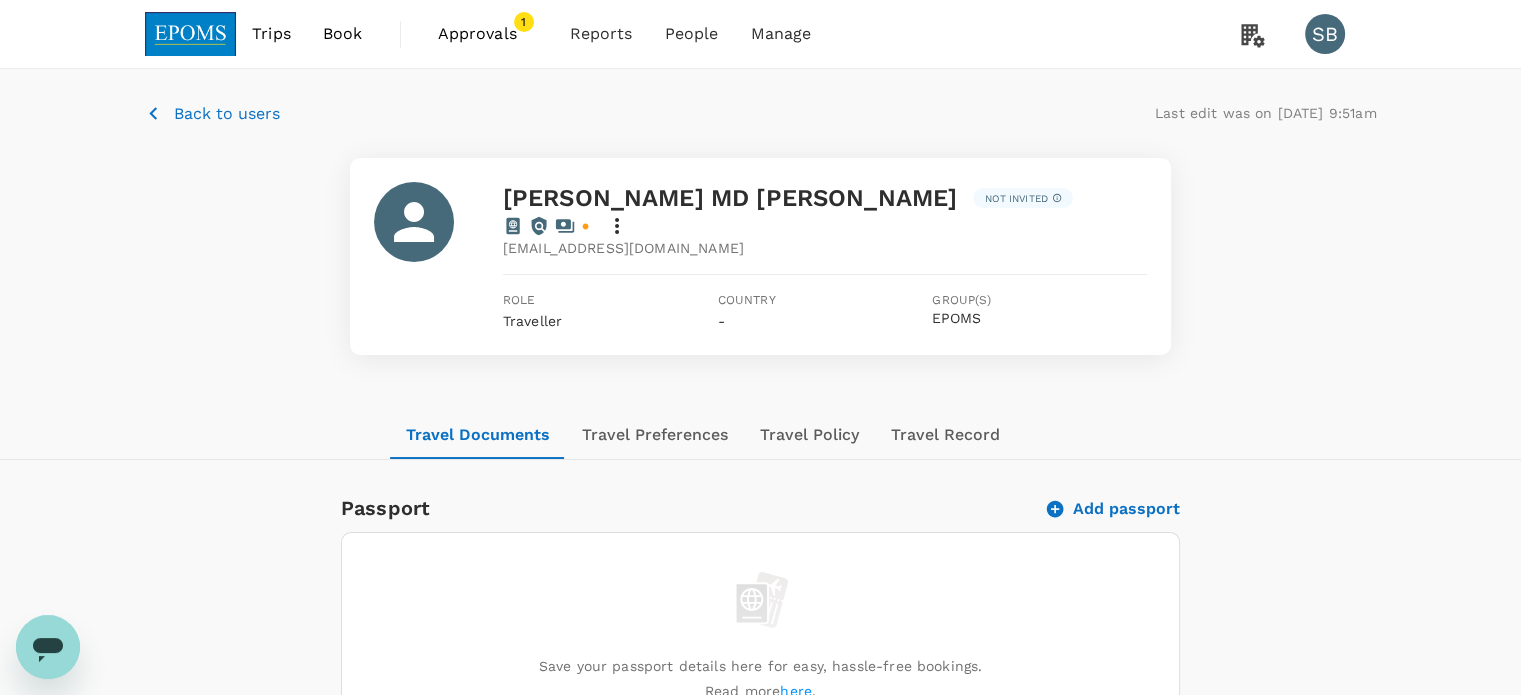 drag, startPoint x: 532, startPoint y: 226, endPoint x: 841, endPoint y: 230, distance: 309.02588 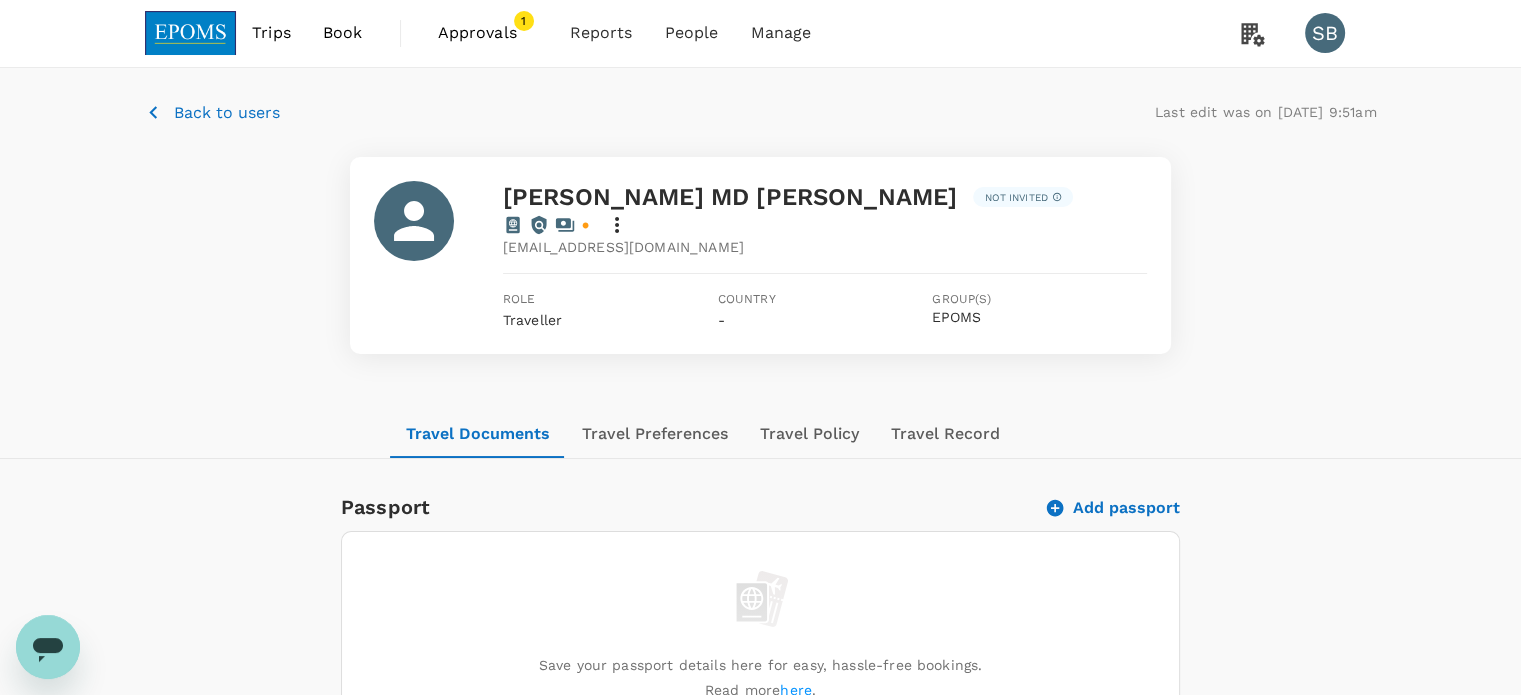 scroll, scrollTop: 0, scrollLeft: 0, axis: both 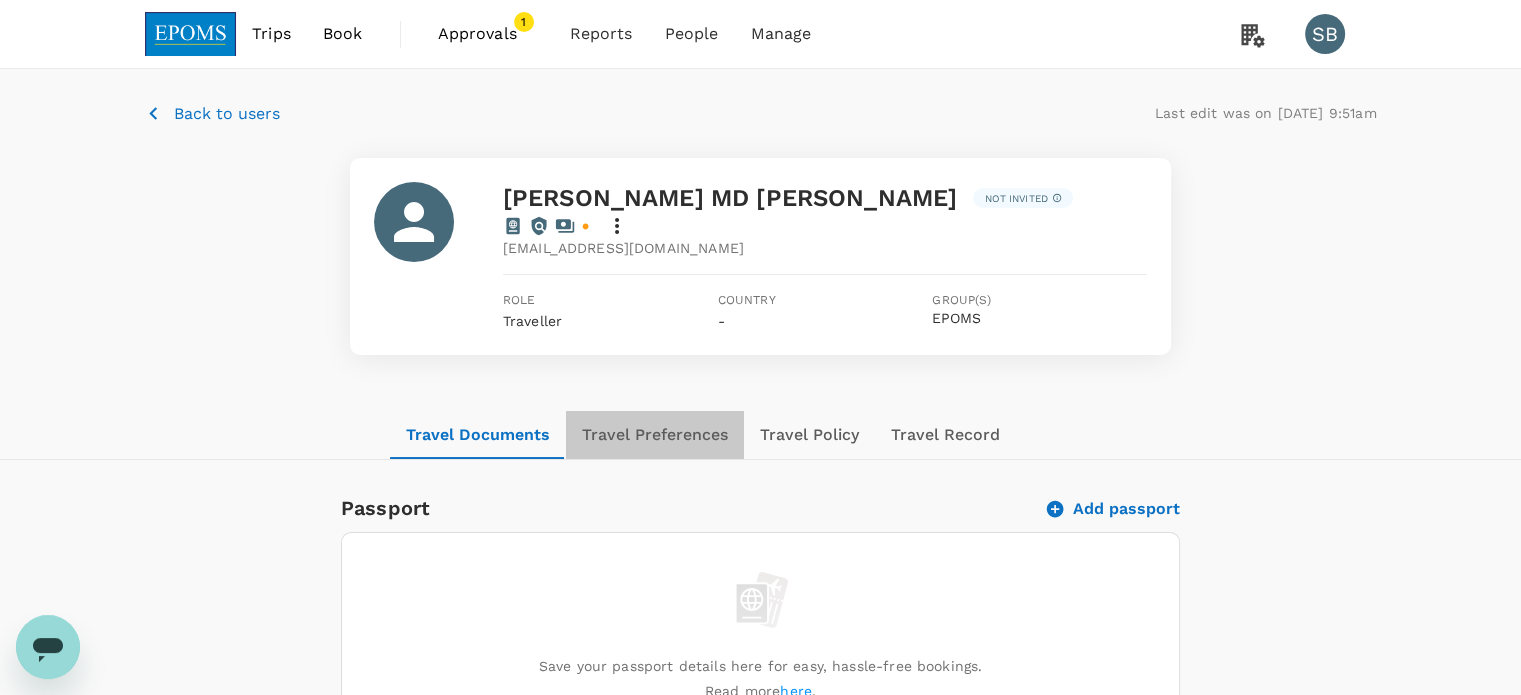 click on "Travel Preferences" at bounding box center [655, 435] 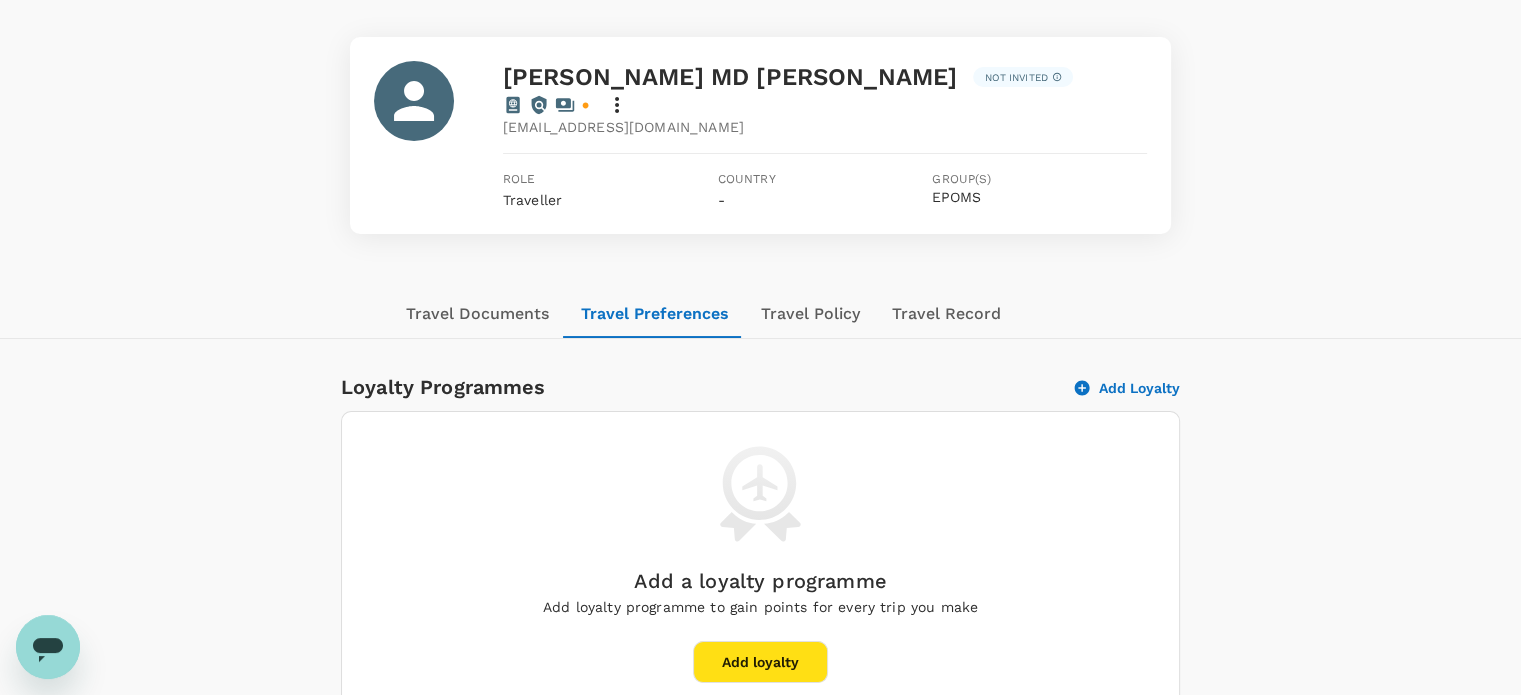 scroll, scrollTop: 200, scrollLeft: 0, axis: vertical 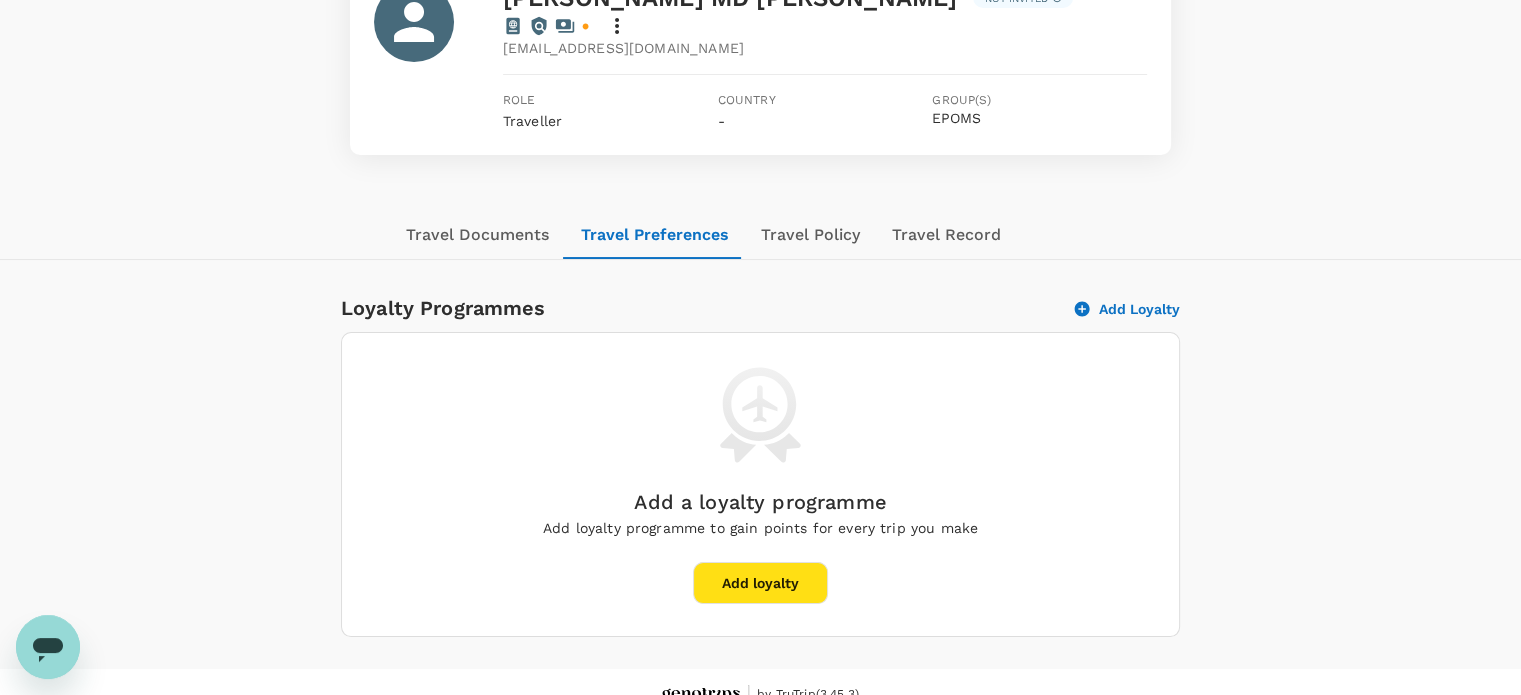 click on "Travel Policy" at bounding box center (810, 235) 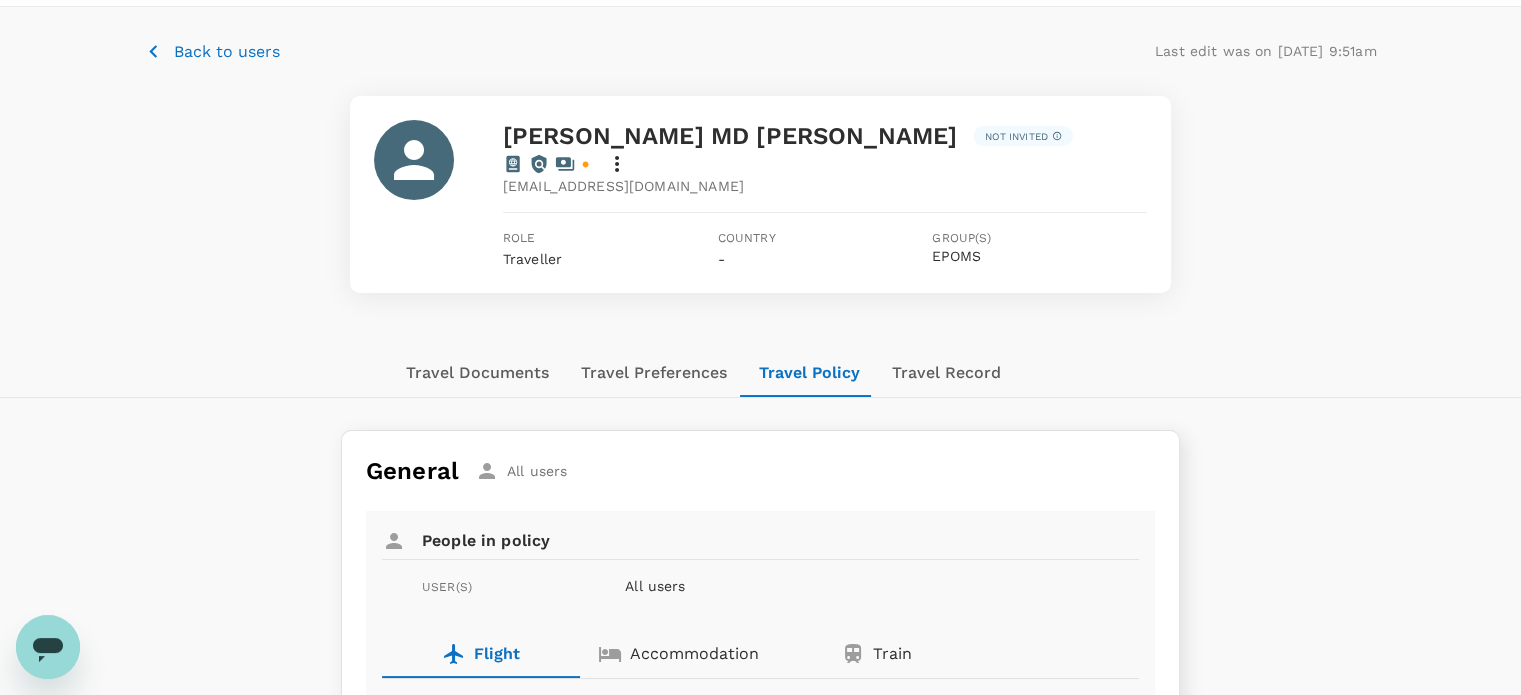 scroll, scrollTop: 0, scrollLeft: 0, axis: both 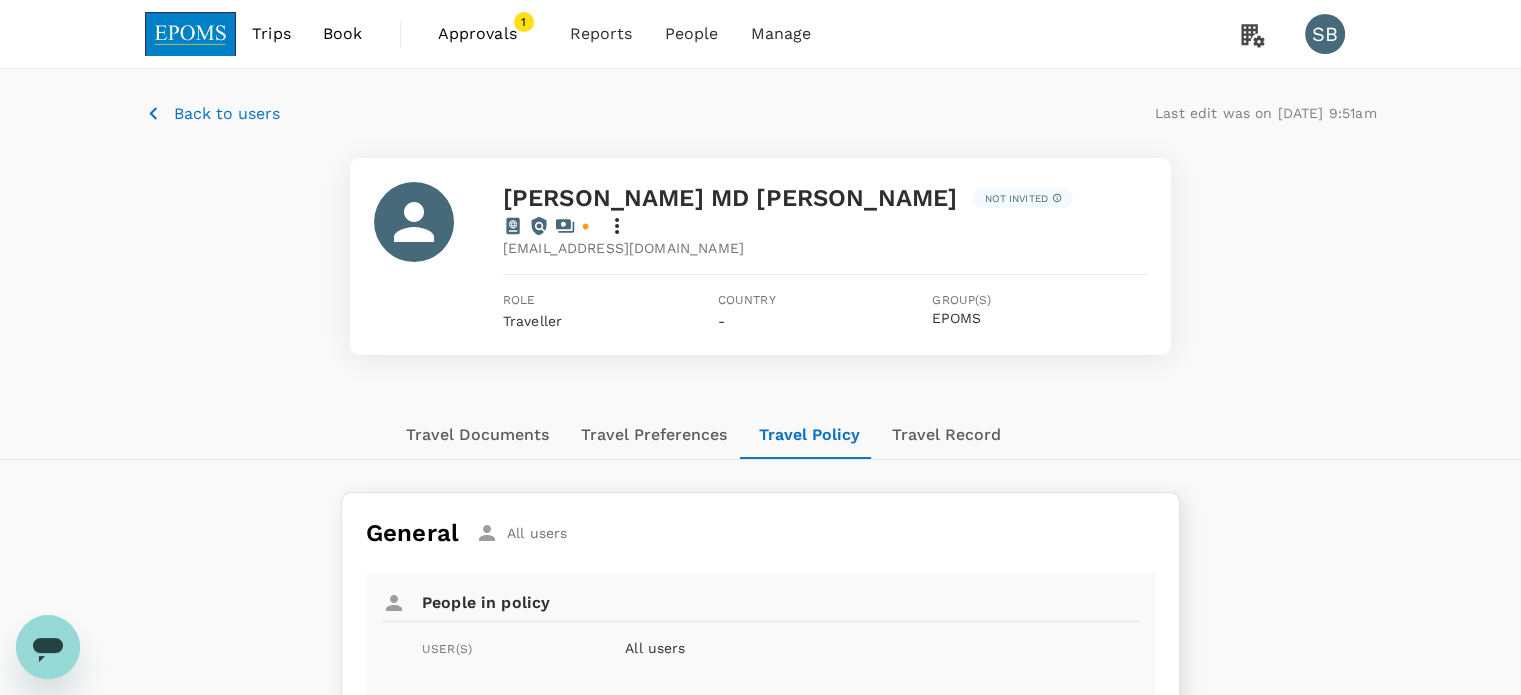 click on "Travel Record" at bounding box center (946, 435) 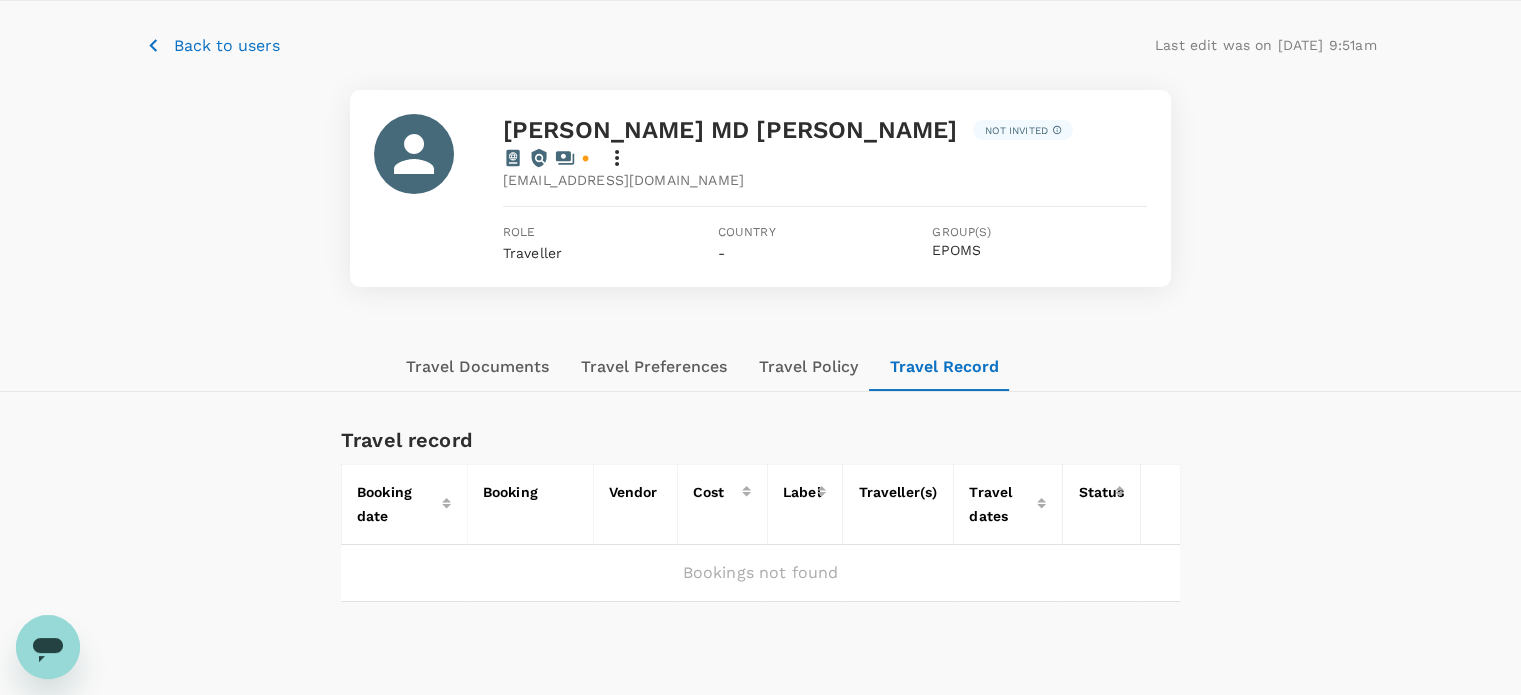 scroll, scrollTop: 100, scrollLeft: 0, axis: vertical 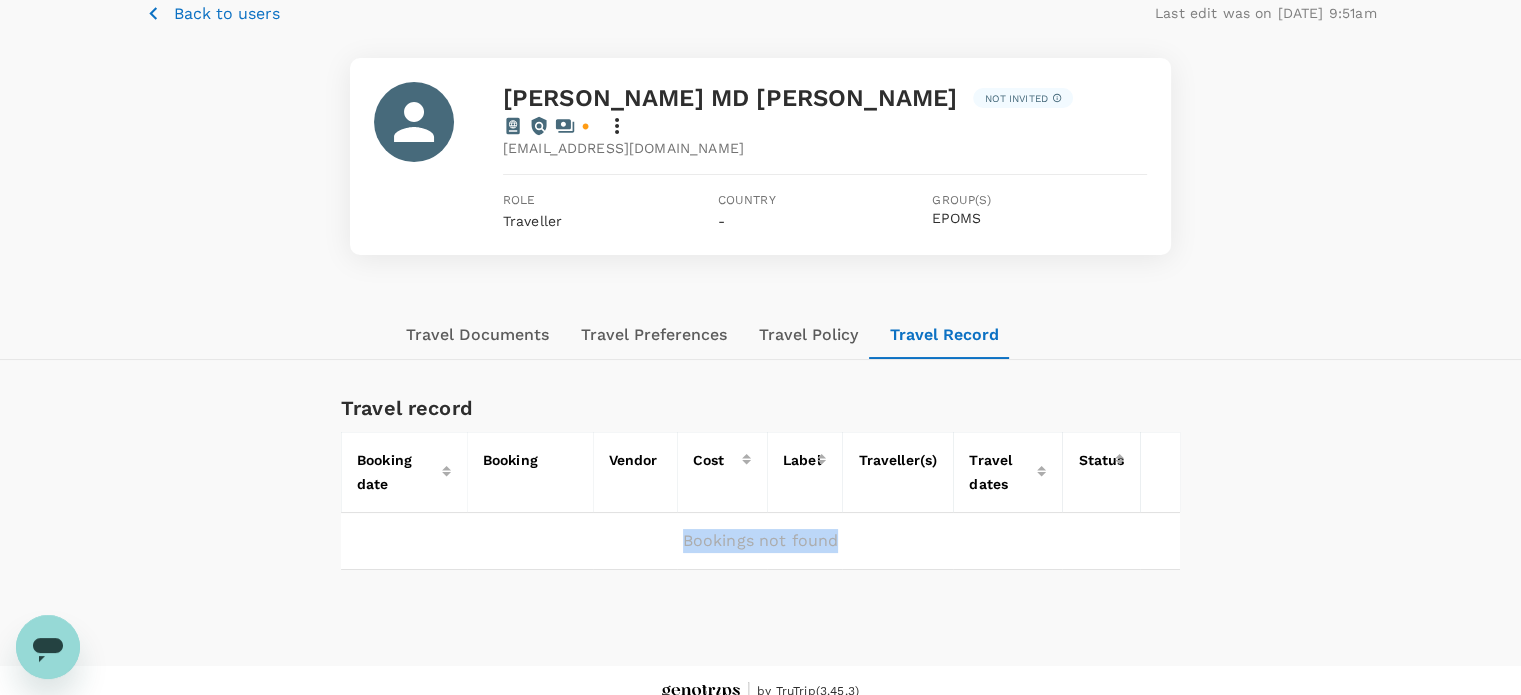 drag, startPoint x: 401, startPoint y: 512, endPoint x: 1063, endPoint y: 492, distance: 662.30206 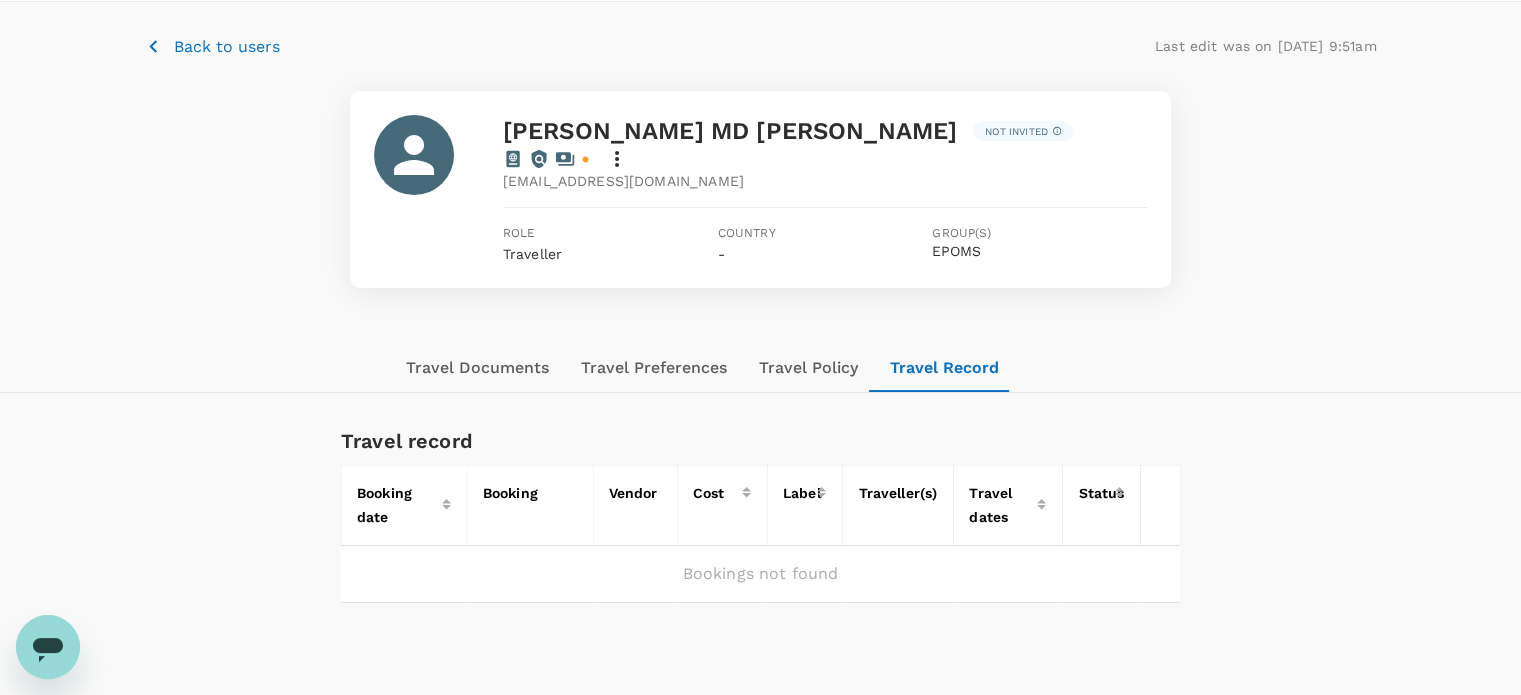 scroll, scrollTop: 100, scrollLeft: 0, axis: vertical 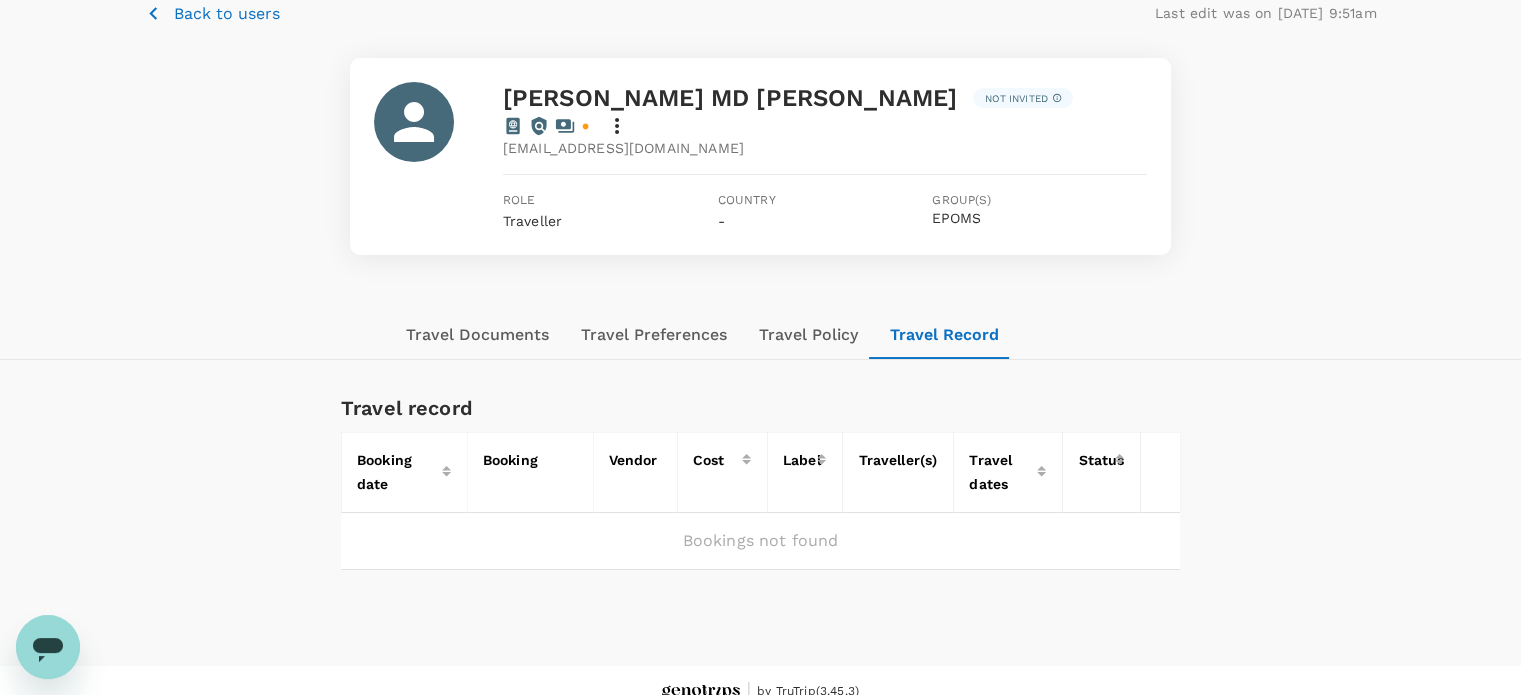 click on "Back to users Last edit was on 17 May 2025, 9:51am ROZIEYANTIE BINTI MD RASHID Not invited izan+rozieyantieEPOMS@genotrips.com.my Role Traveller Country - Group(s) EPOMS Travel Documents Travel Preferences Travel Policy Travel Record Travel record Booking date Booking Vendor Cost Label Traveller(s) Travel dates Status Bookings not found" at bounding box center [760, 301] 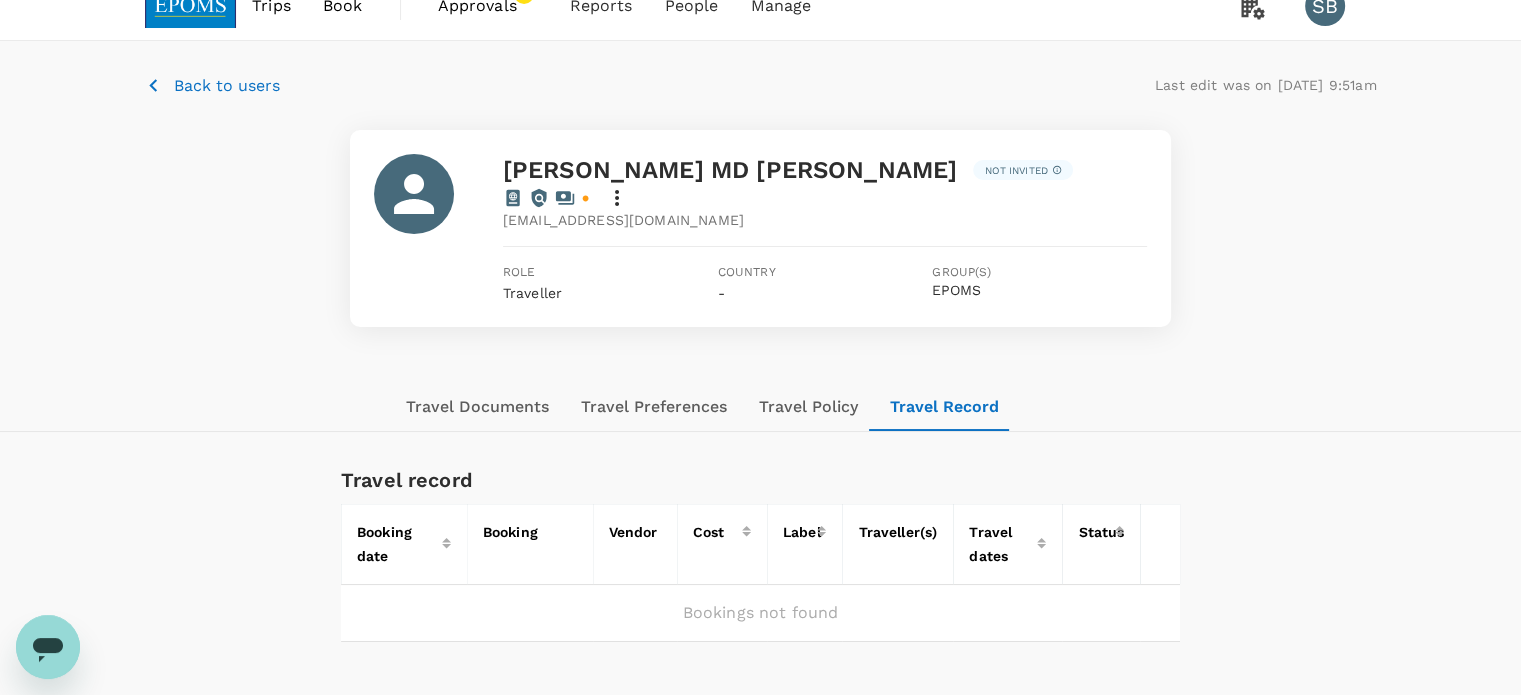 scroll, scrollTop: 0, scrollLeft: 0, axis: both 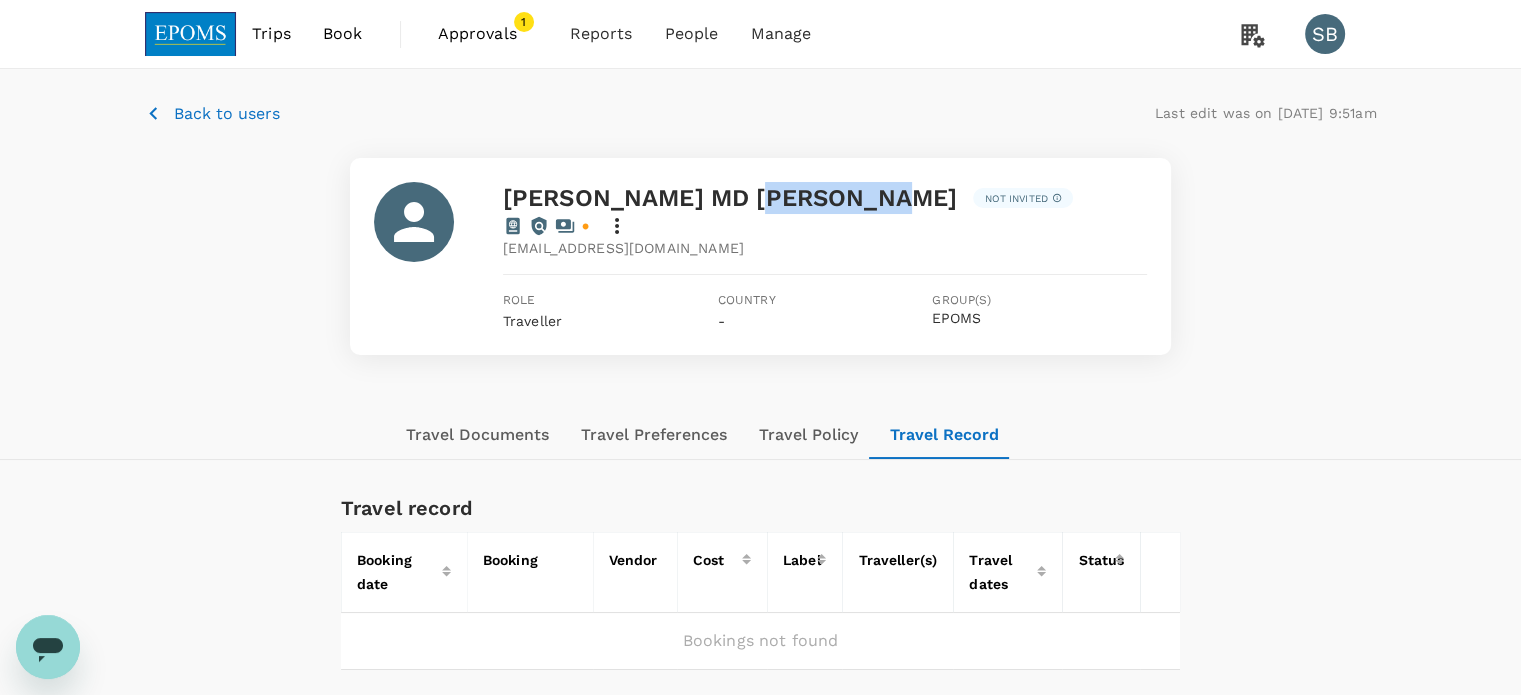 drag, startPoint x: 744, startPoint y: 196, endPoint x: 872, endPoint y: 199, distance: 128.03516 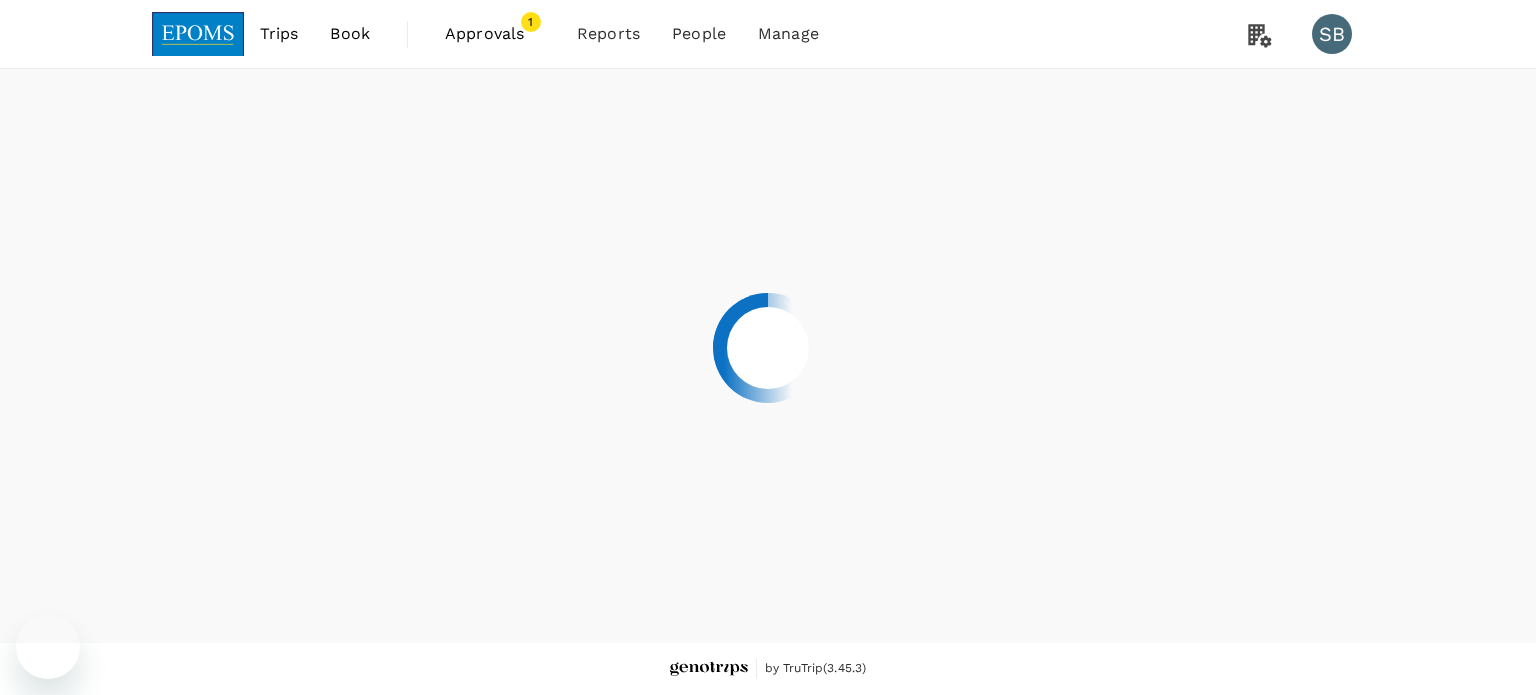 scroll, scrollTop: 0, scrollLeft: 0, axis: both 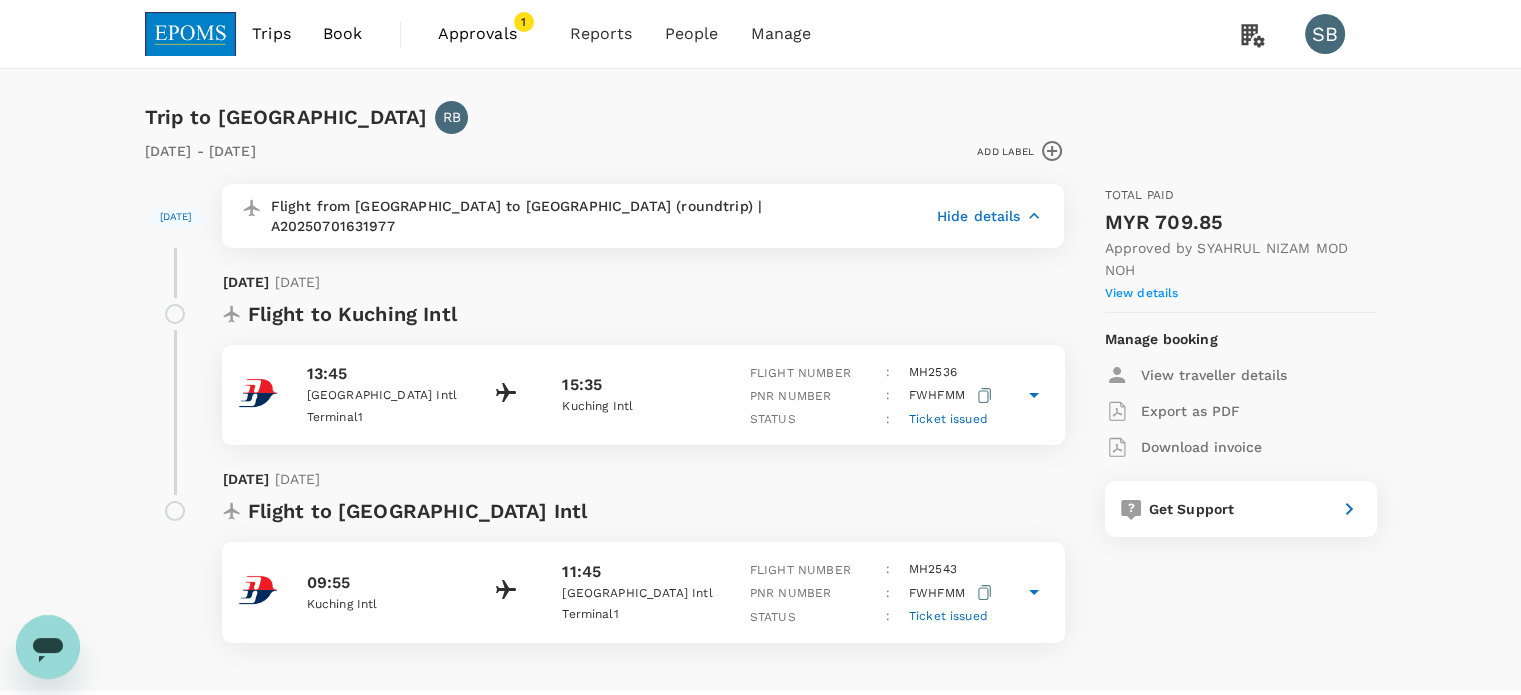 click 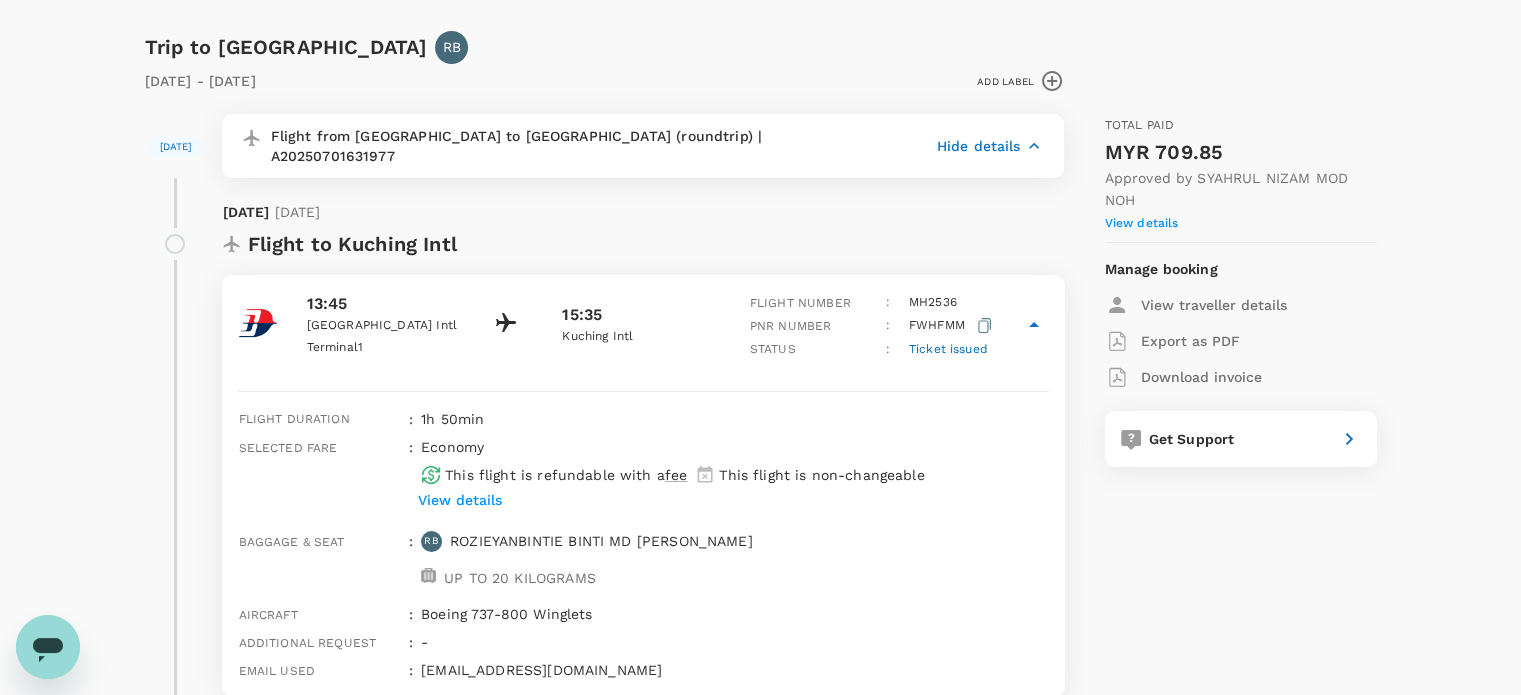 scroll, scrollTop: 0, scrollLeft: 0, axis: both 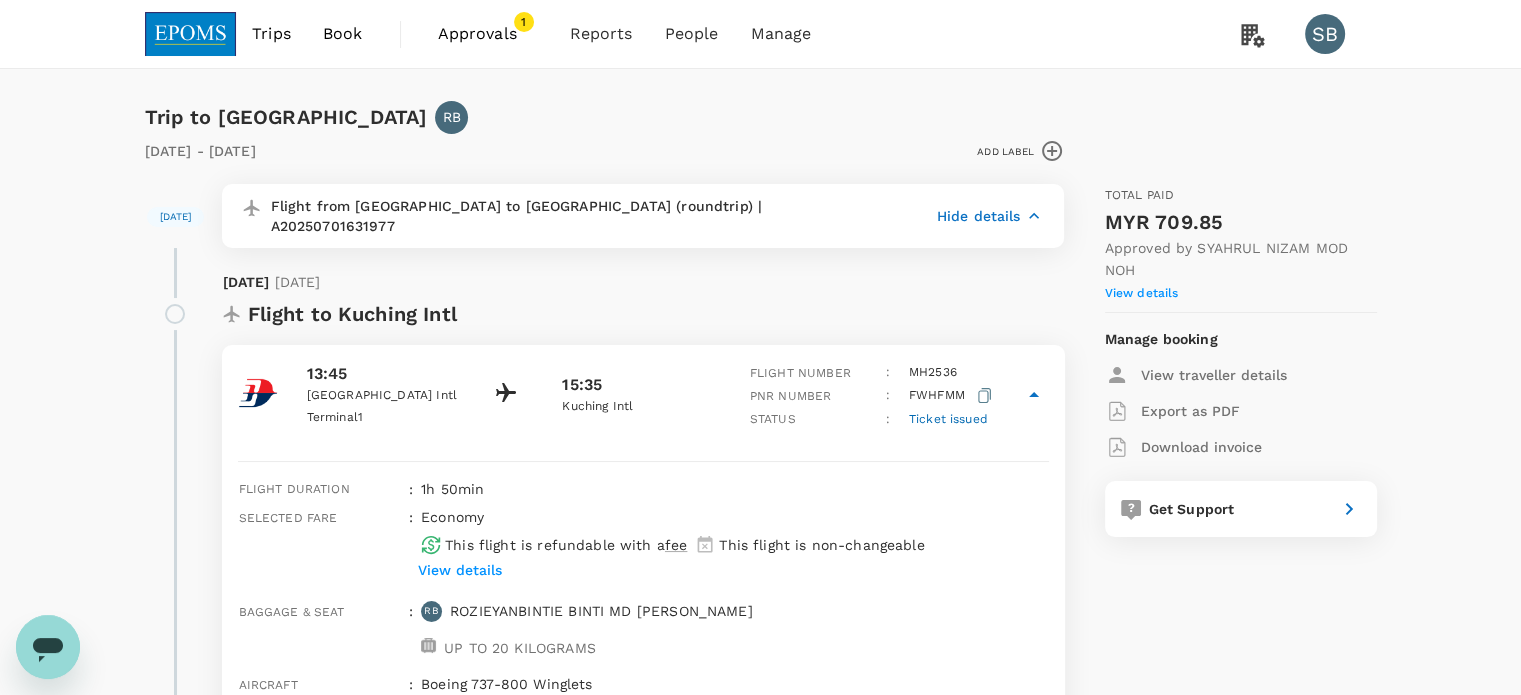 click at bounding box center (191, 34) 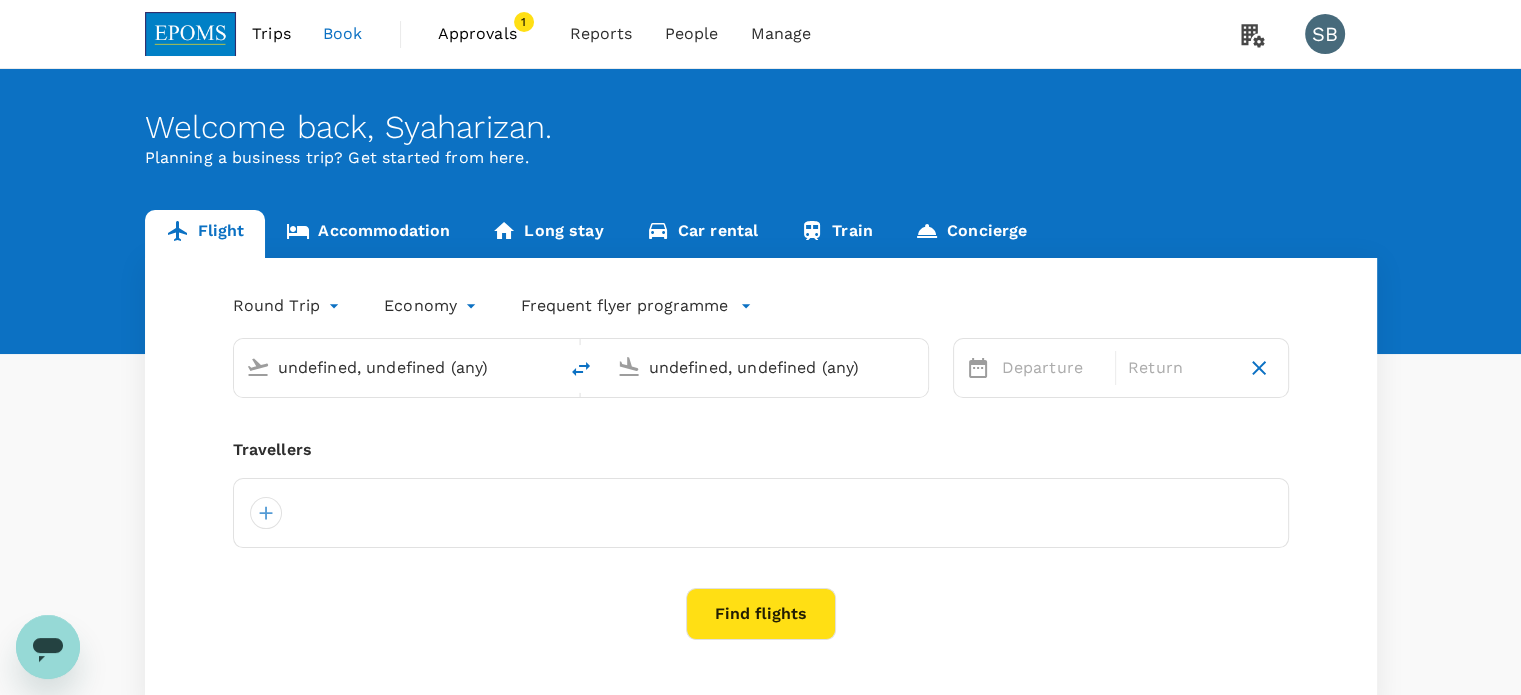 type 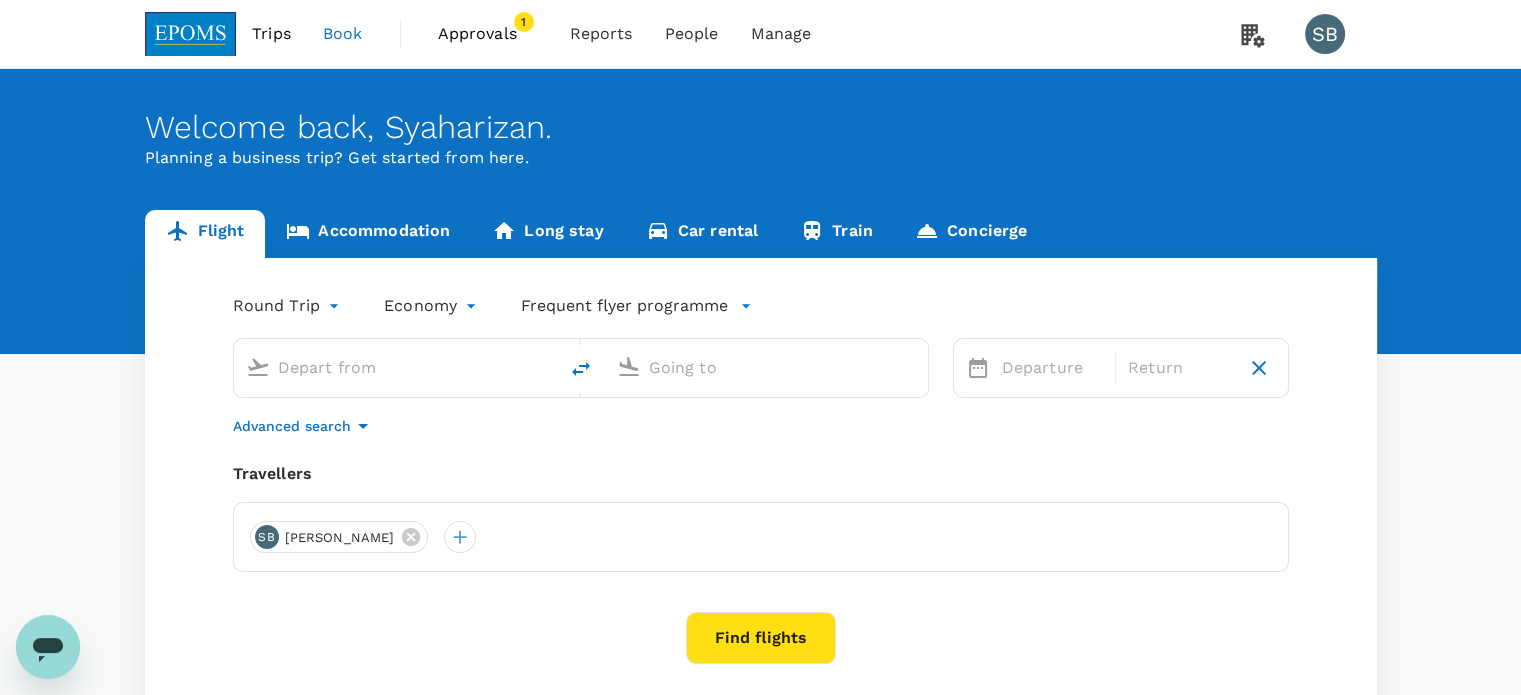 type on "Kota Kinabalu Intl (BKI)" 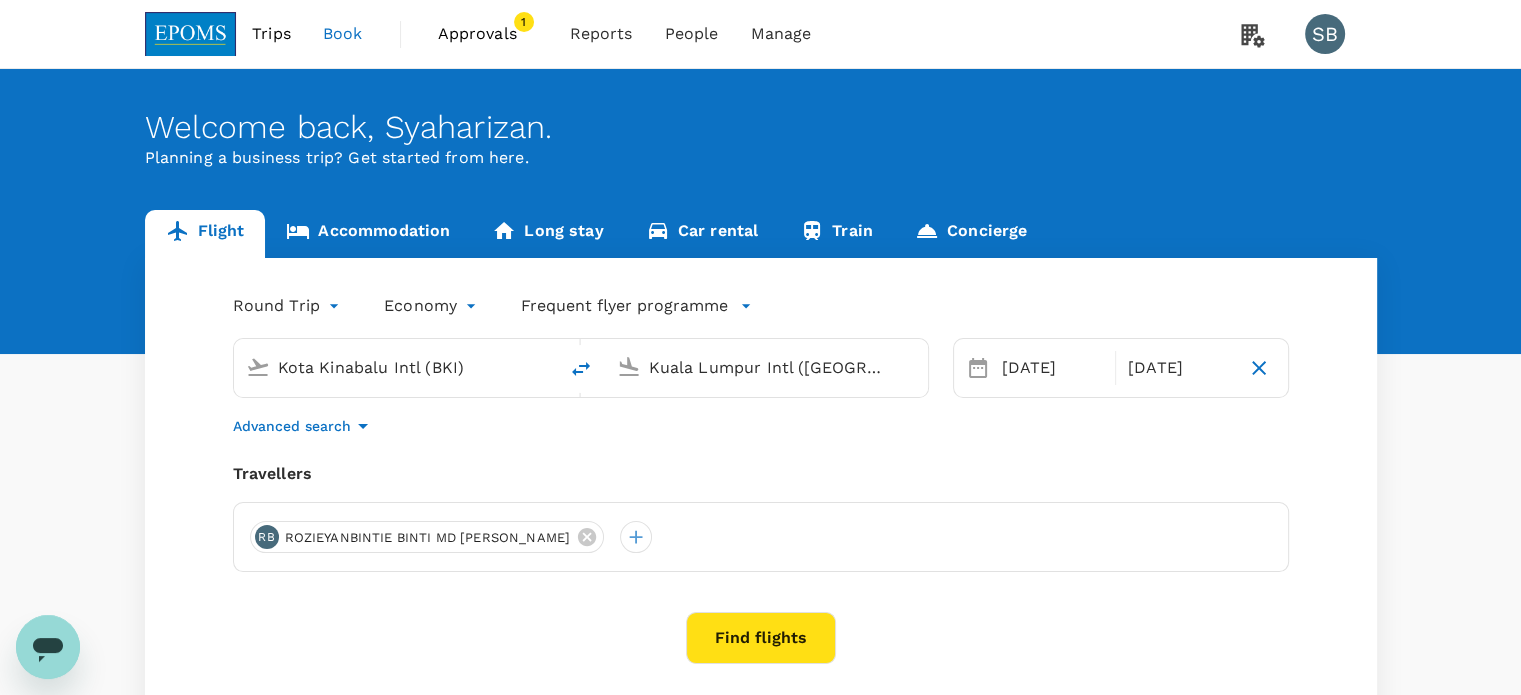 type 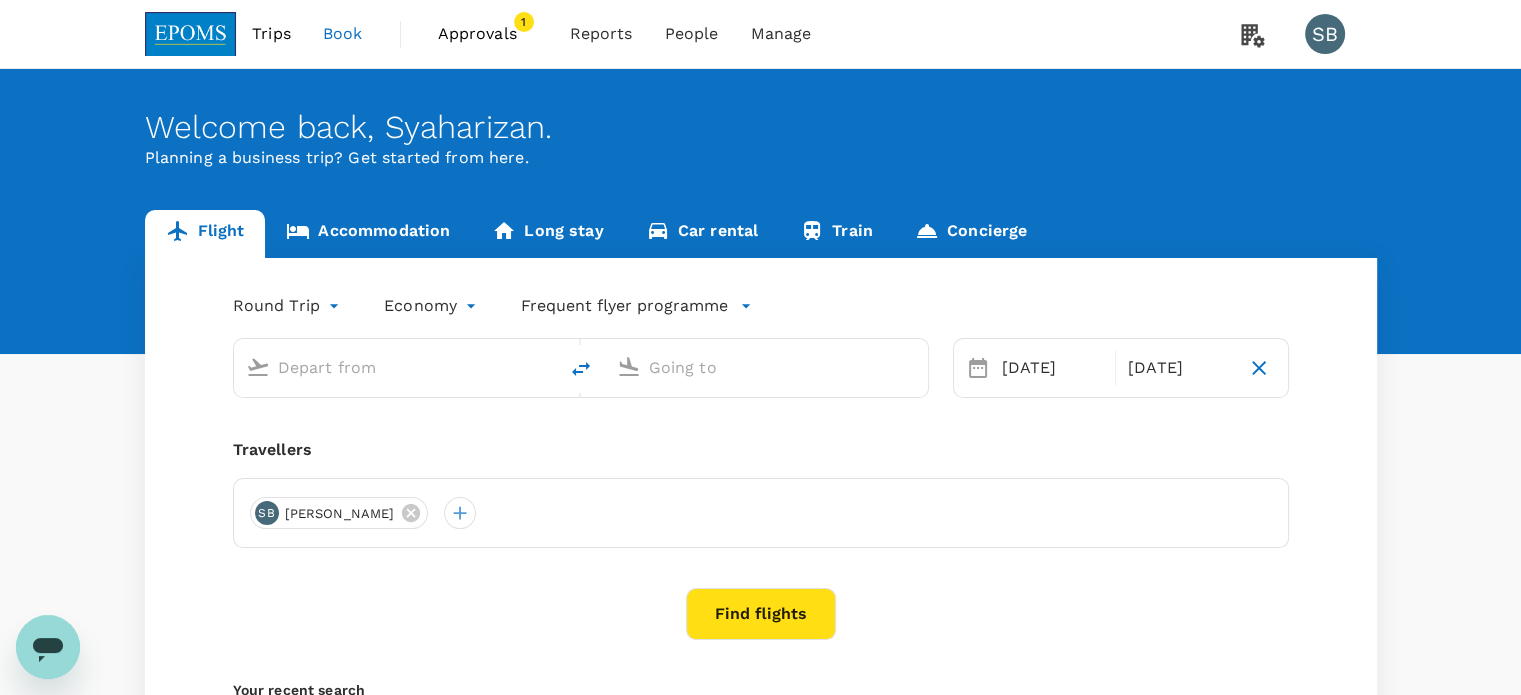 type on "Kota Kinabalu Intl (BKI)" 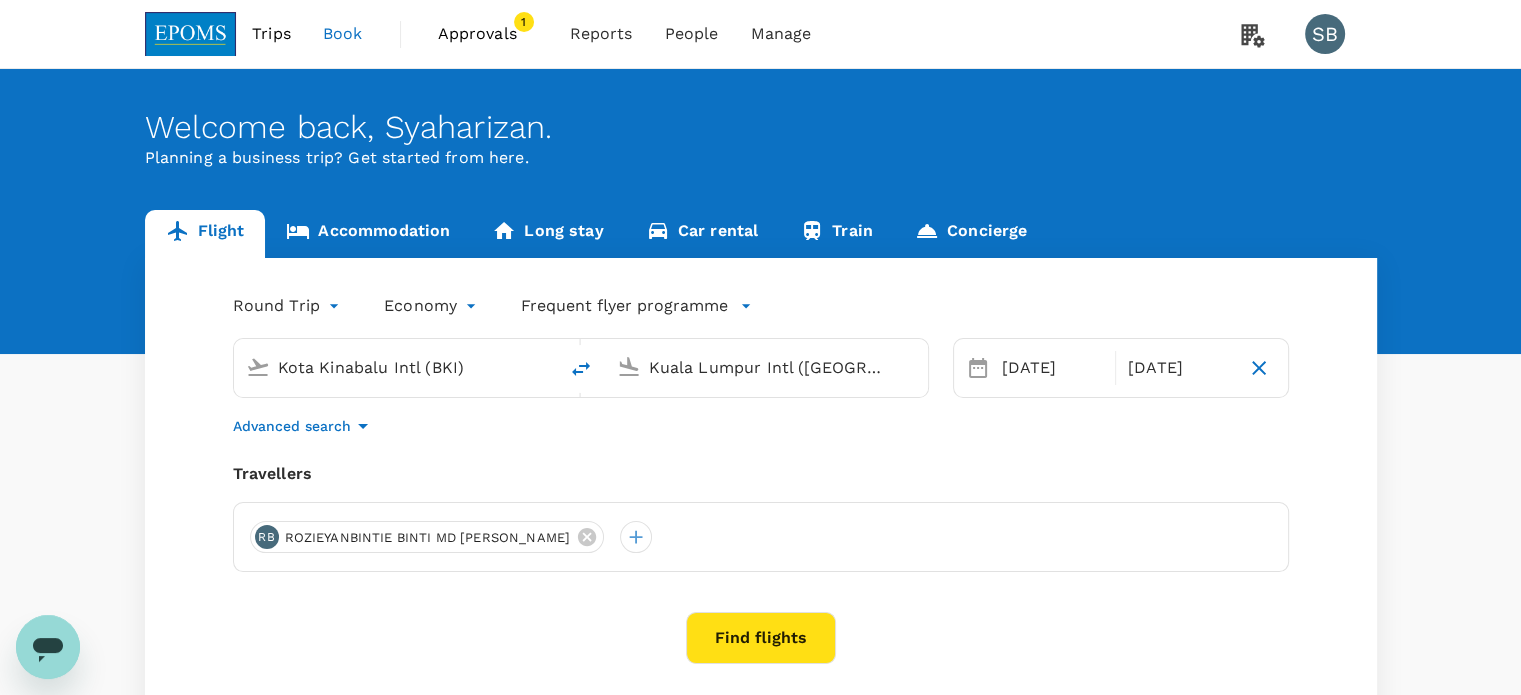 click on "Approvals 1" at bounding box center (488, 34) 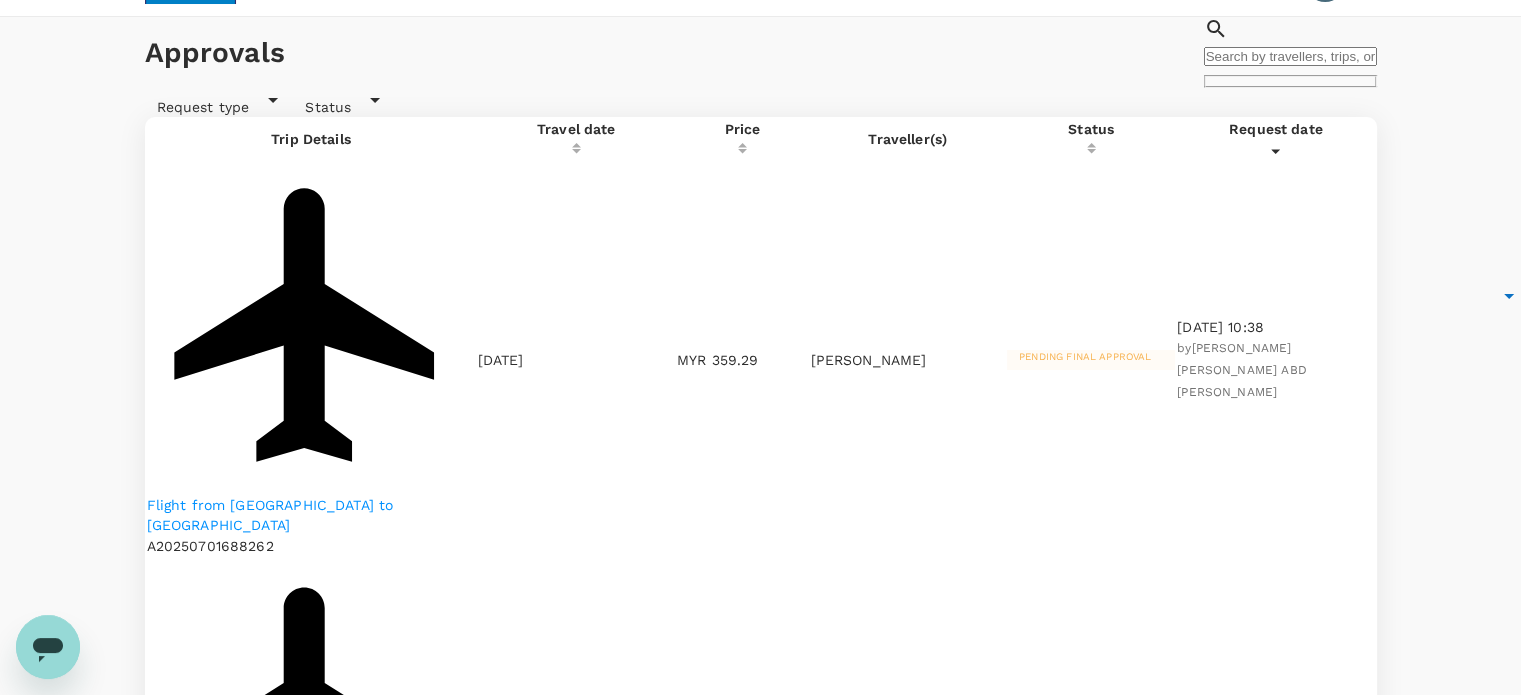 scroll, scrollTop: 100, scrollLeft: 0, axis: vertical 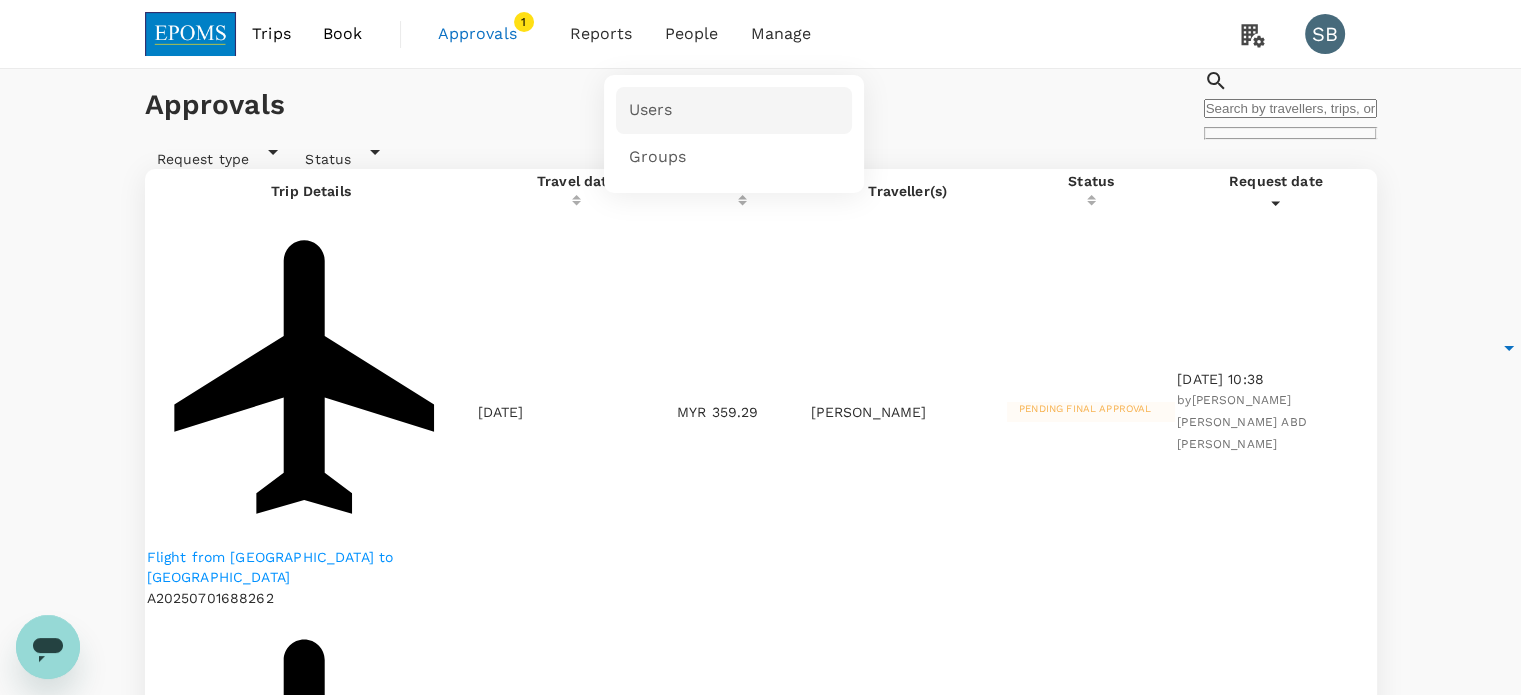 click on "Users" at bounding box center (650, 110) 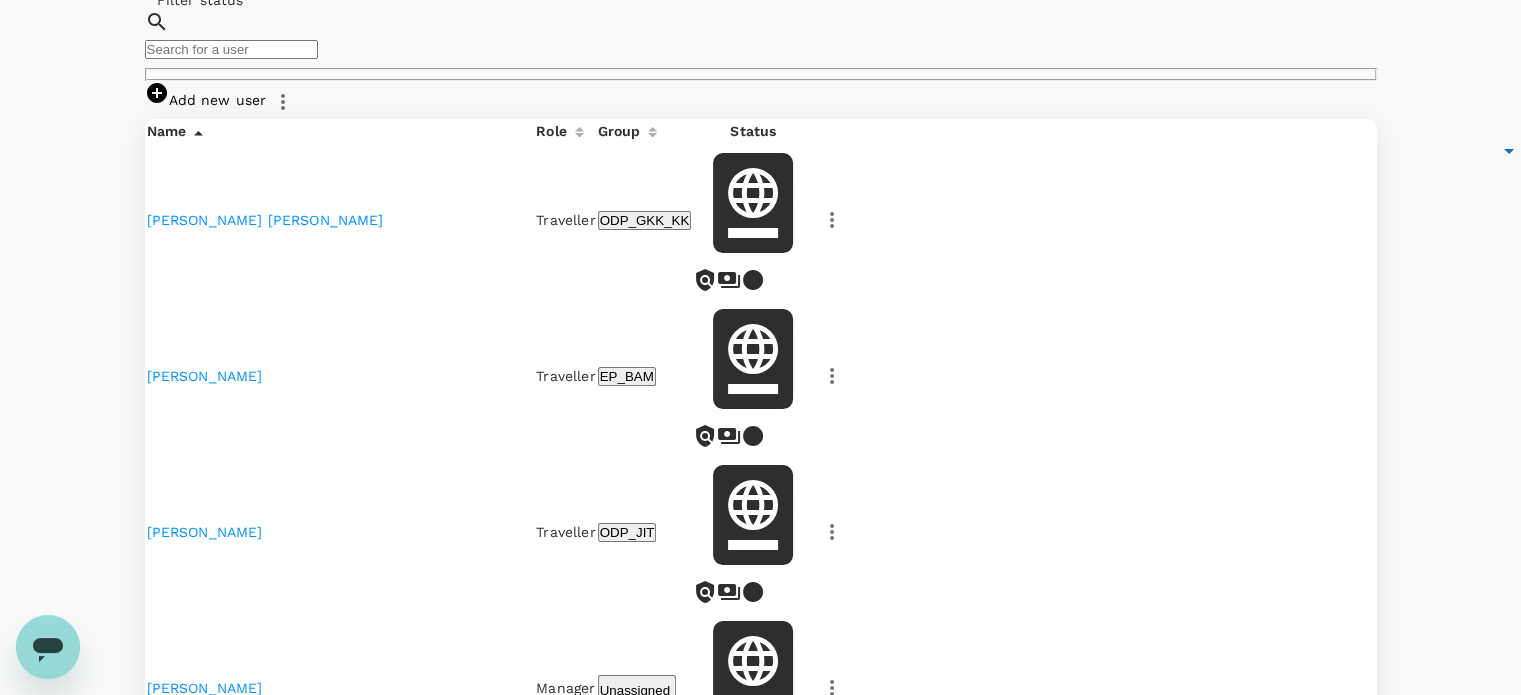 scroll, scrollTop: 200, scrollLeft: 0, axis: vertical 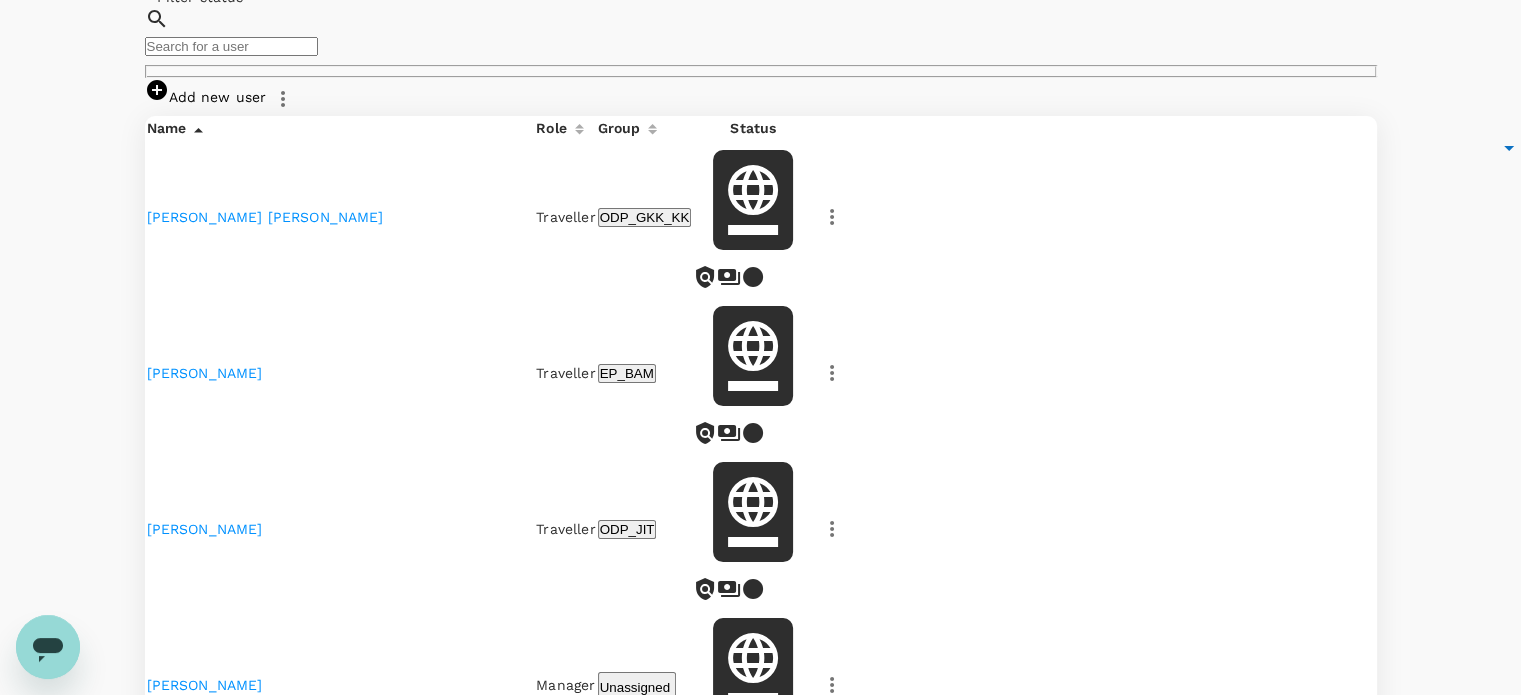 click on "AARON DYLAN CHAI CHIEN" at bounding box center [265, 217] 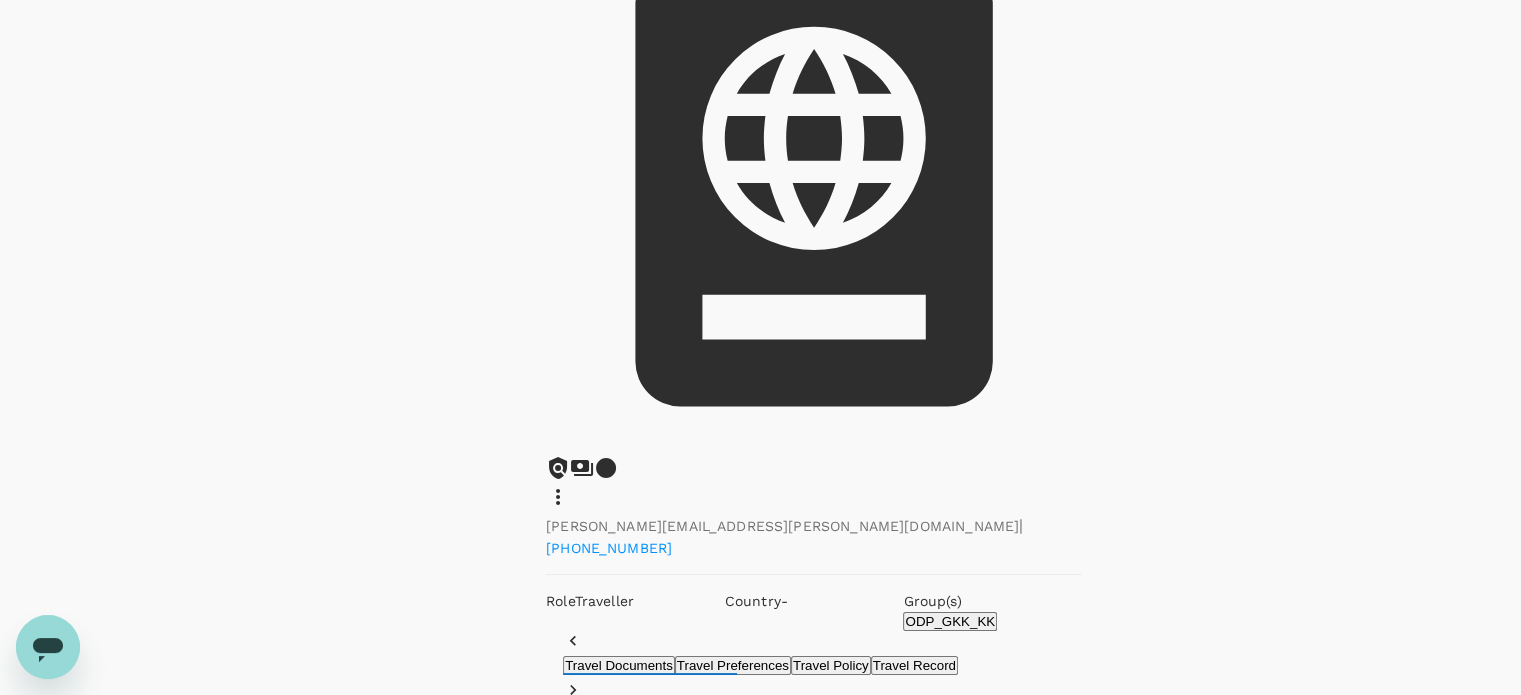 scroll, scrollTop: 0, scrollLeft: 0, axis: both 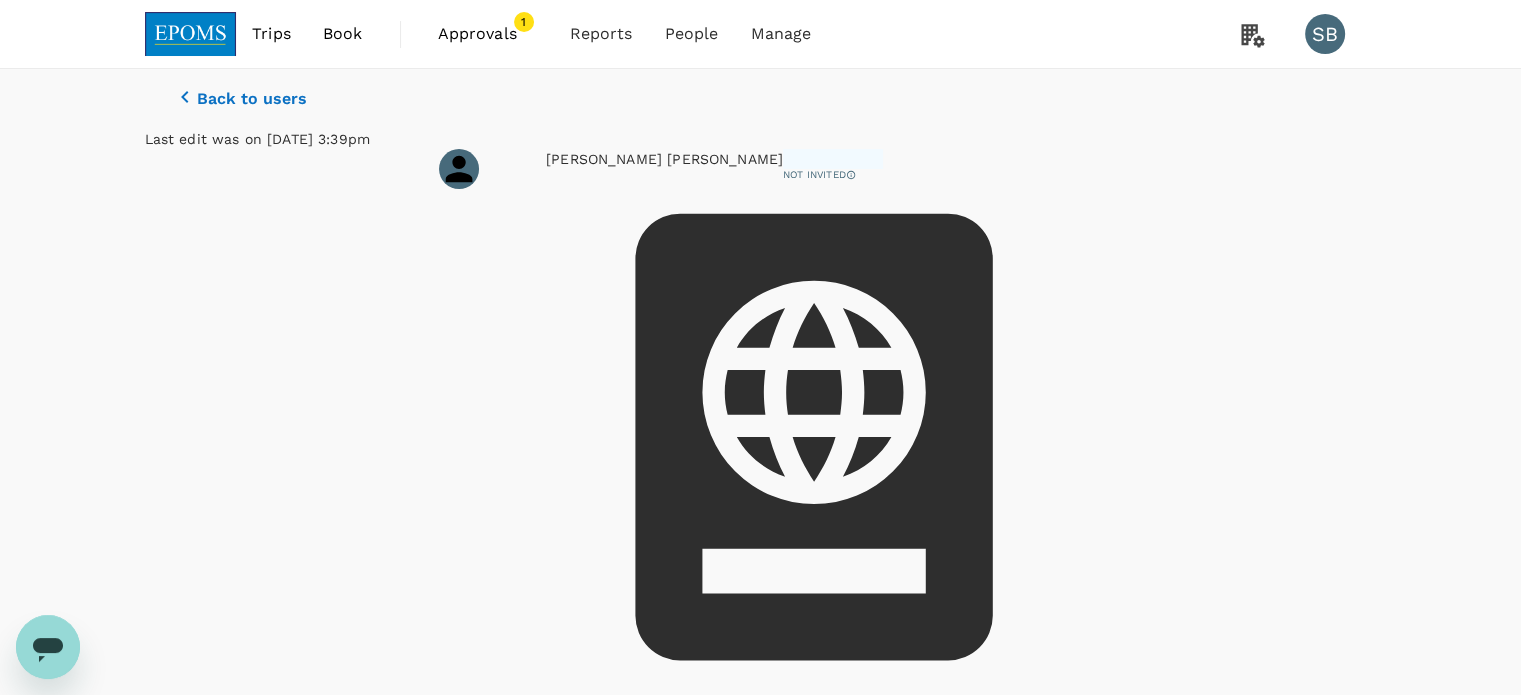 click on "Back to users" at bounding box center (252, 99) 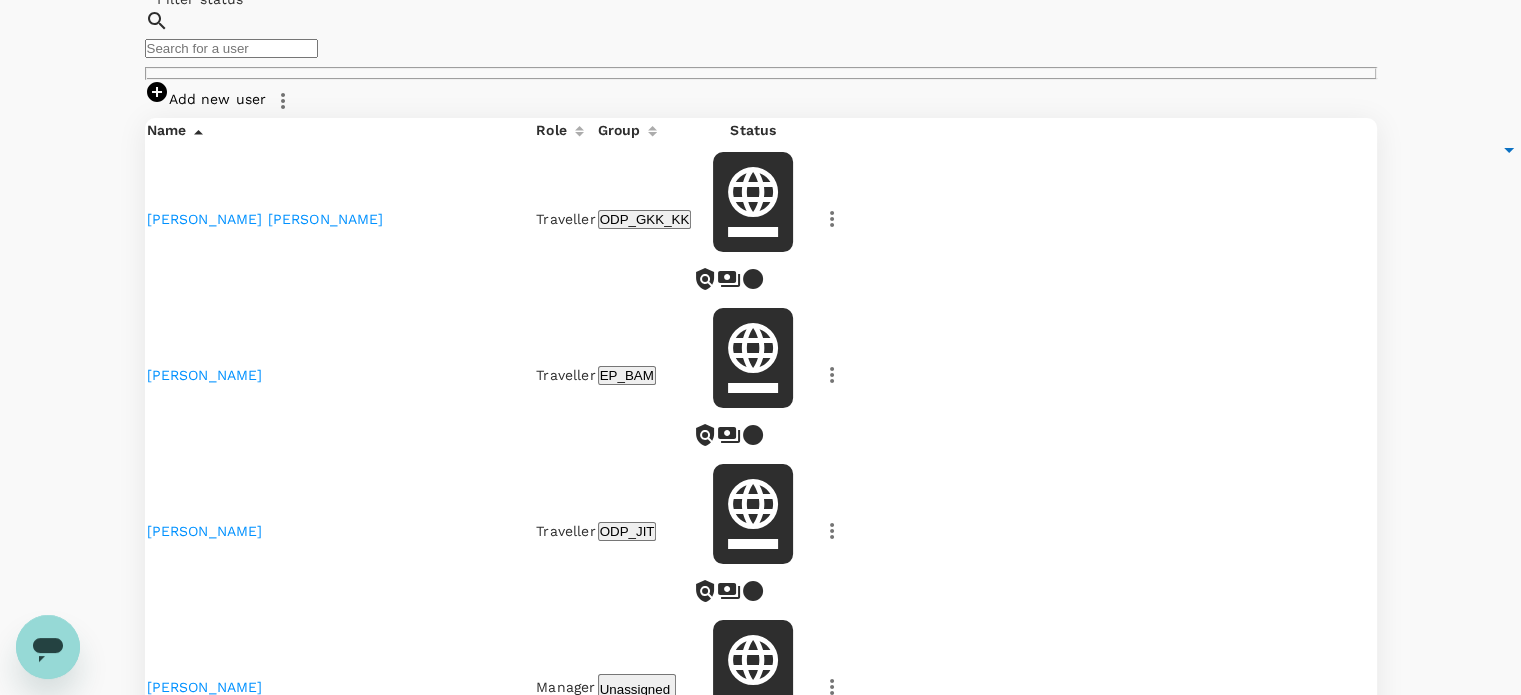 scroll, scrollTop: 200, scrollLeft: 0, axis: vertical 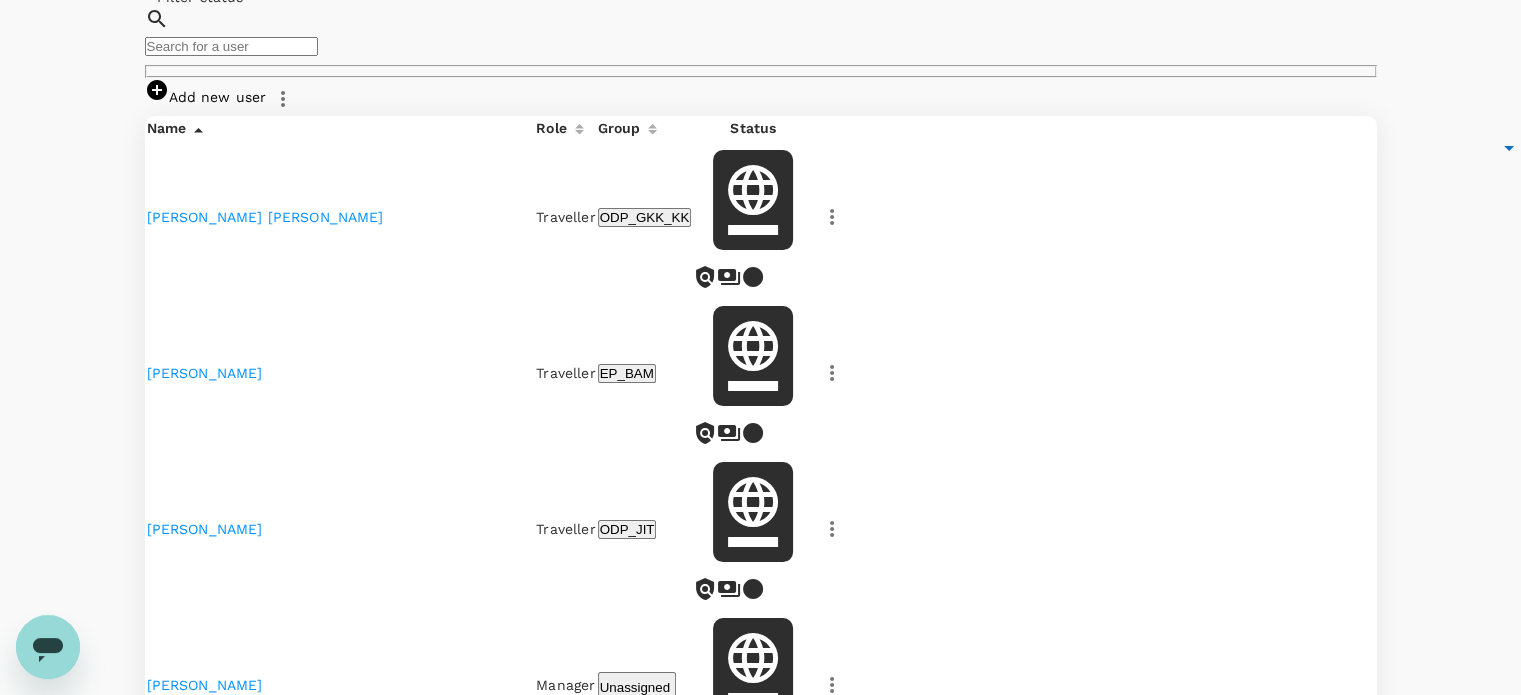 click on "ABD AZIZ YAACOB" at bounding box center [205, 373] 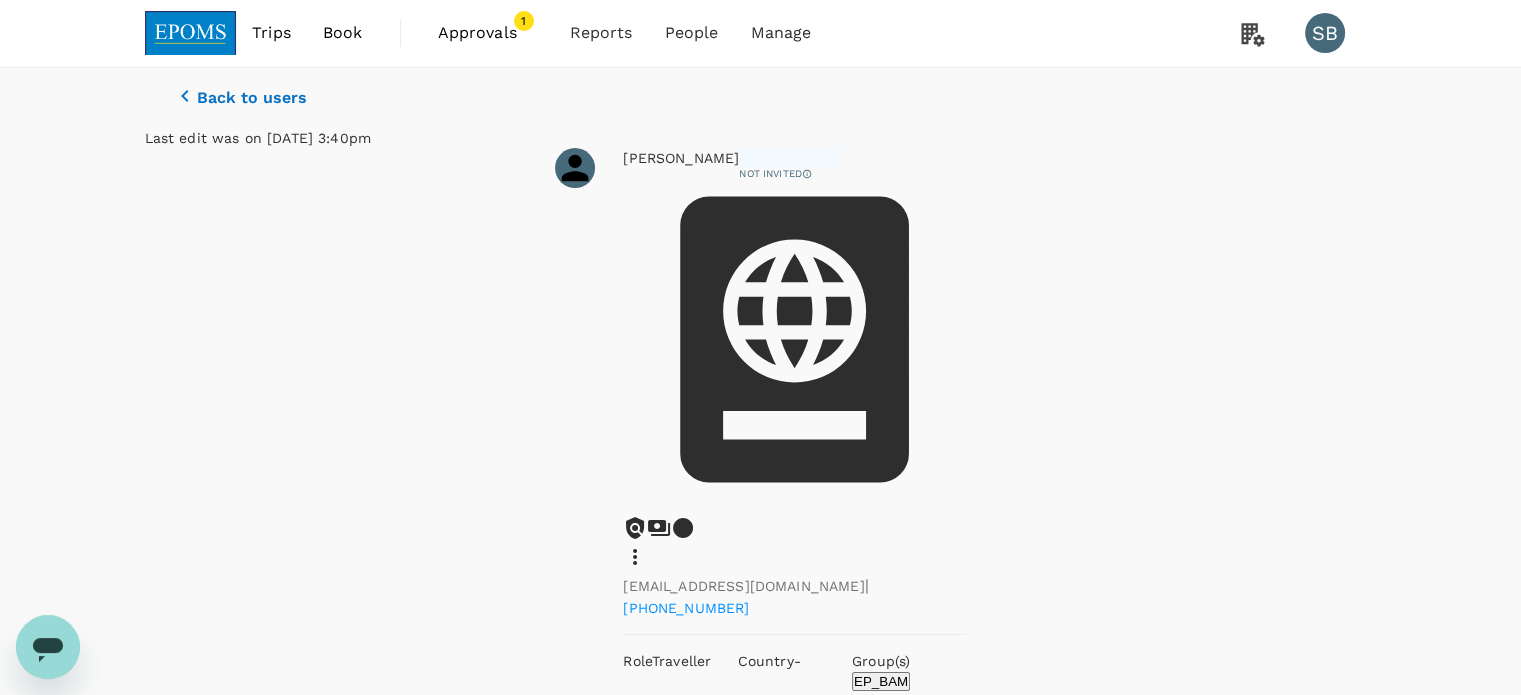 scroll, scrollTop: 0, scrollLeft: 0, axis: both 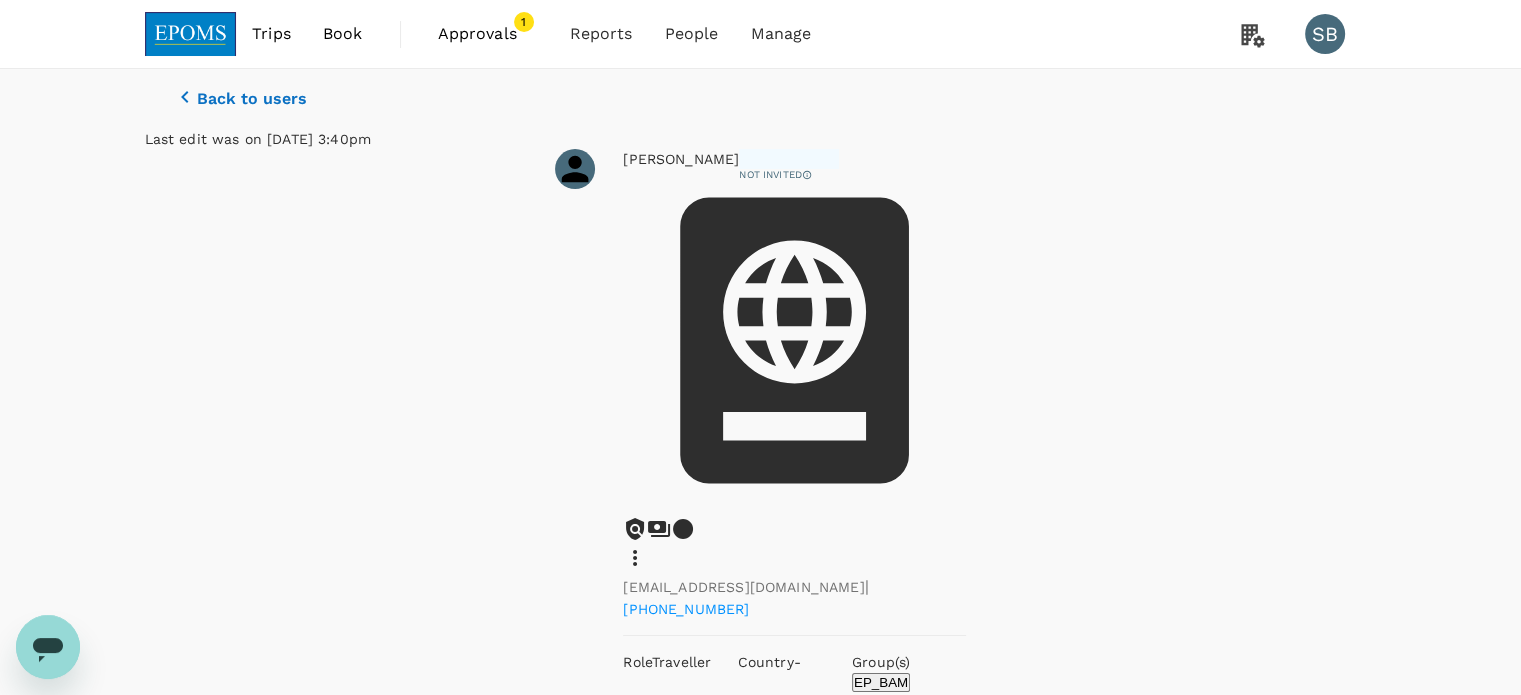 click on "Back to users" at bounding box center (252, 99) 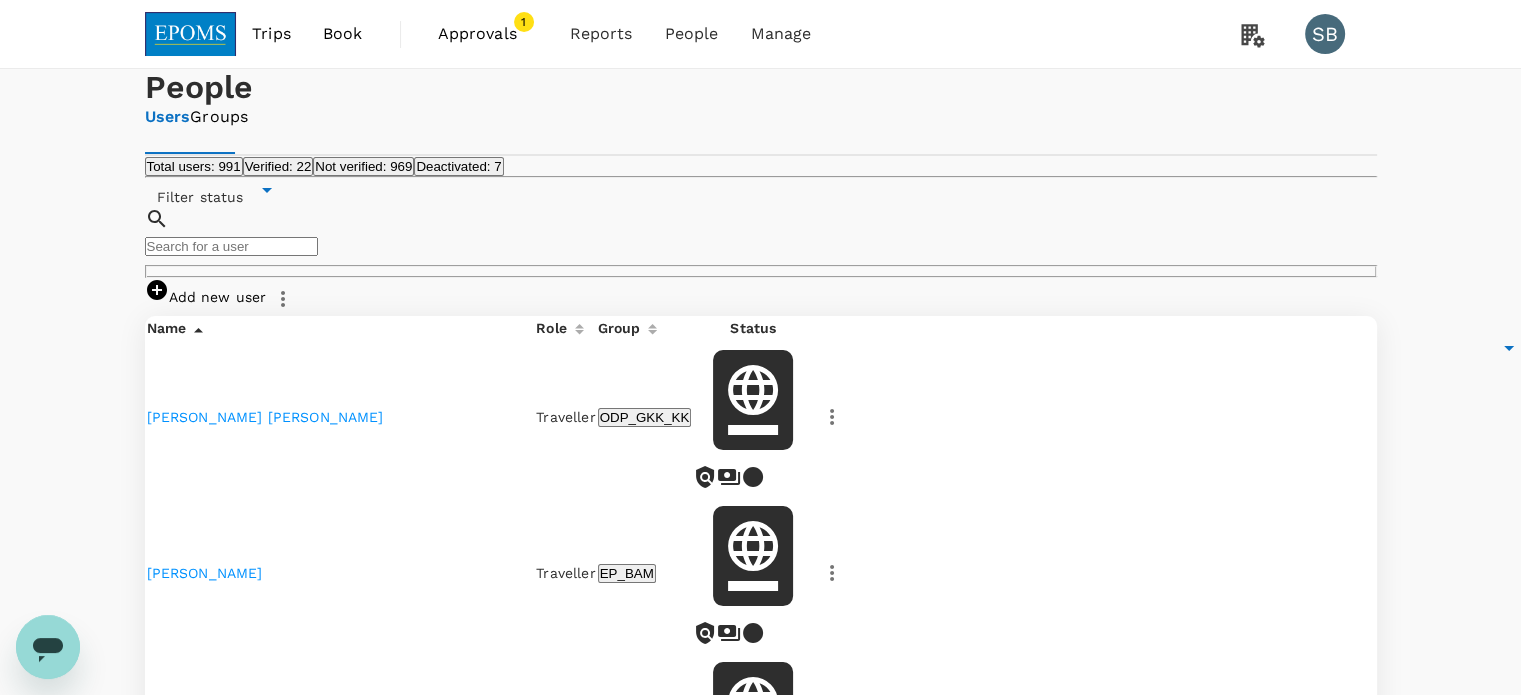 click at bounding box center (231, 246) 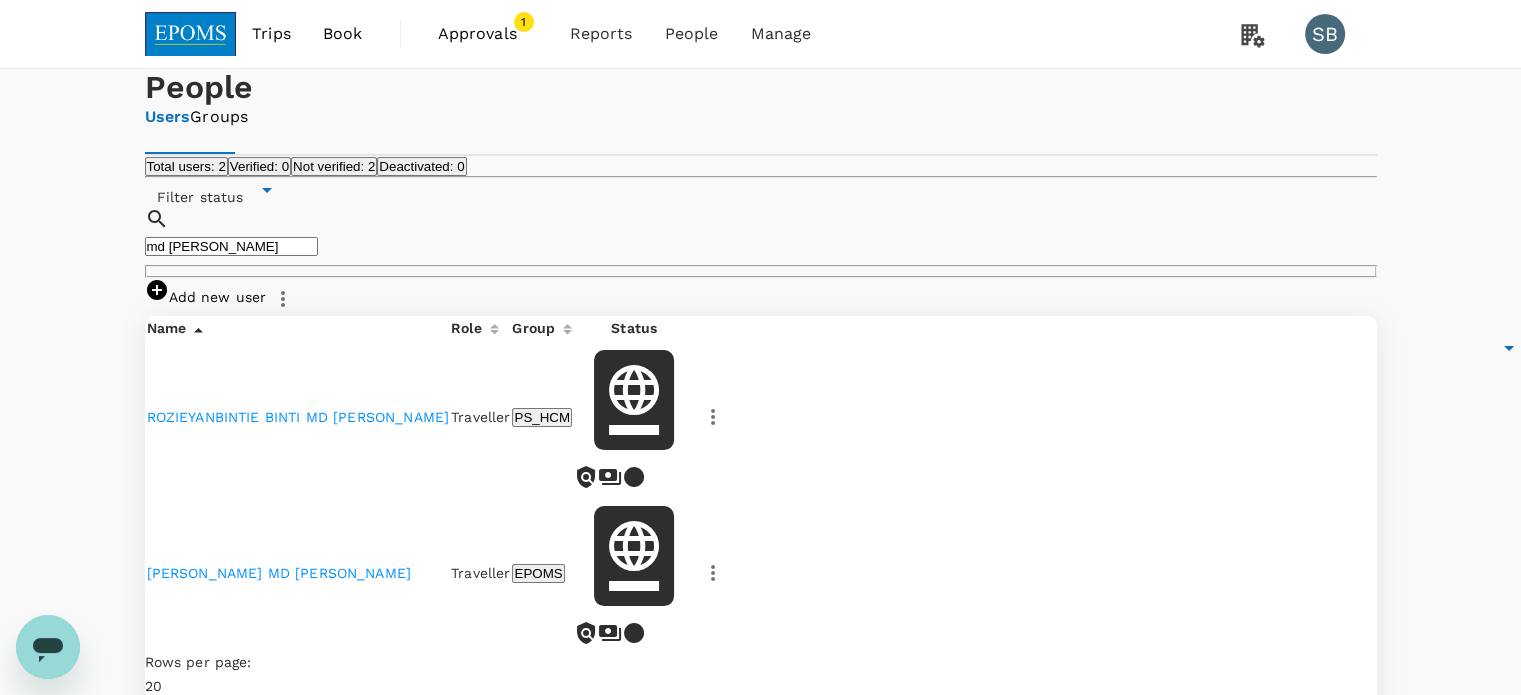 type on "md rashid" 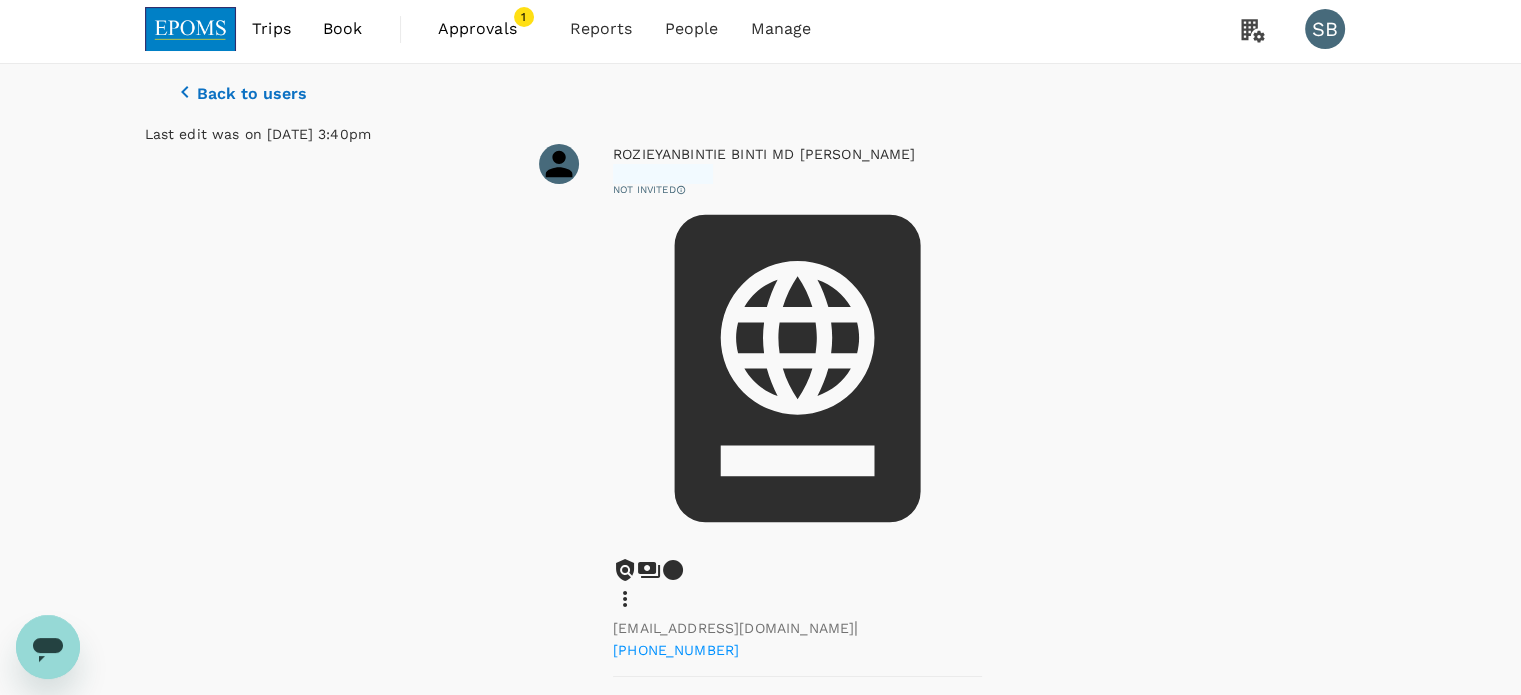 scroll, scrollTop: 0, scrollLeft: 0, axis: both 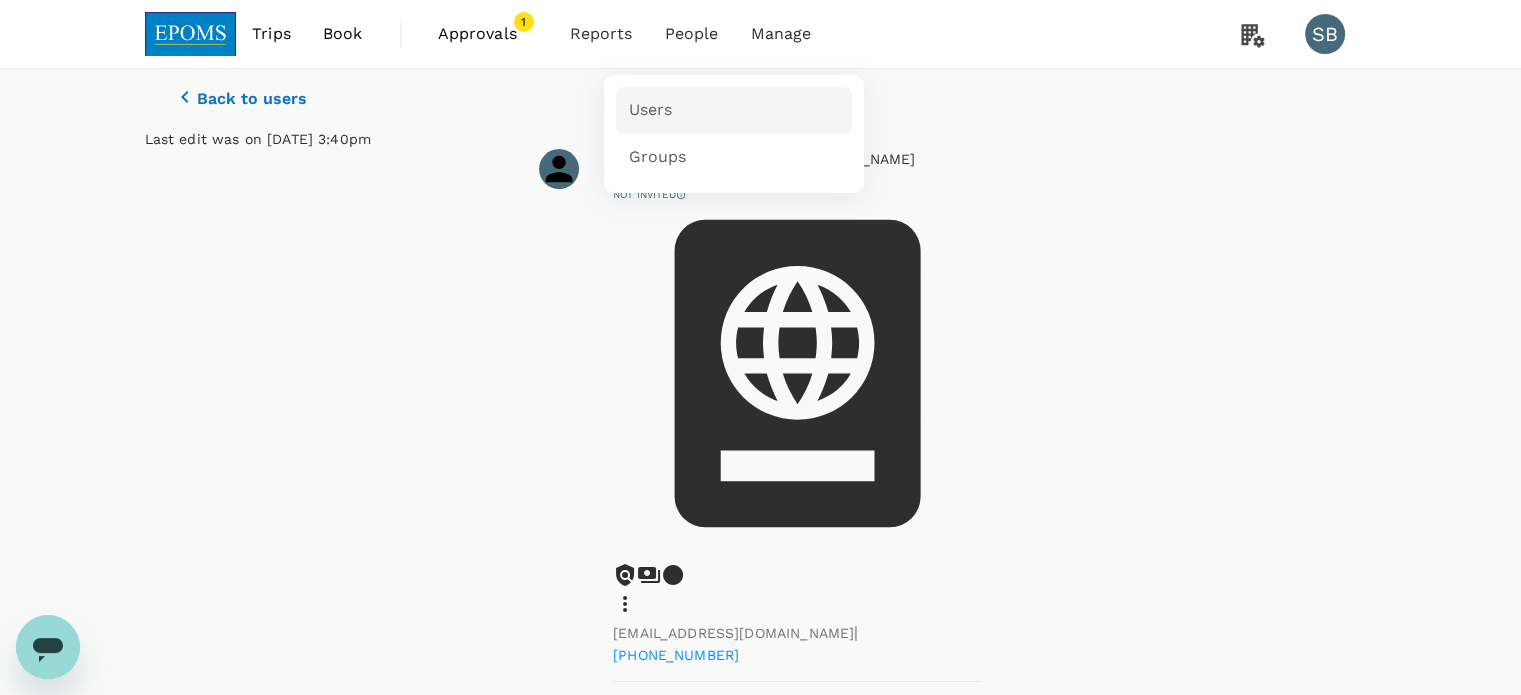 click on "Users" at bounding box center [734, 110] 